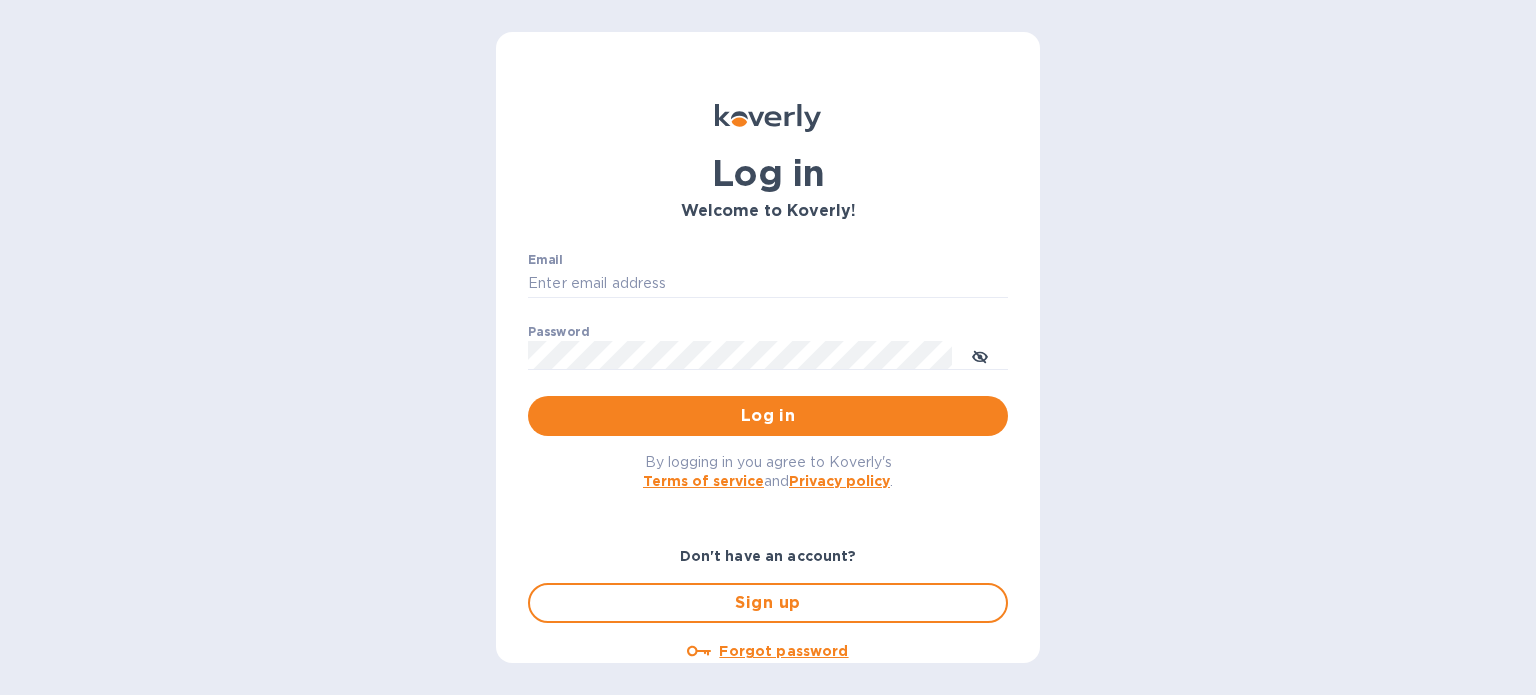 scroll, scrollTop: 0, scrollLeft: 0, axis: both 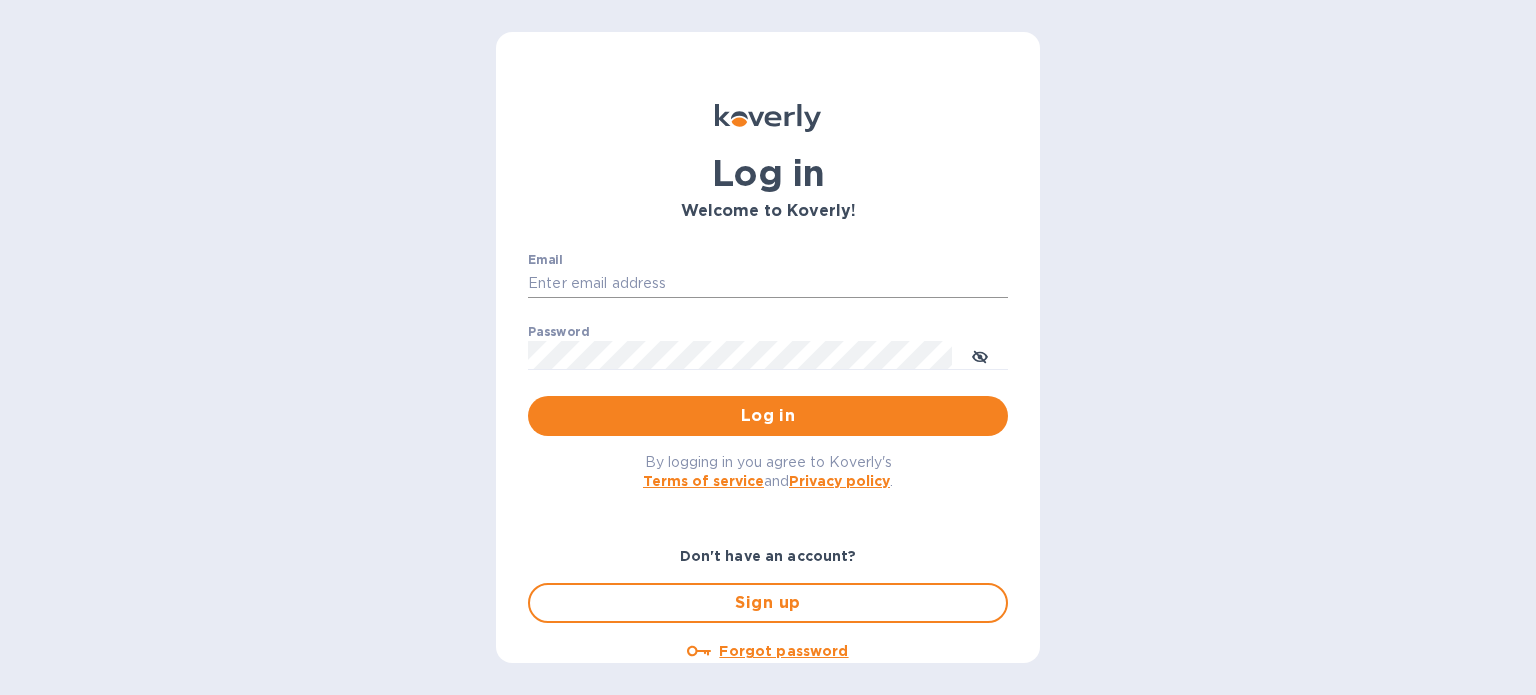 click on "Email" at bounding box center (768, 284) 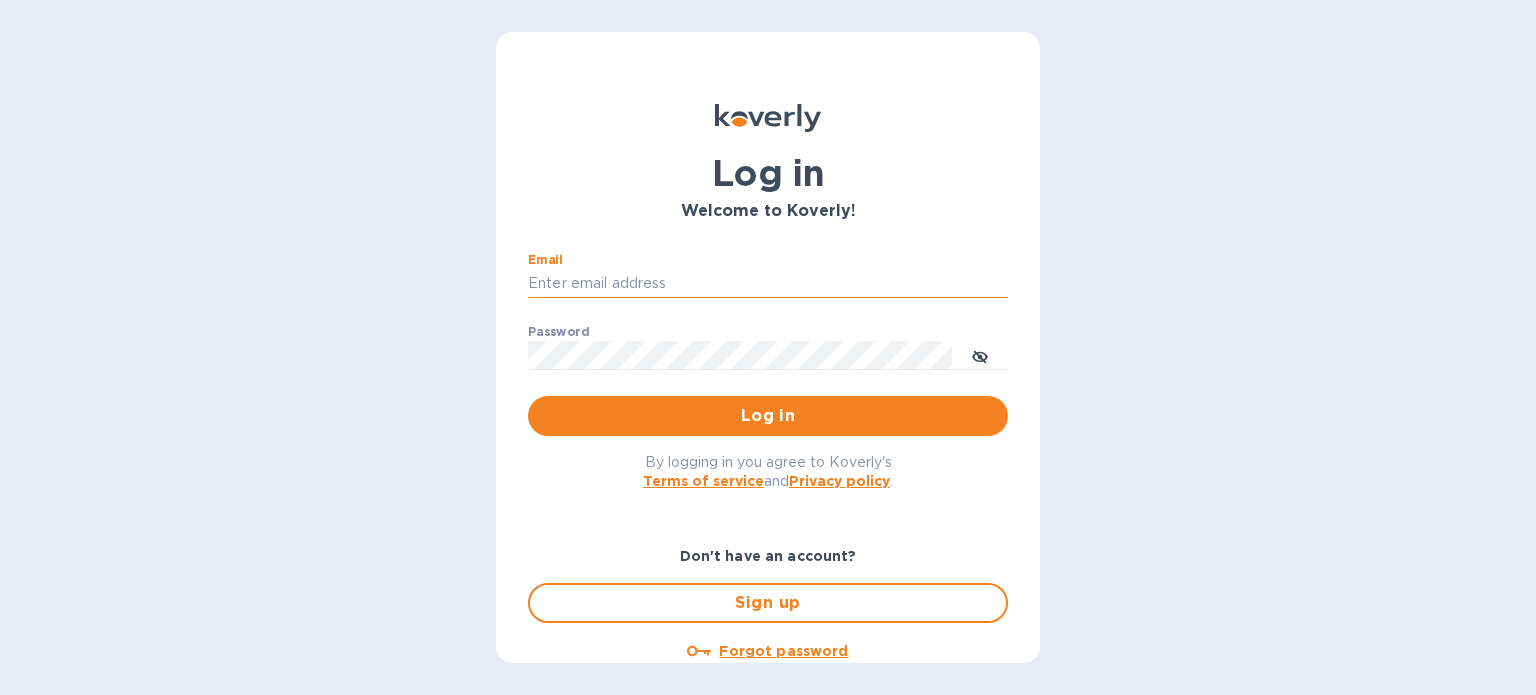 type on "[EMAIL]" 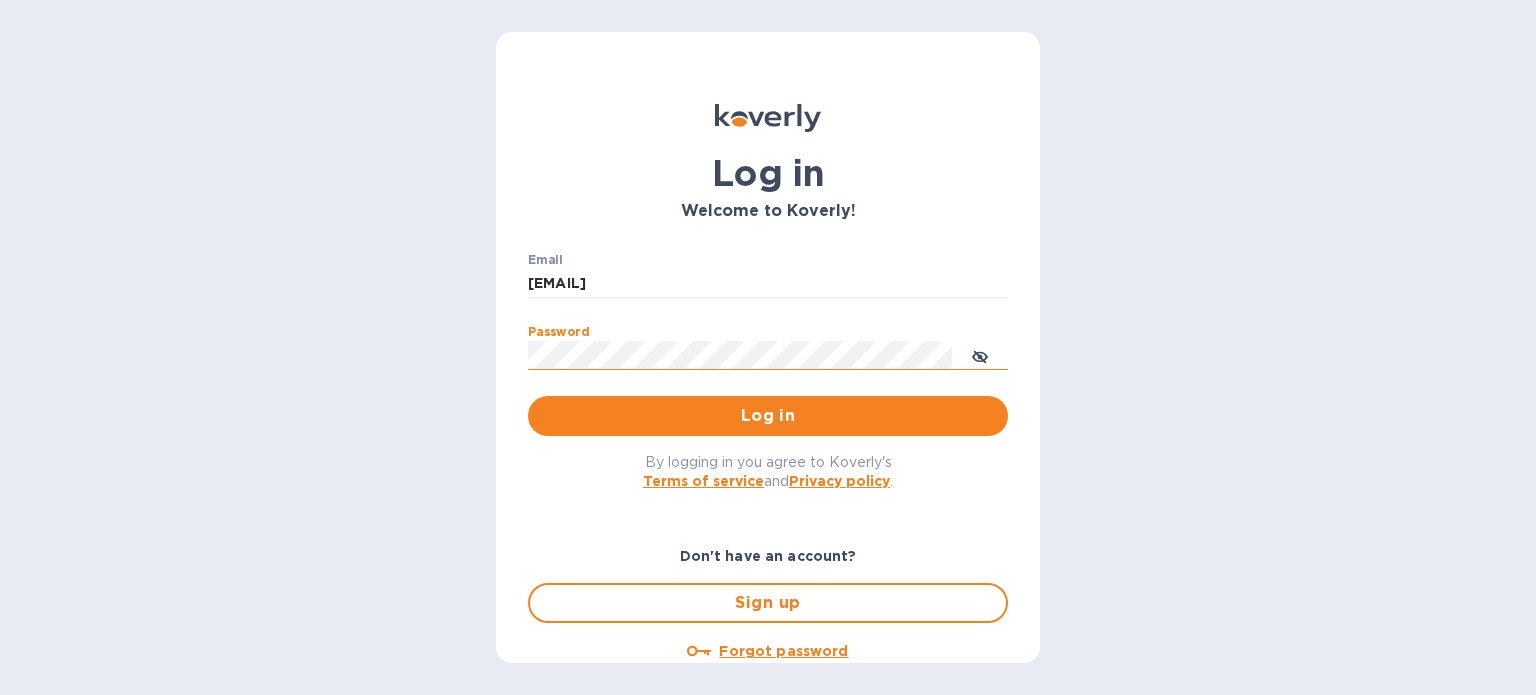 click 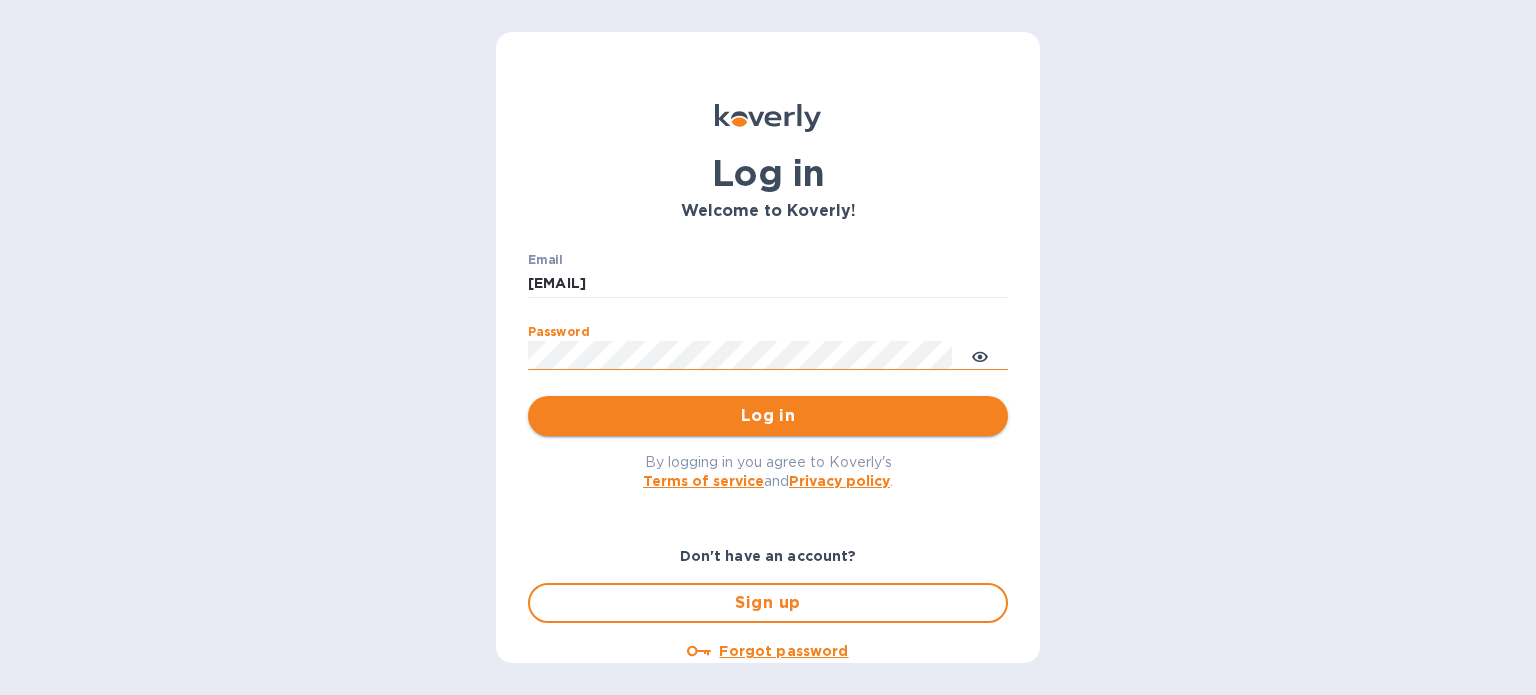 click on "Log in" at bounding box center [768, 416] 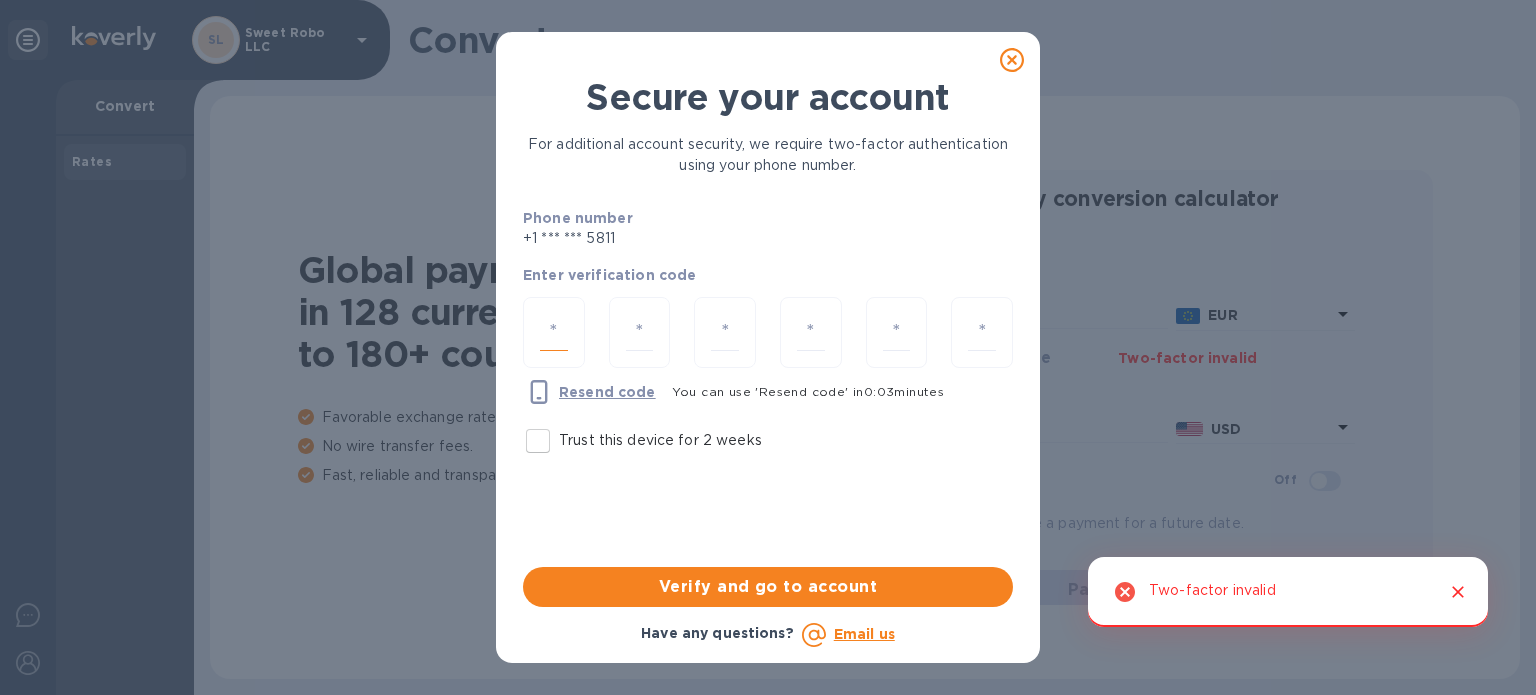 click at bounding box center [554, 332] 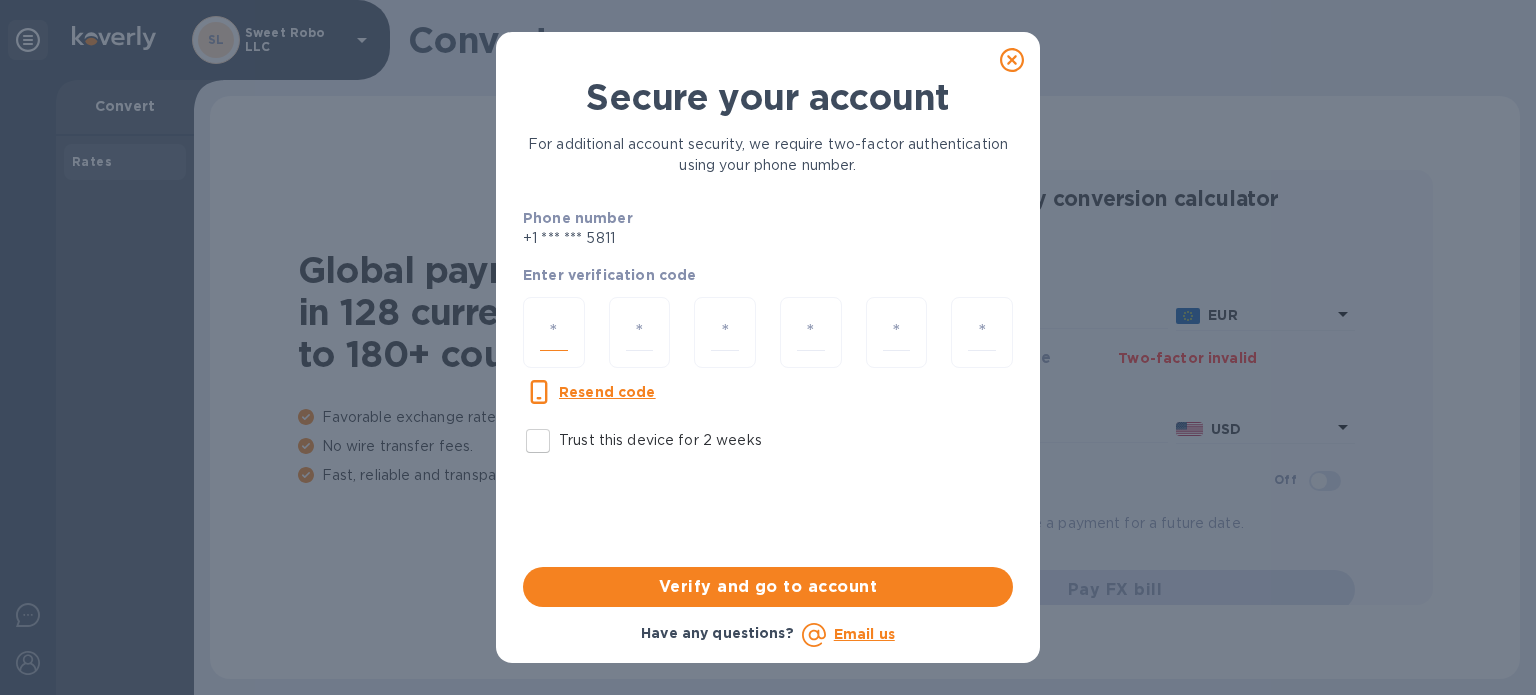 type on "6" 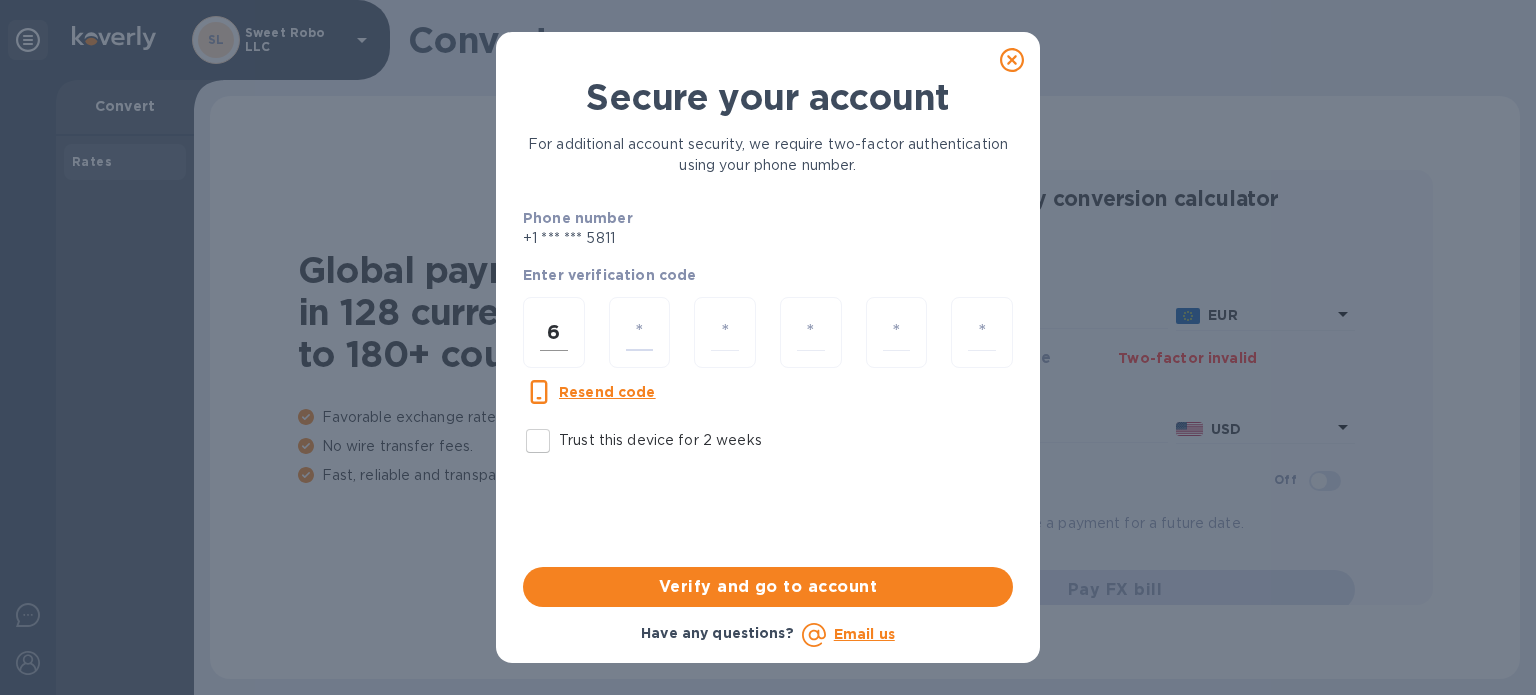 type on "8" 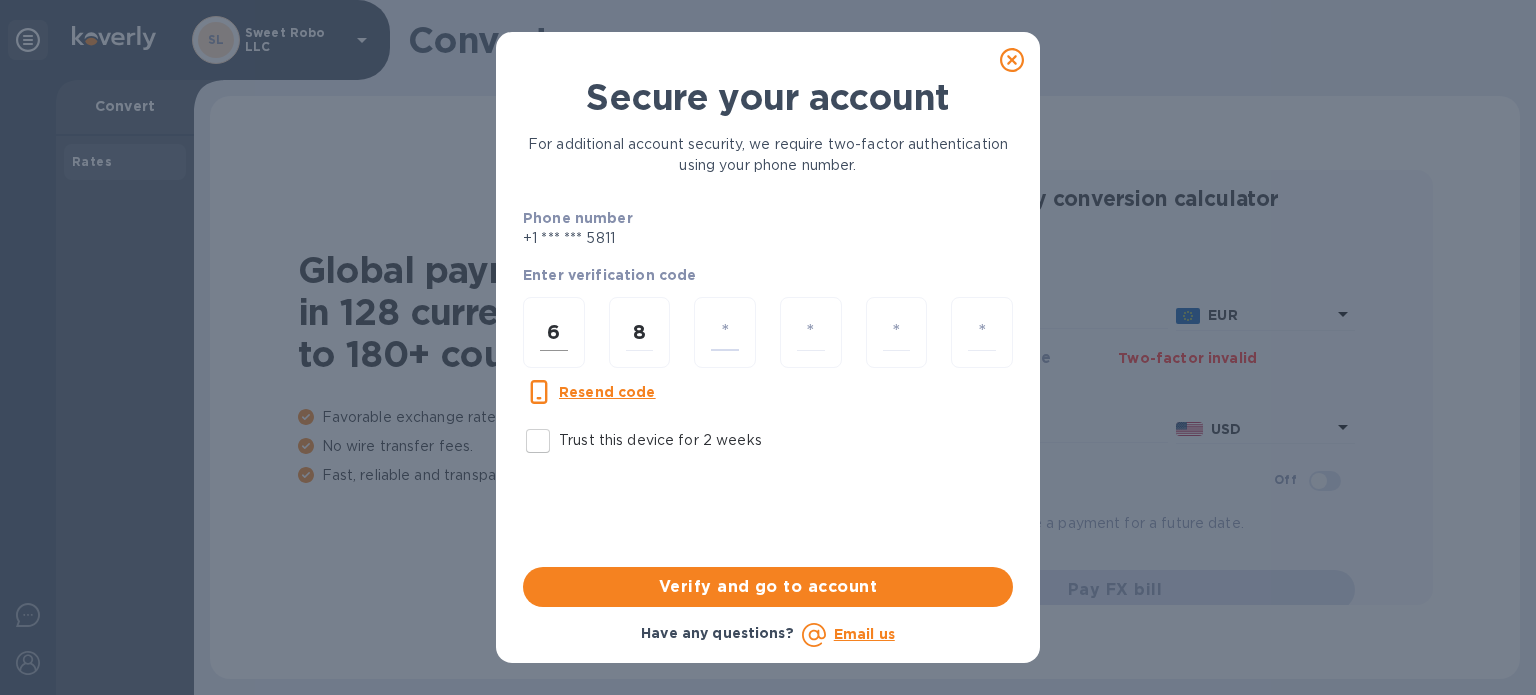 type on "9" 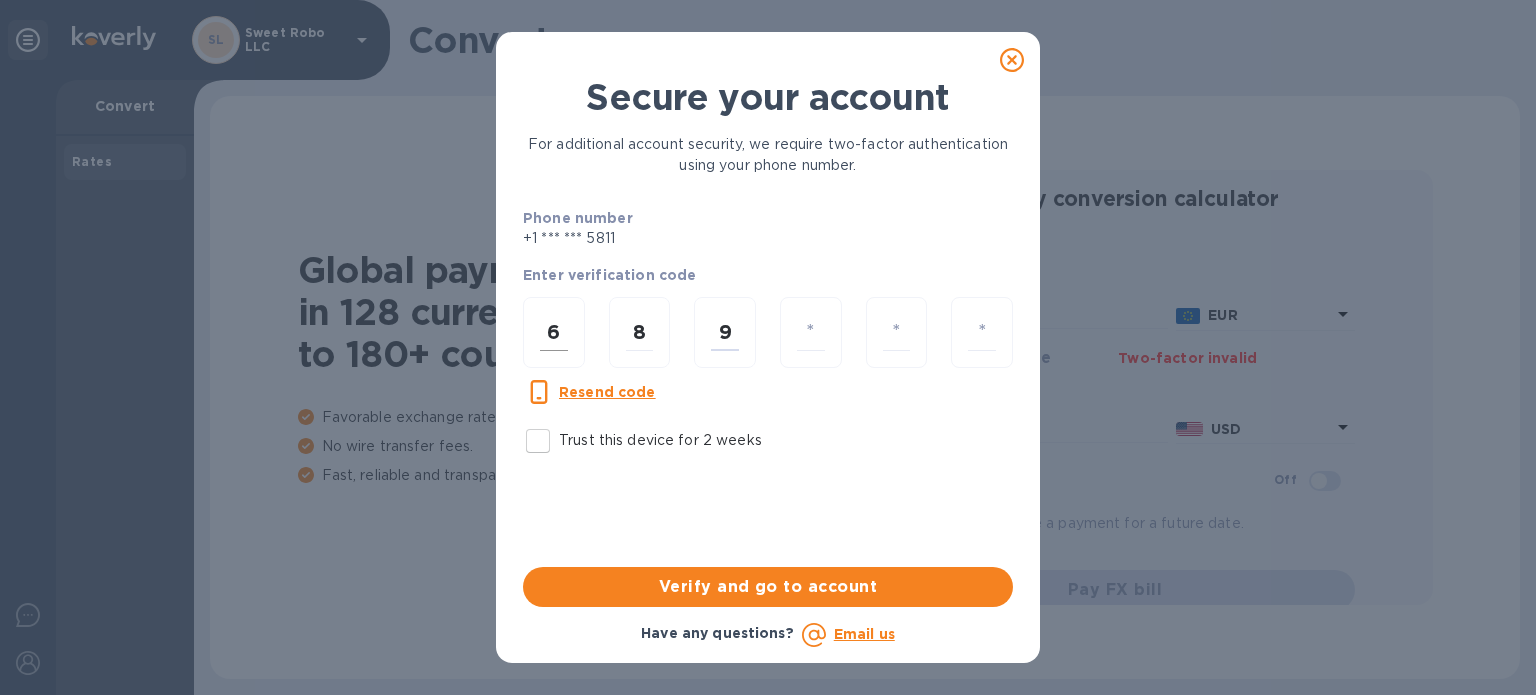 type on "9" 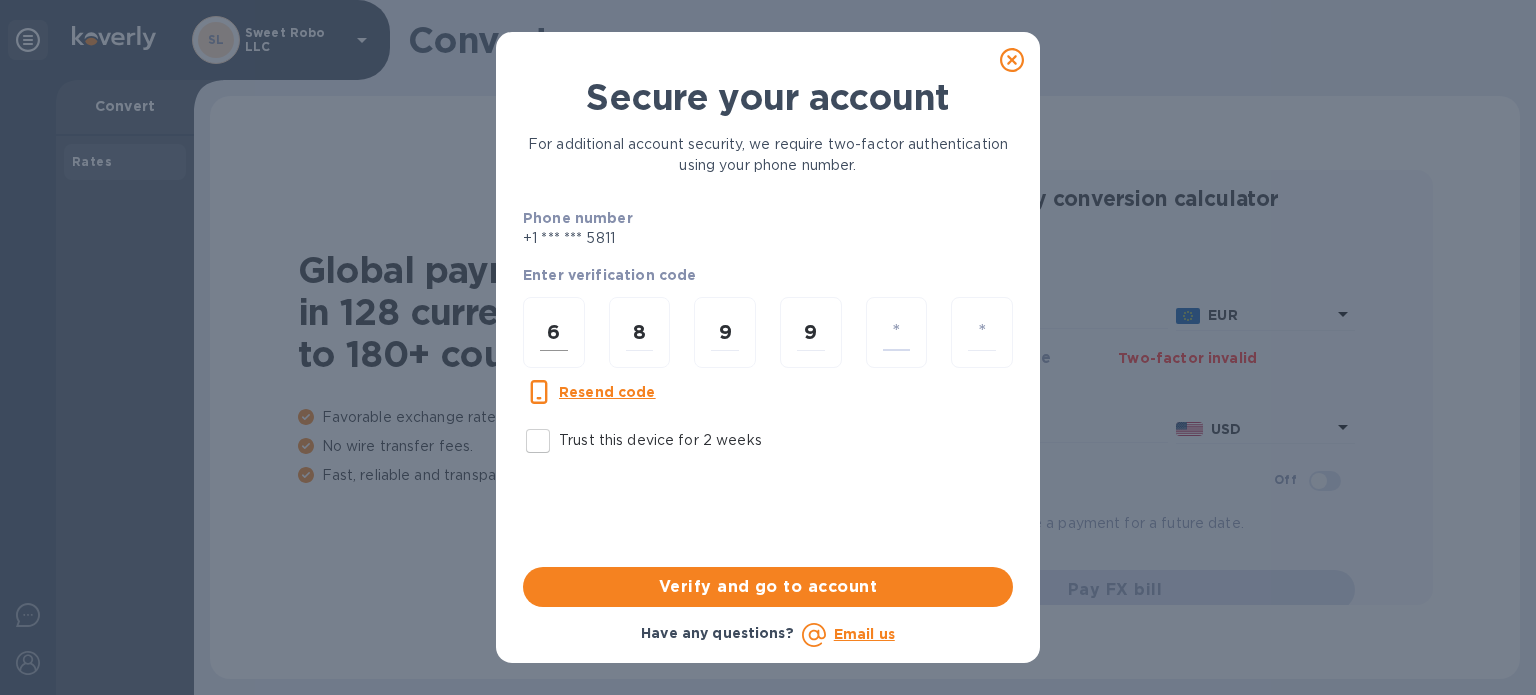 type on "0" 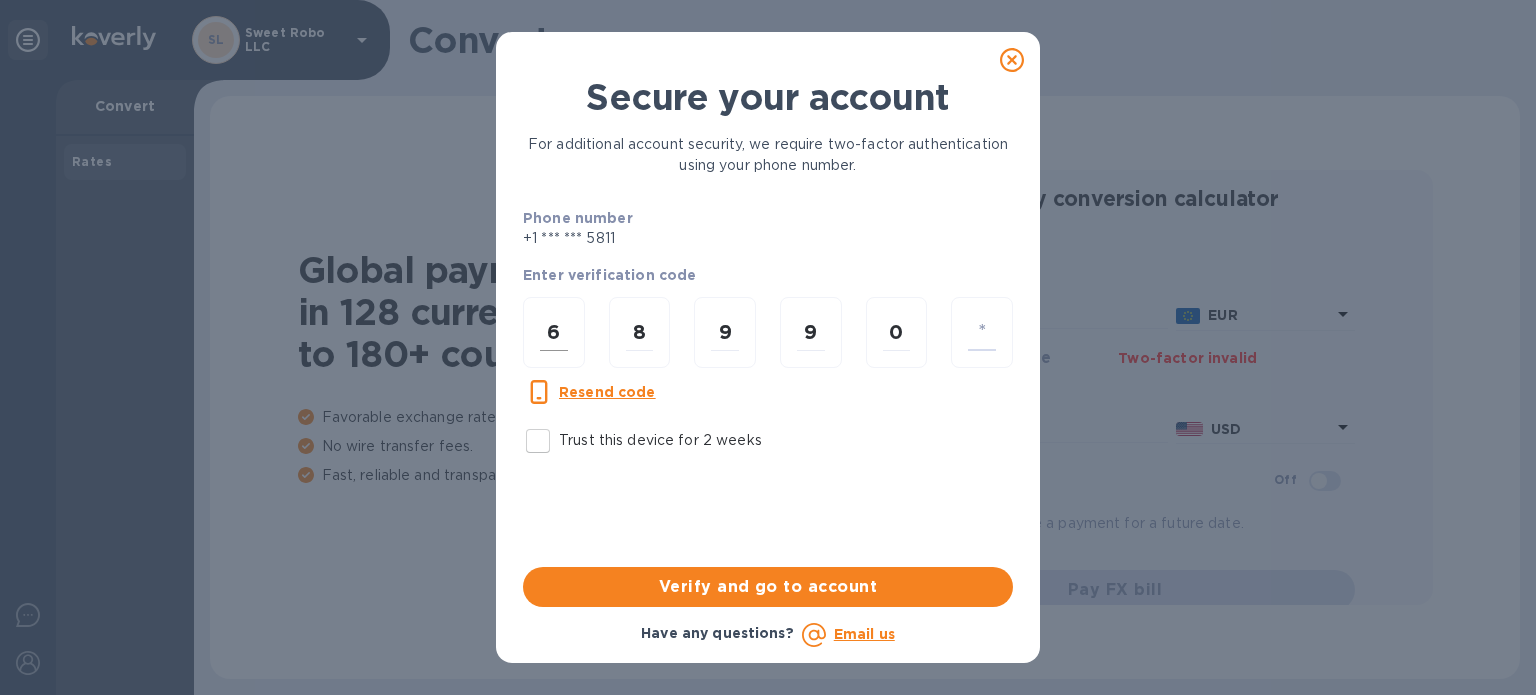 type on "3" 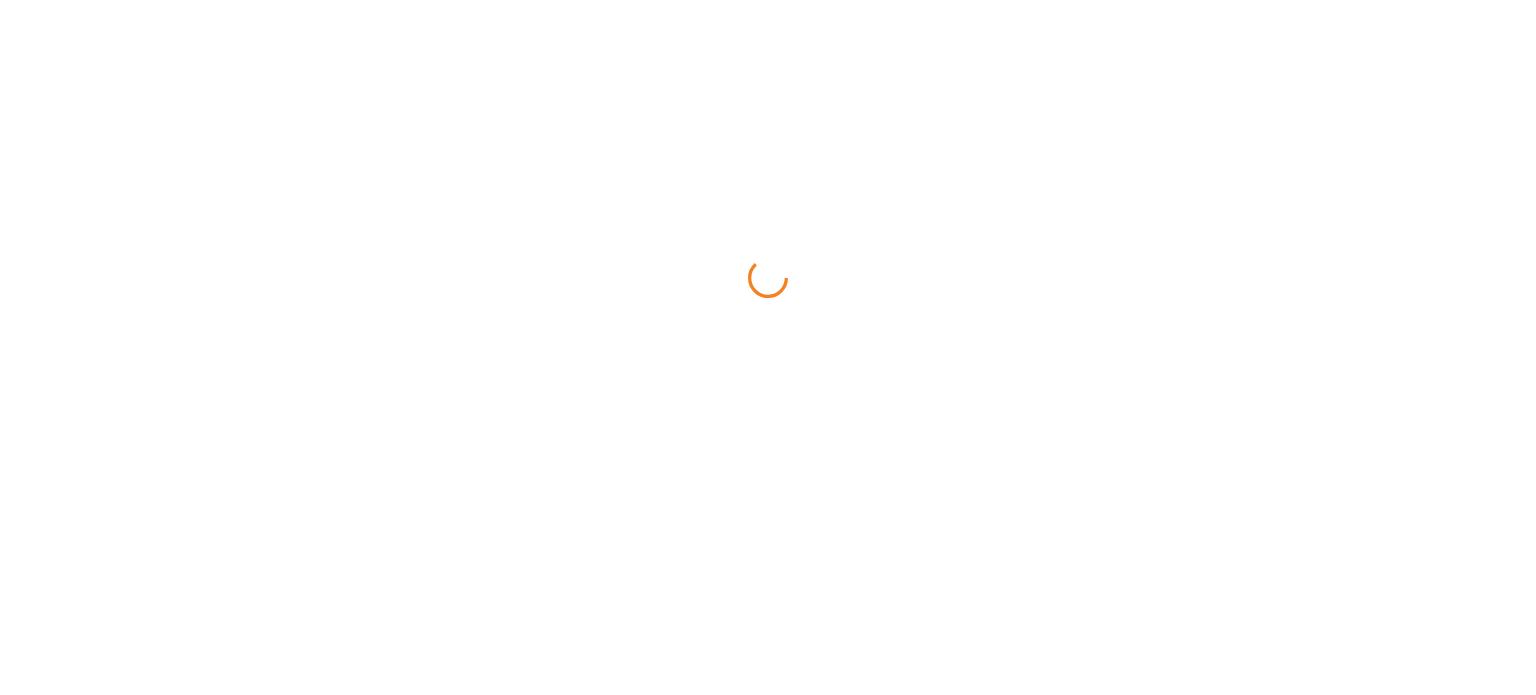 scroll, scrollTop: 0, scrollLeft: 0, axis: both 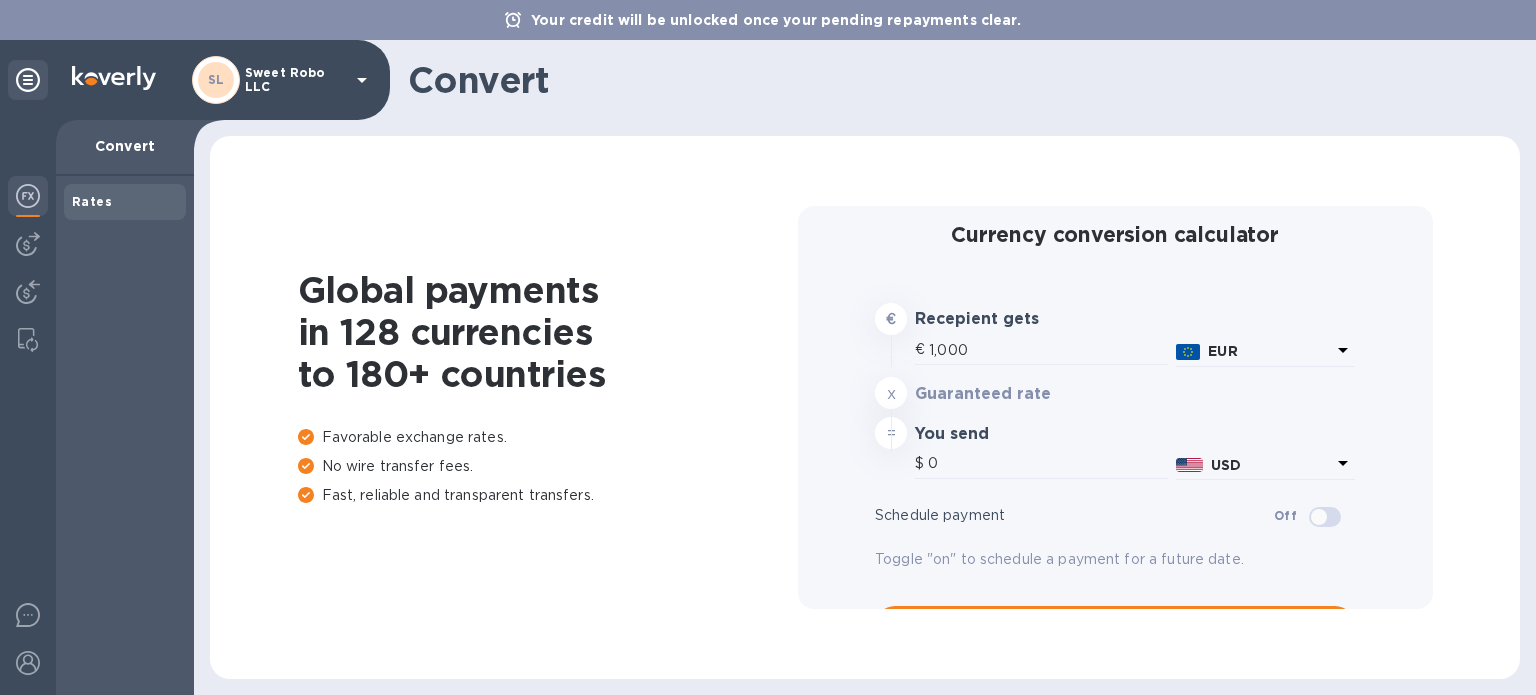 type on "1,173.35" 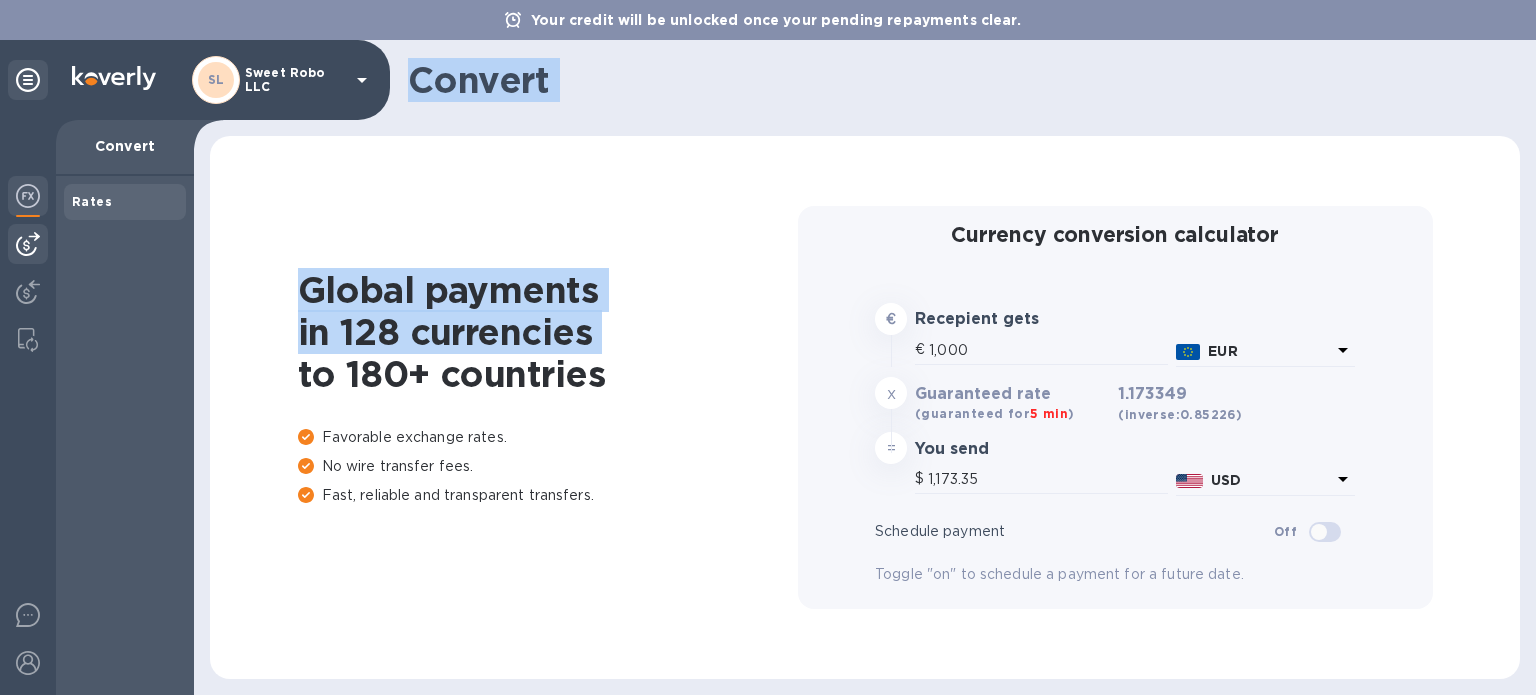 drag, startPoint x: 270, startPoint y: 355, endPoint x: 29, endPoint y: 237, distance: 268.33746 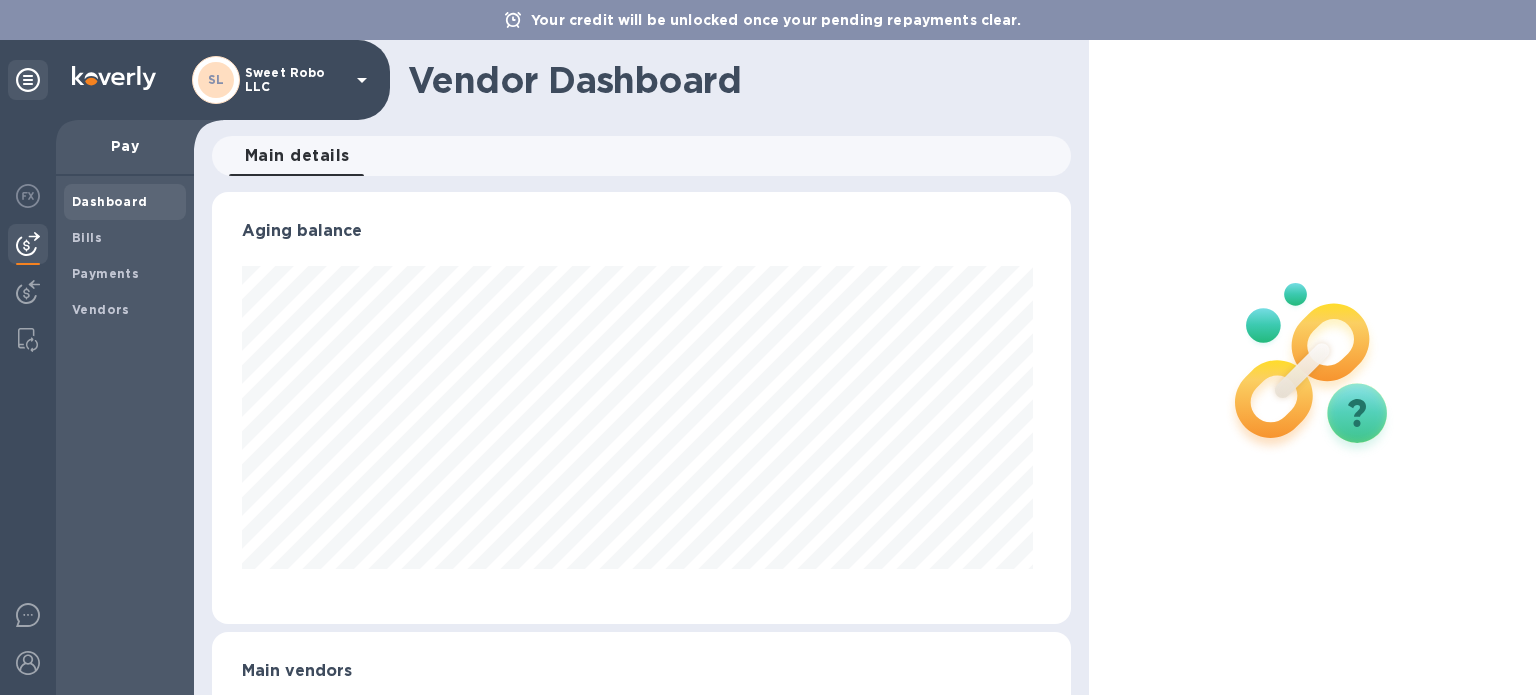 scroll, scrollTop: 999568, scrollLeft: 999149, axis: both 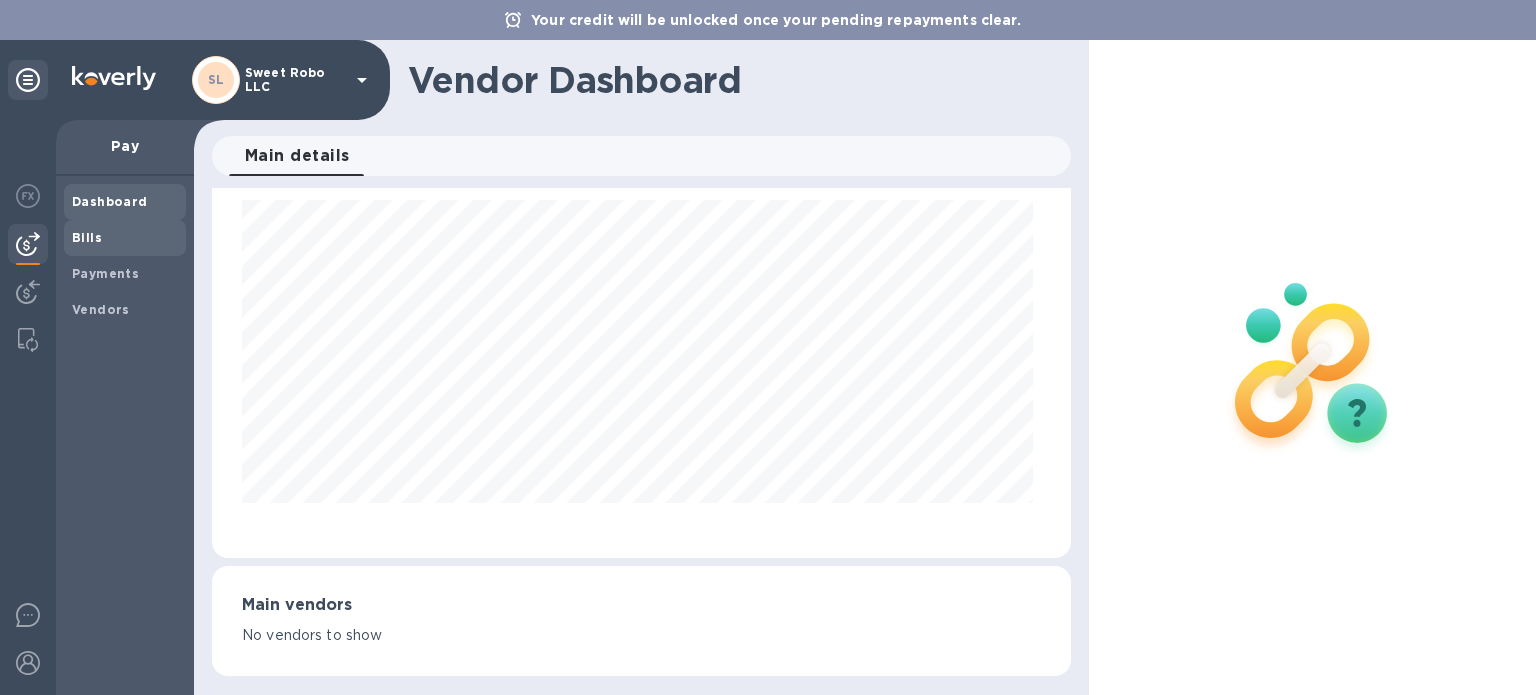click on "Bills" at bounding box center [87, 237] 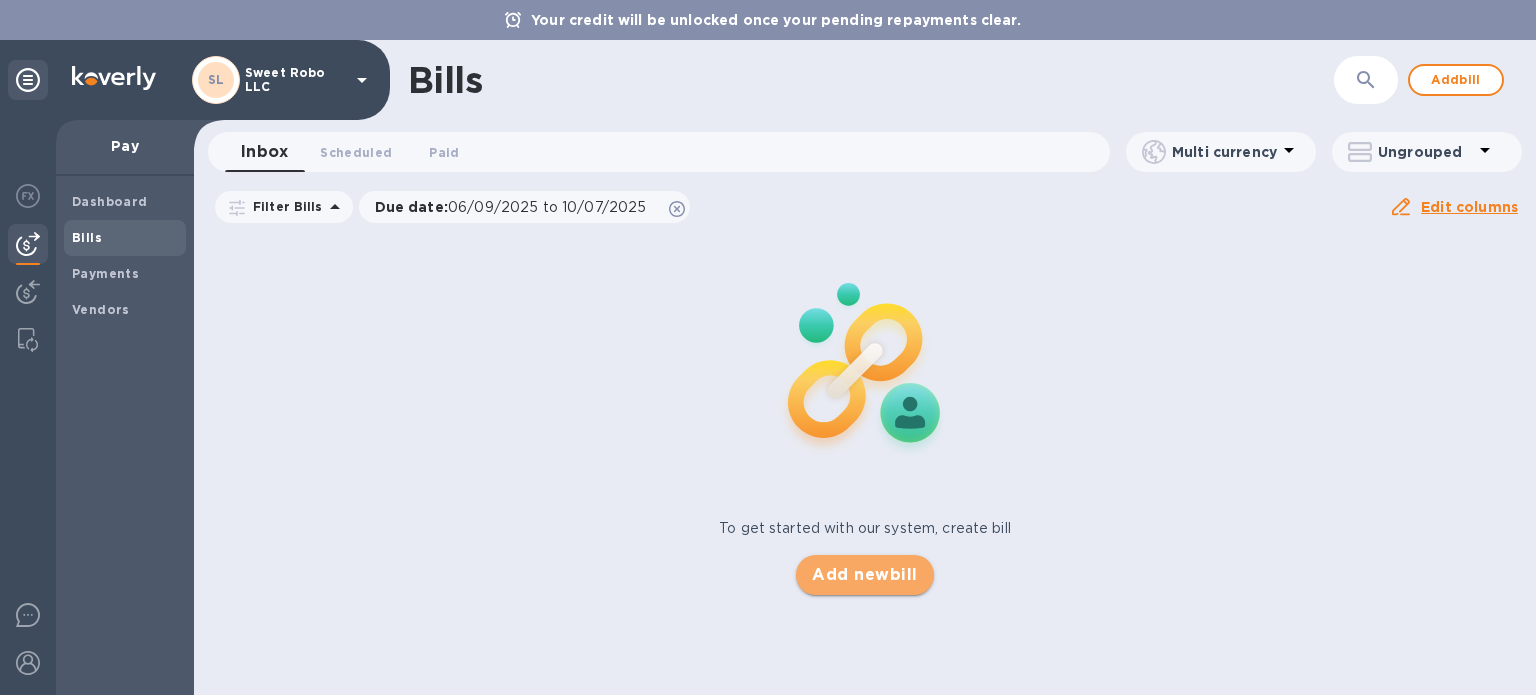 click on "Add new   bill" at bounding box center [864, 575] 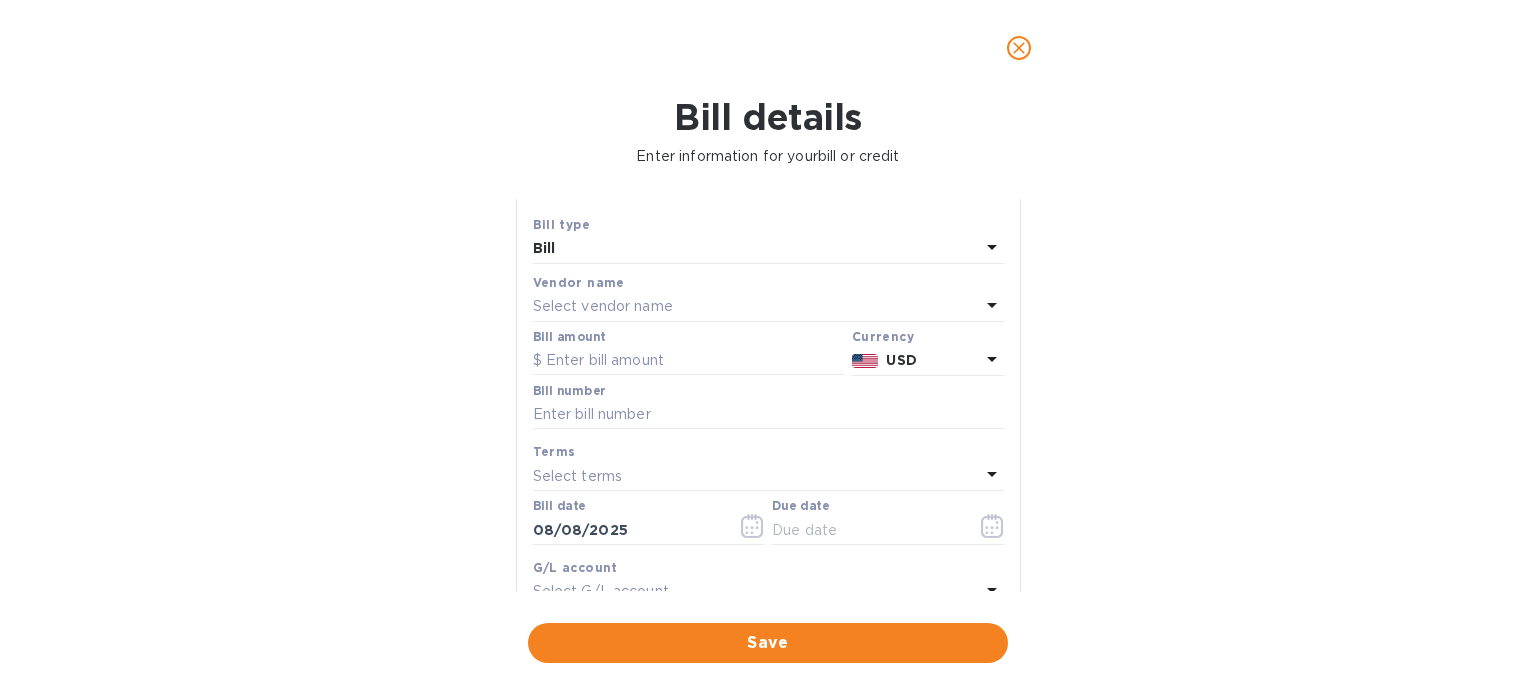 scroll, scrollTop: 0, scrollLeft: 0, axis: both 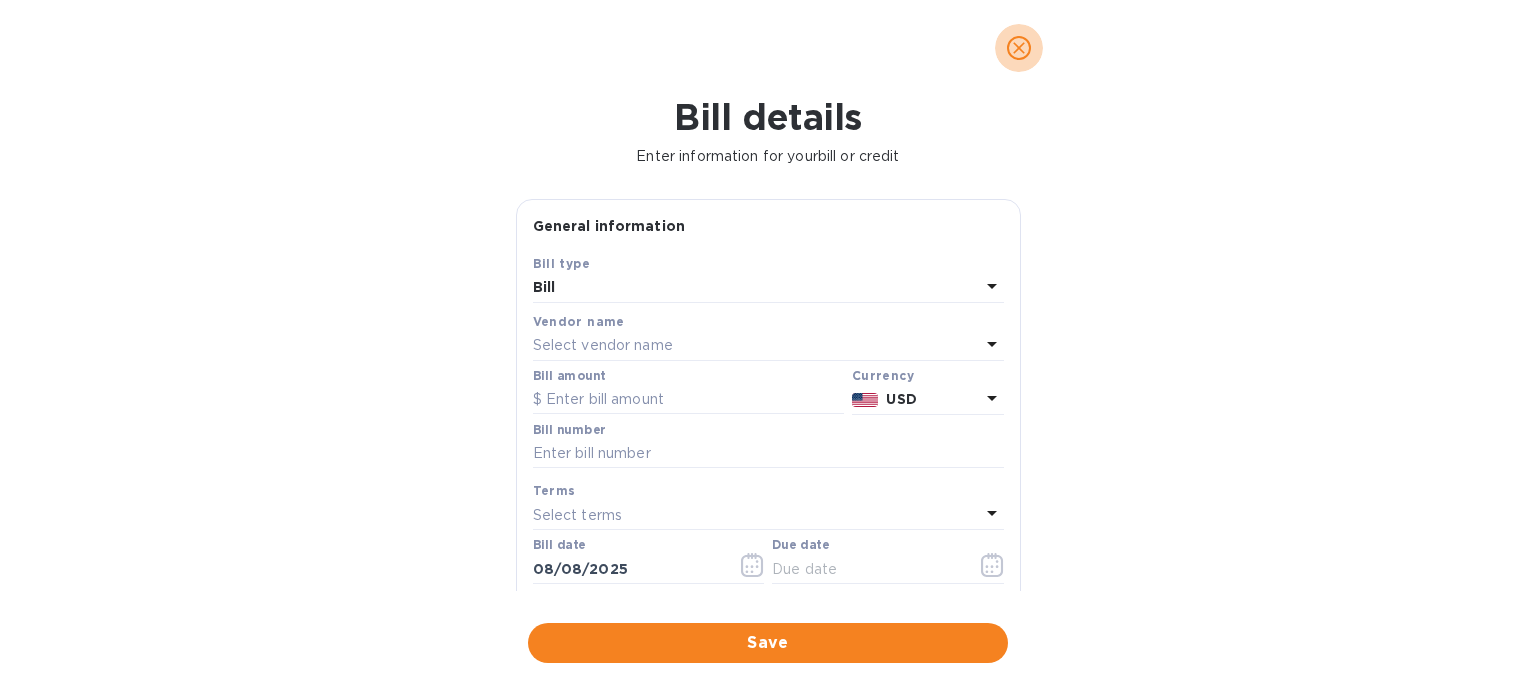 click at bounding box center (1019, 48) 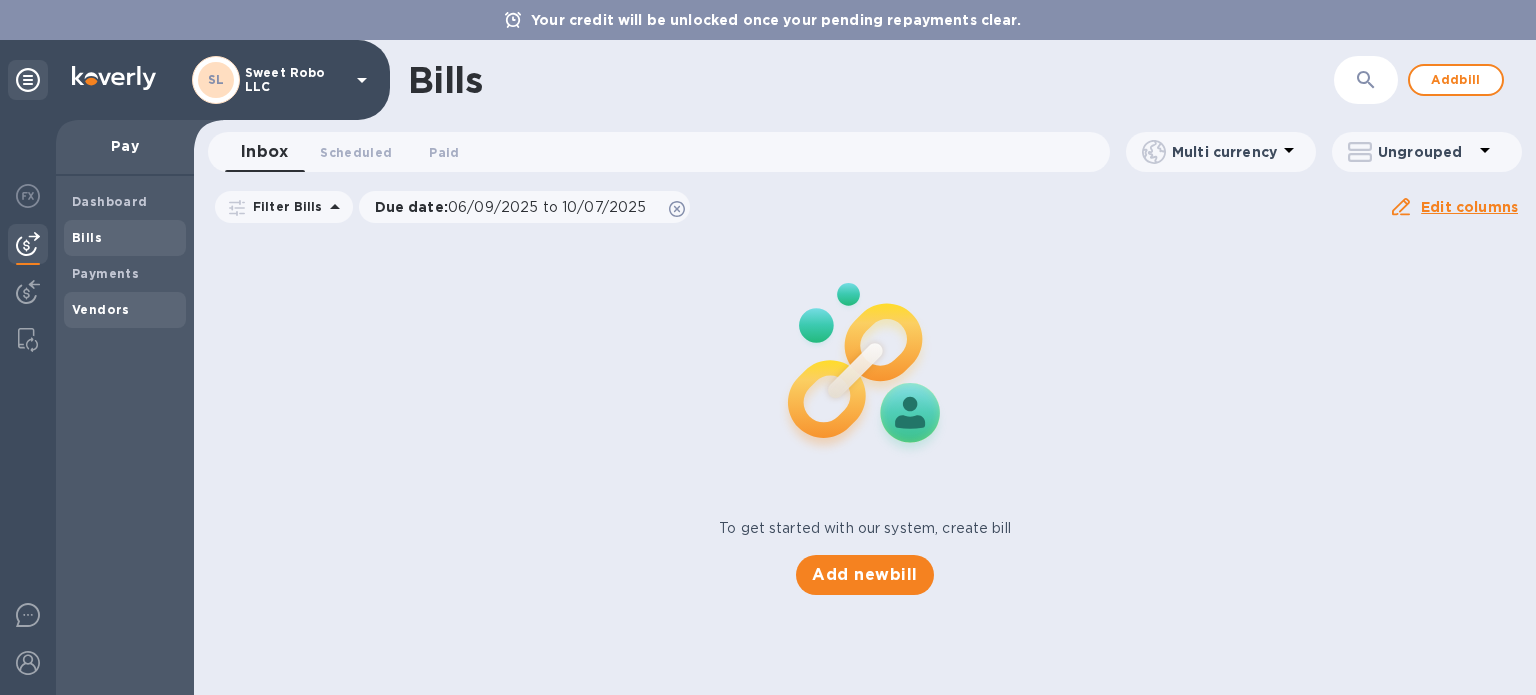 click on "Vendors" at bounding box center (125, 310) 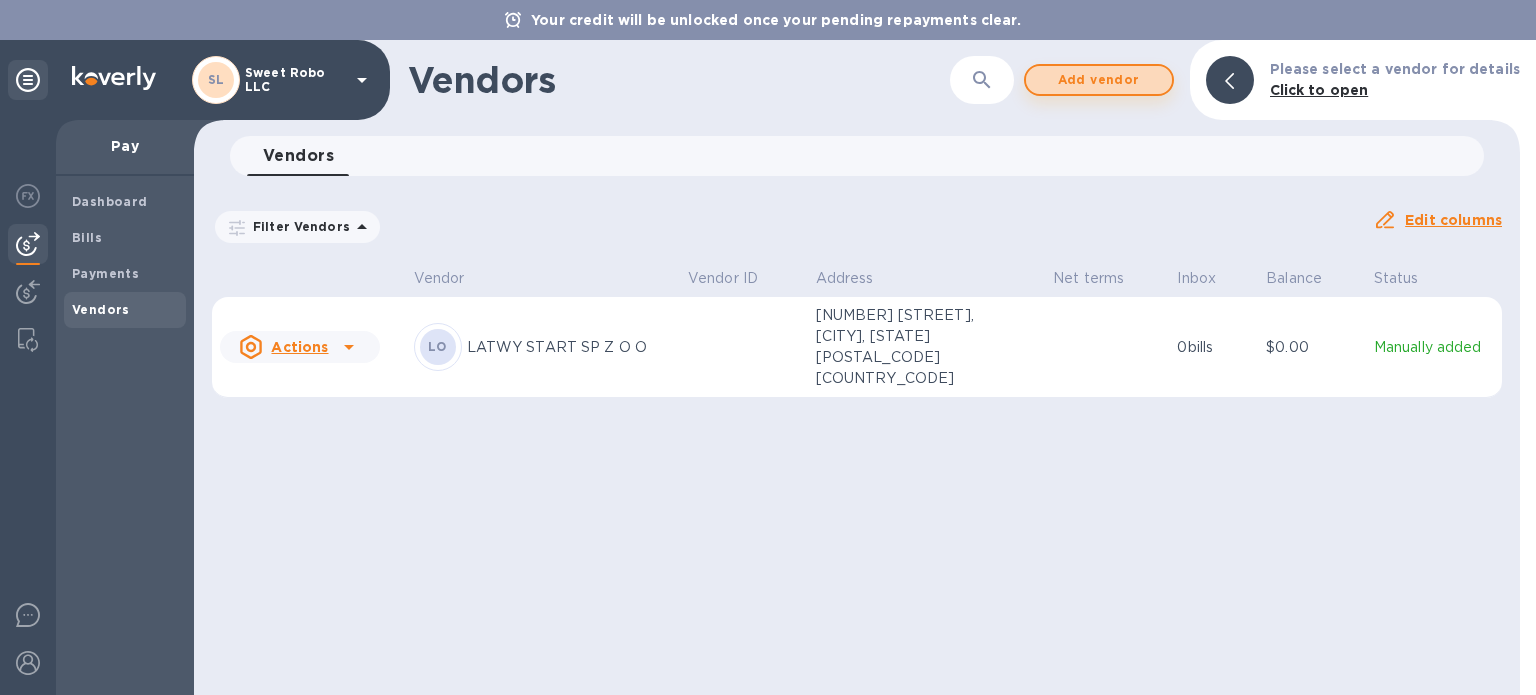 click on "Add vendor" at bounding box center [1099, 80] 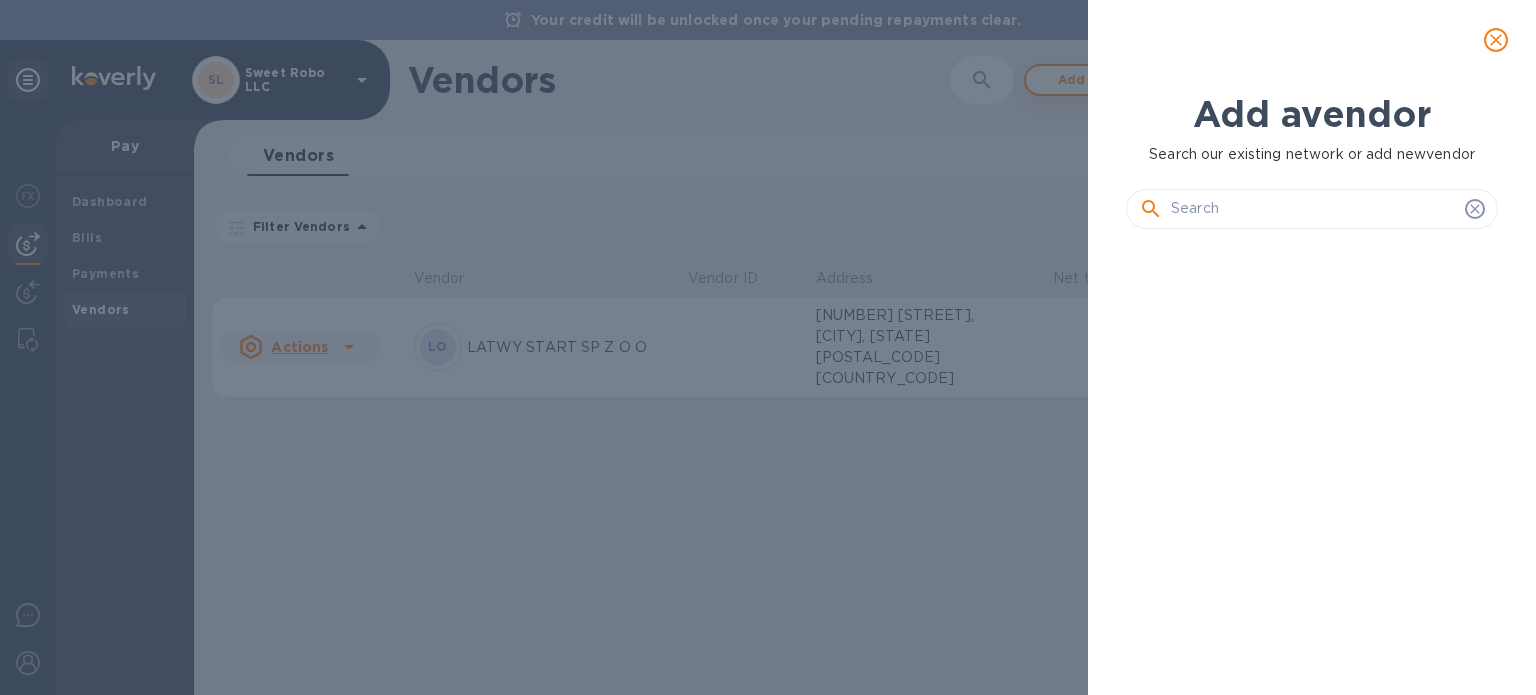 scroll, scrollTop: 16, scrollLeft: 8, axis: both 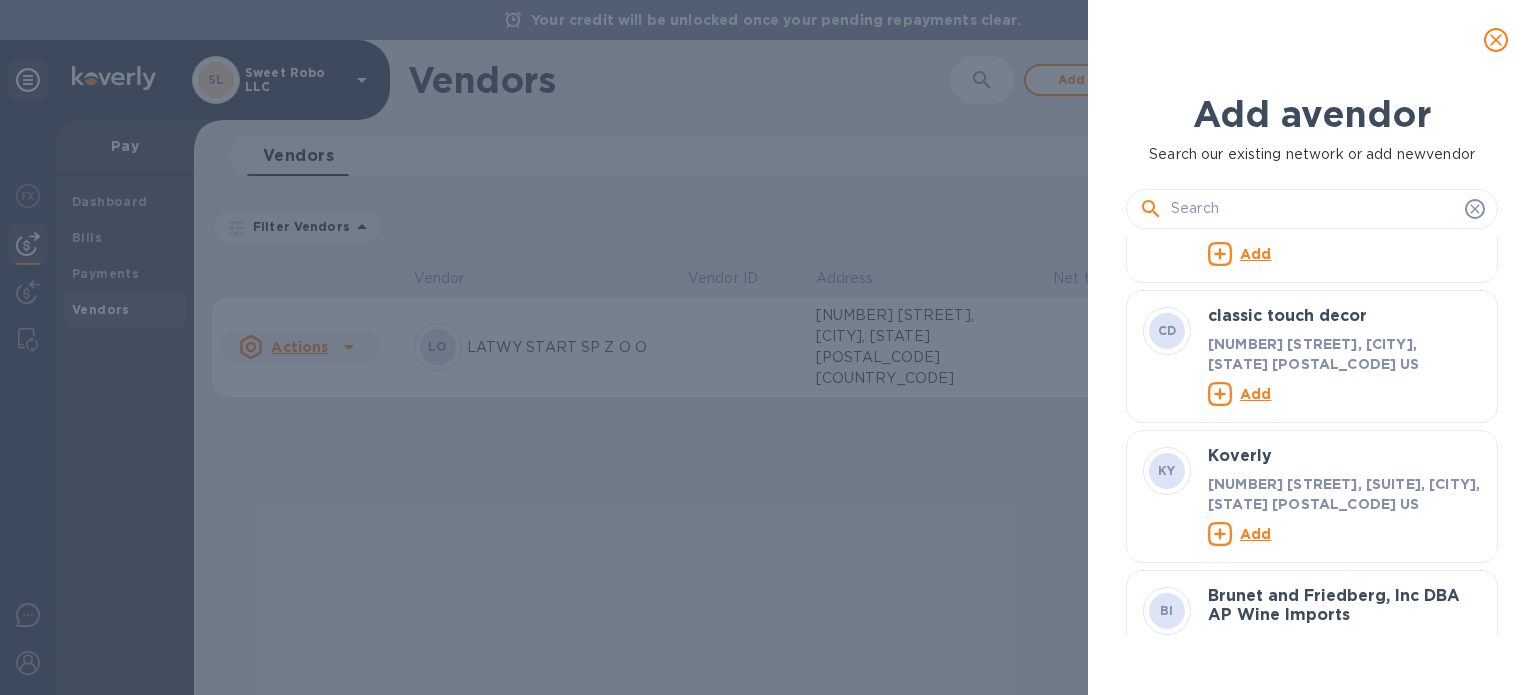 click at bounding box center (1314, 209) 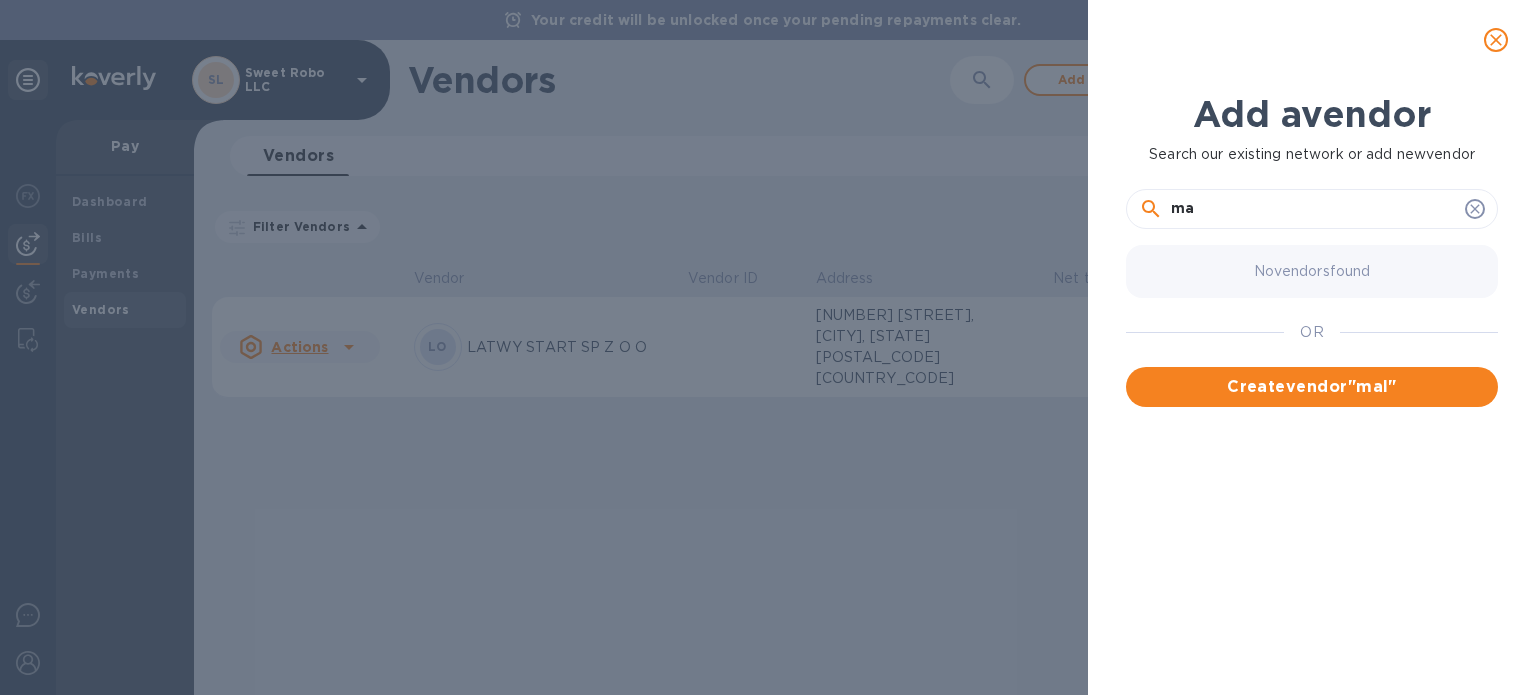scroll, scrollTop: 0, scrollLeft: 0, axis: both 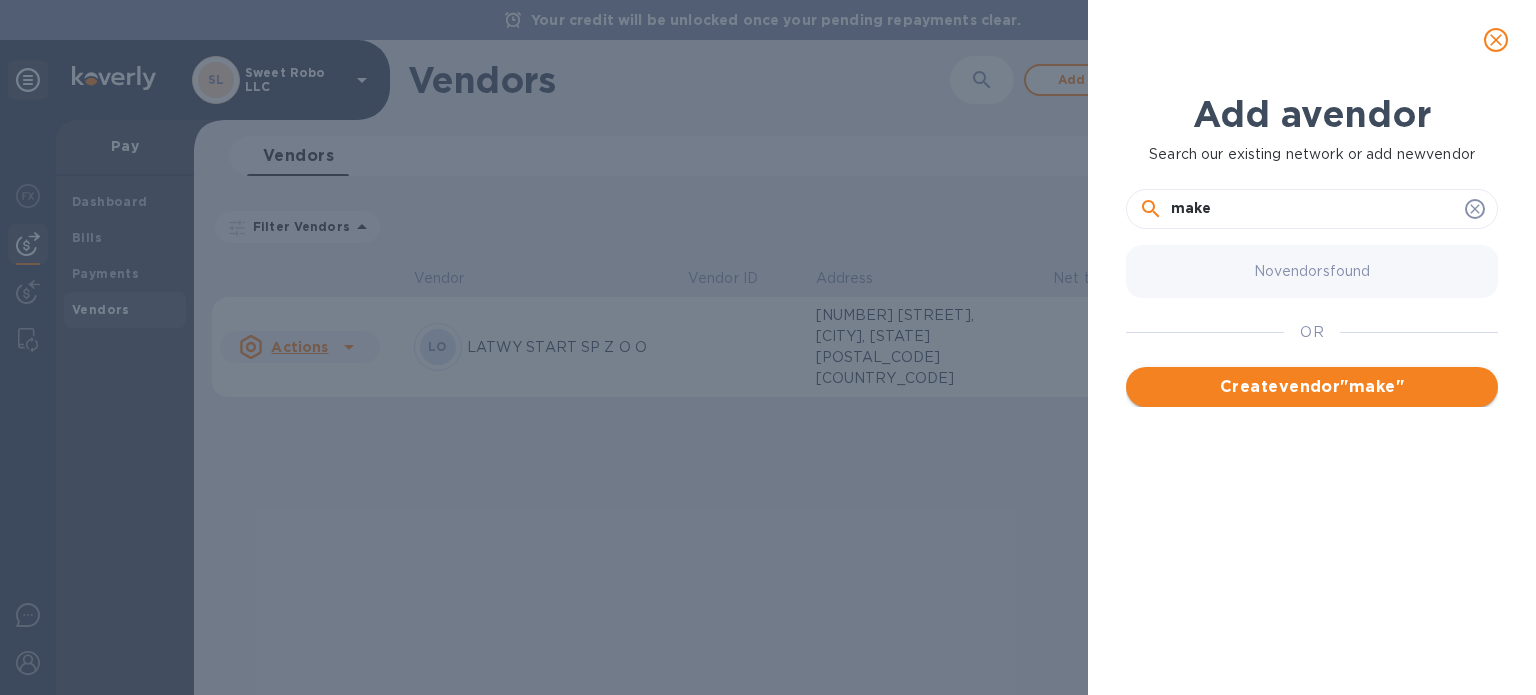 type on "make" 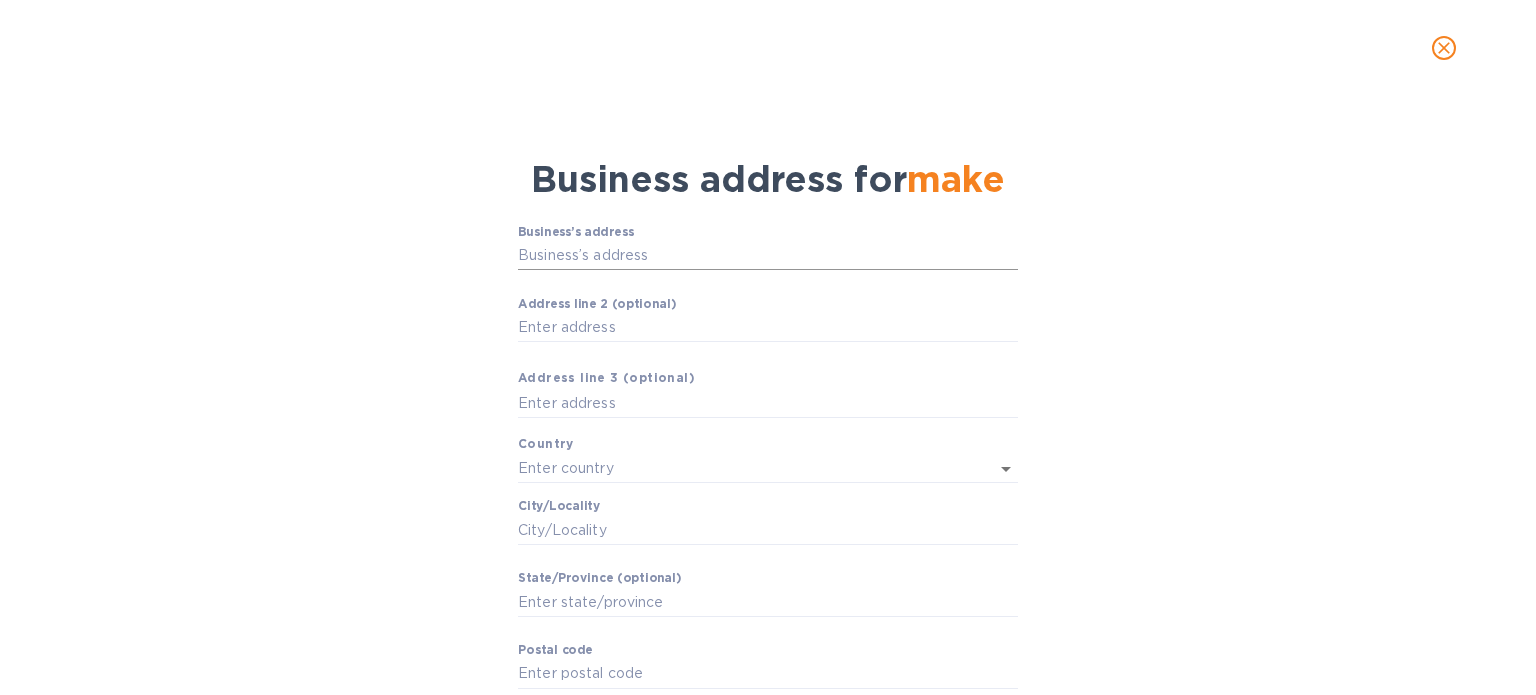 click on "Business’s аddress" at bounding box center [768, 256] 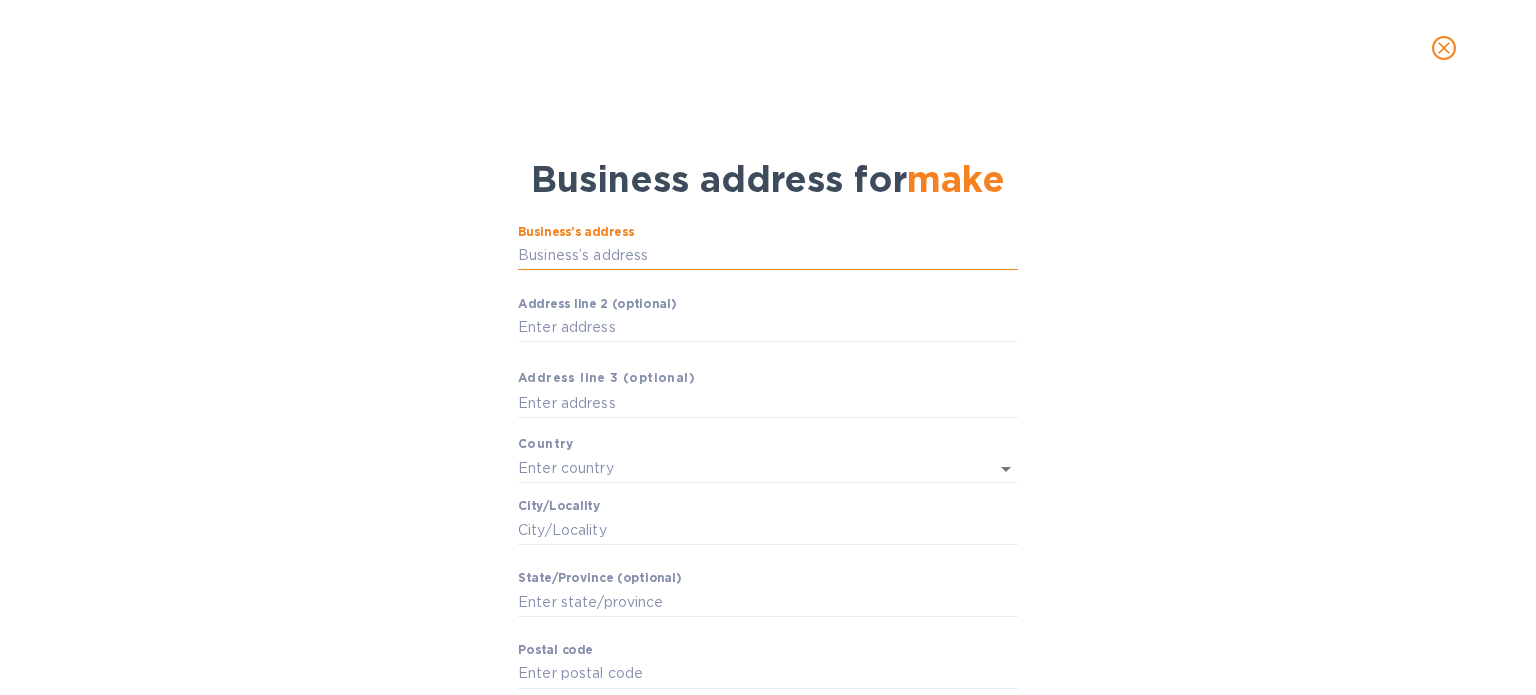 click on "Business’s аddress" at bounding box center [768, 256] 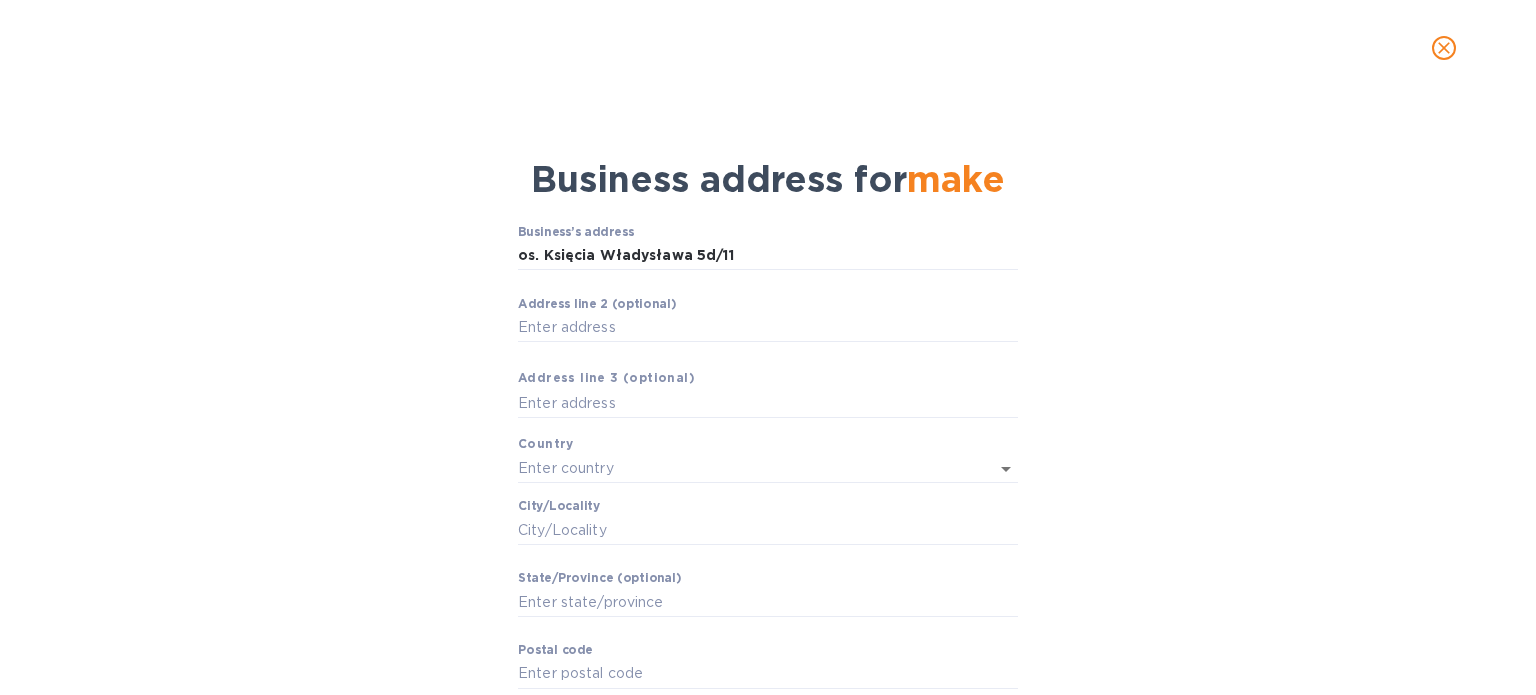 type on "[NUMBER] [STREET]" 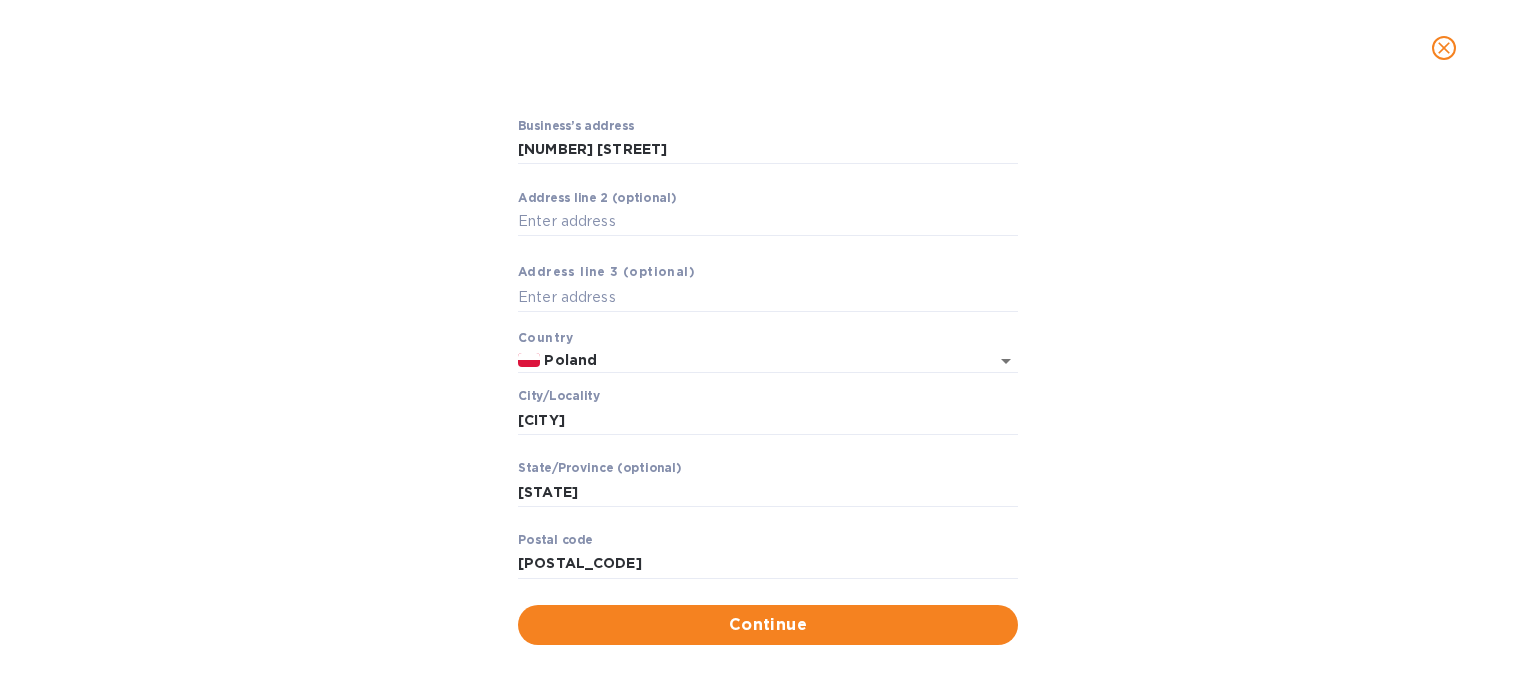 scroll, scrollTop: 116, scrollLeft: 0, axis: vertical 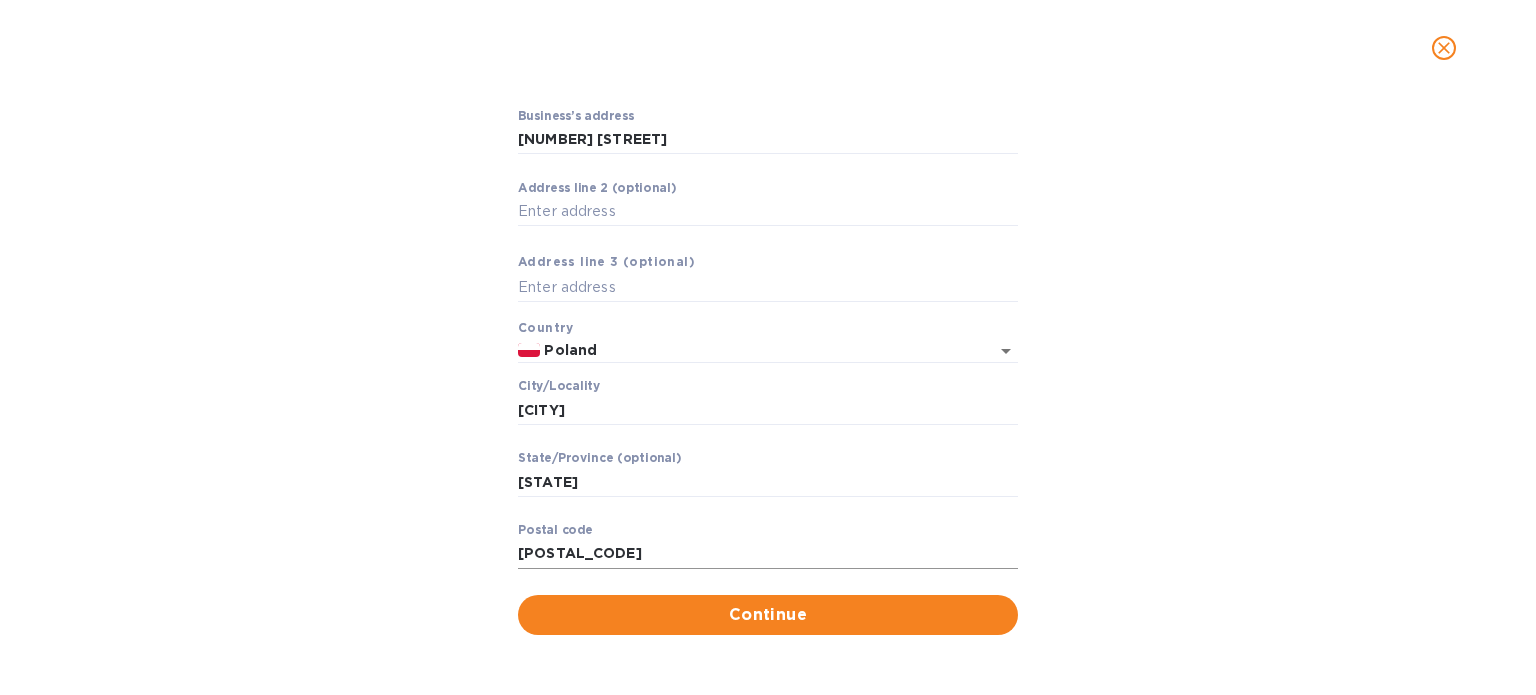click on "[POSTAL_CODE]" at bounding box center [768, 554] 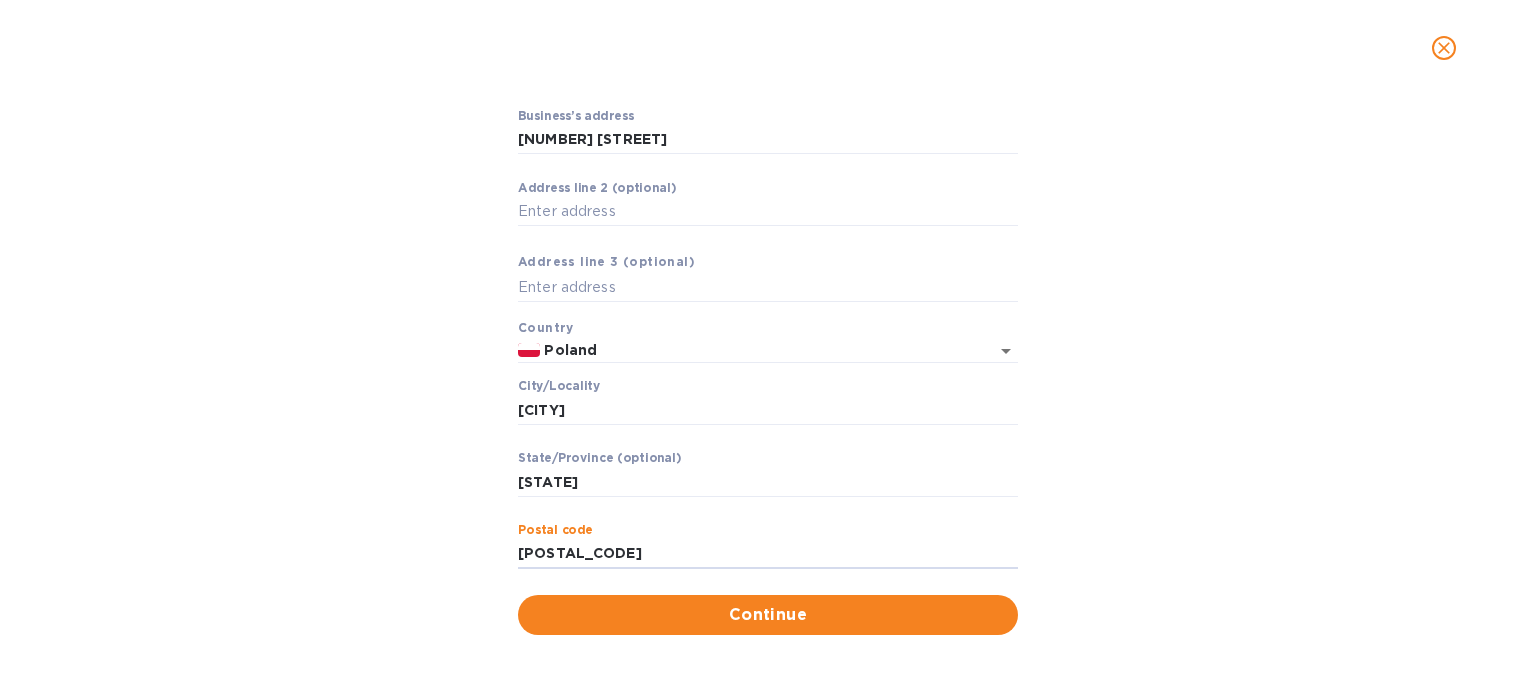 type on "[POSTAL_CODE]" 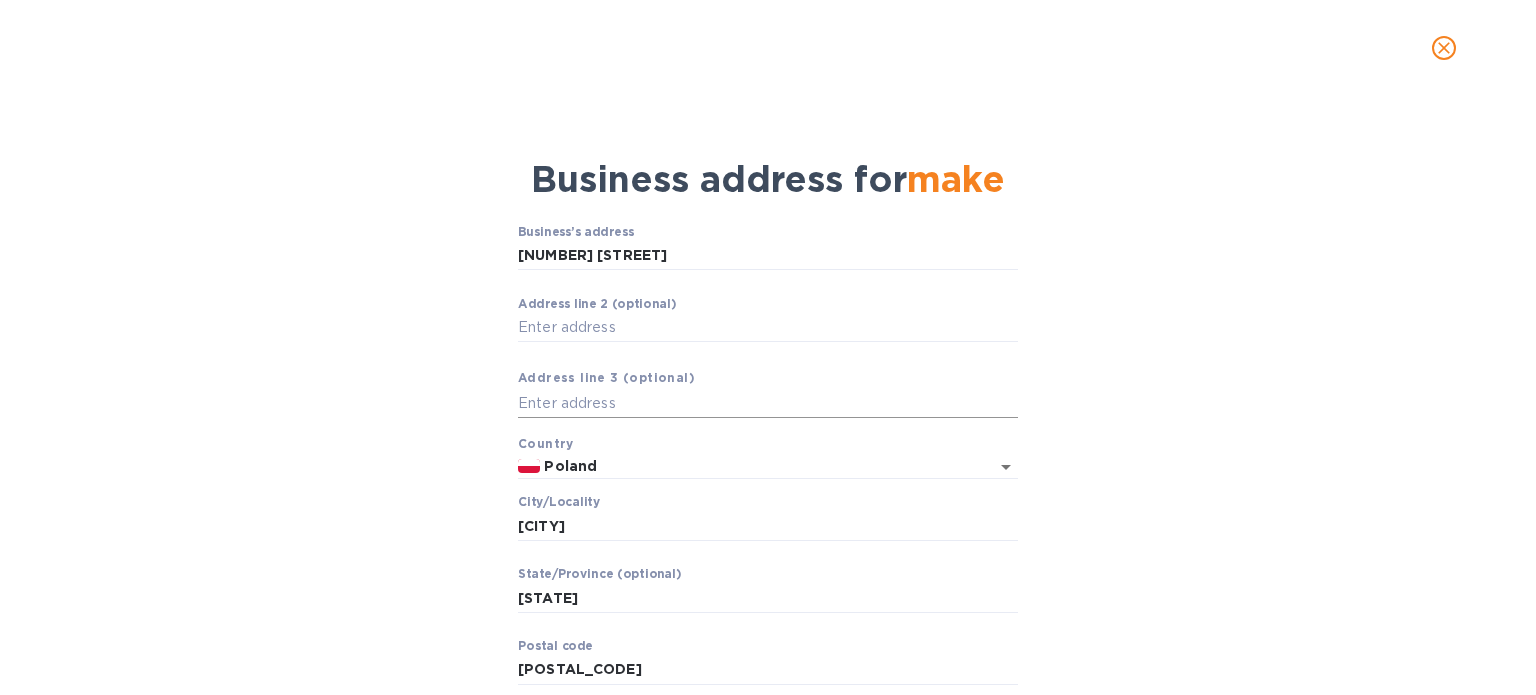 scroll, scrollTop: 116, scrollLeft: 0, axis: vertical 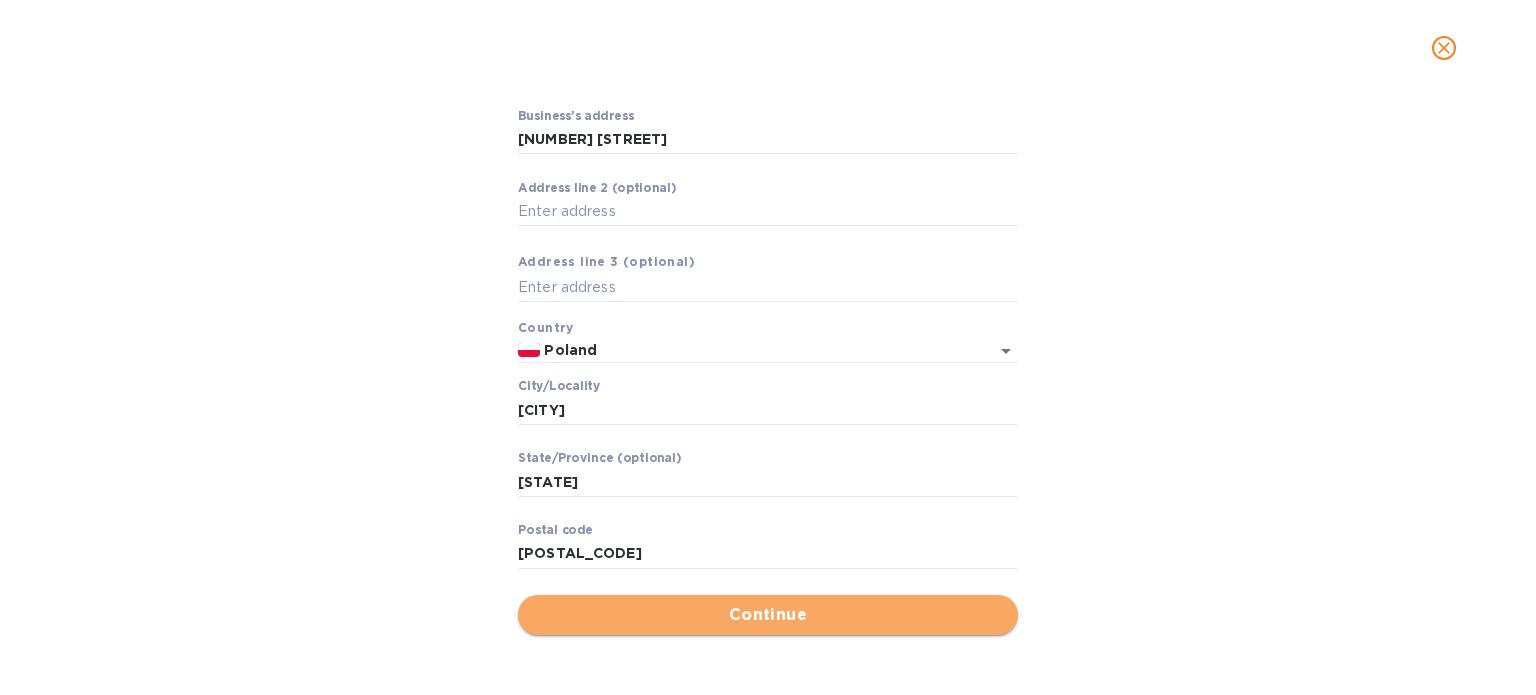 click on "Continue" at bounding box center [768, 615] 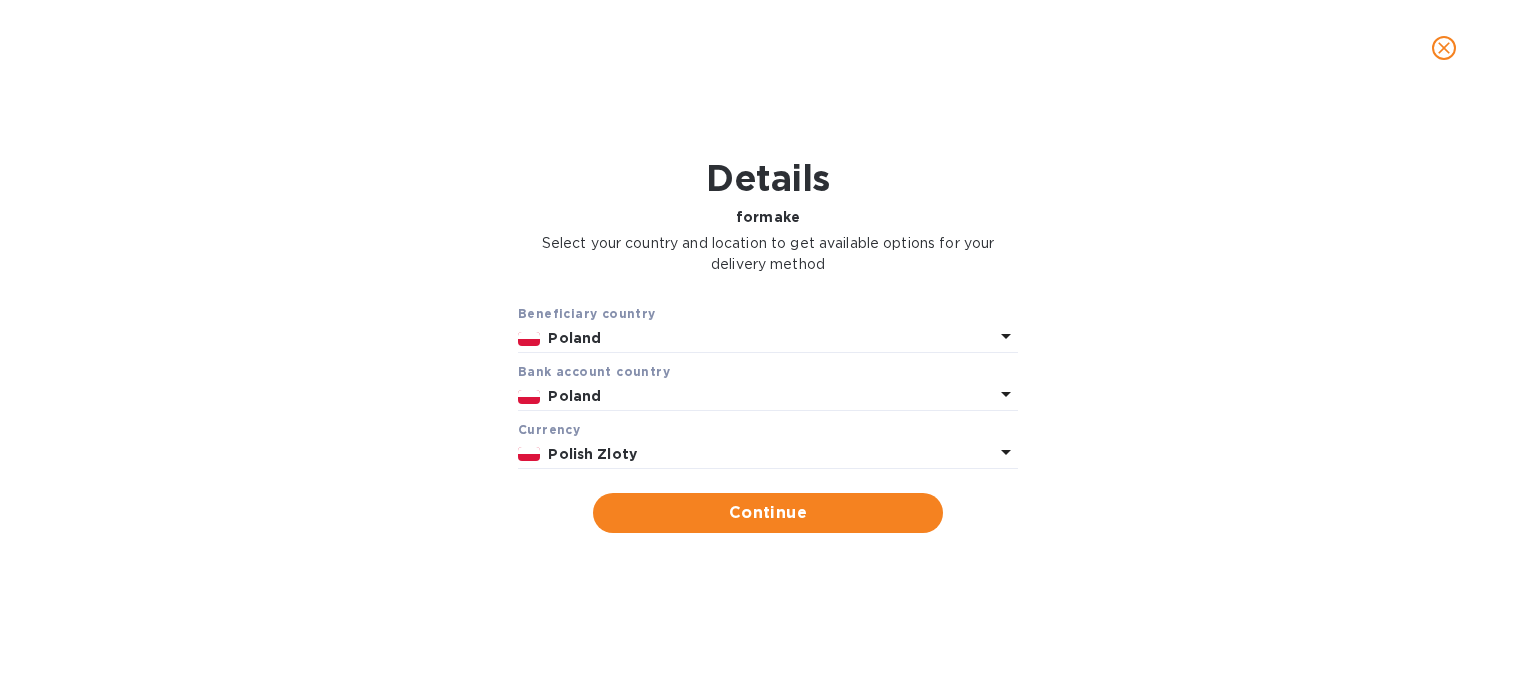 click 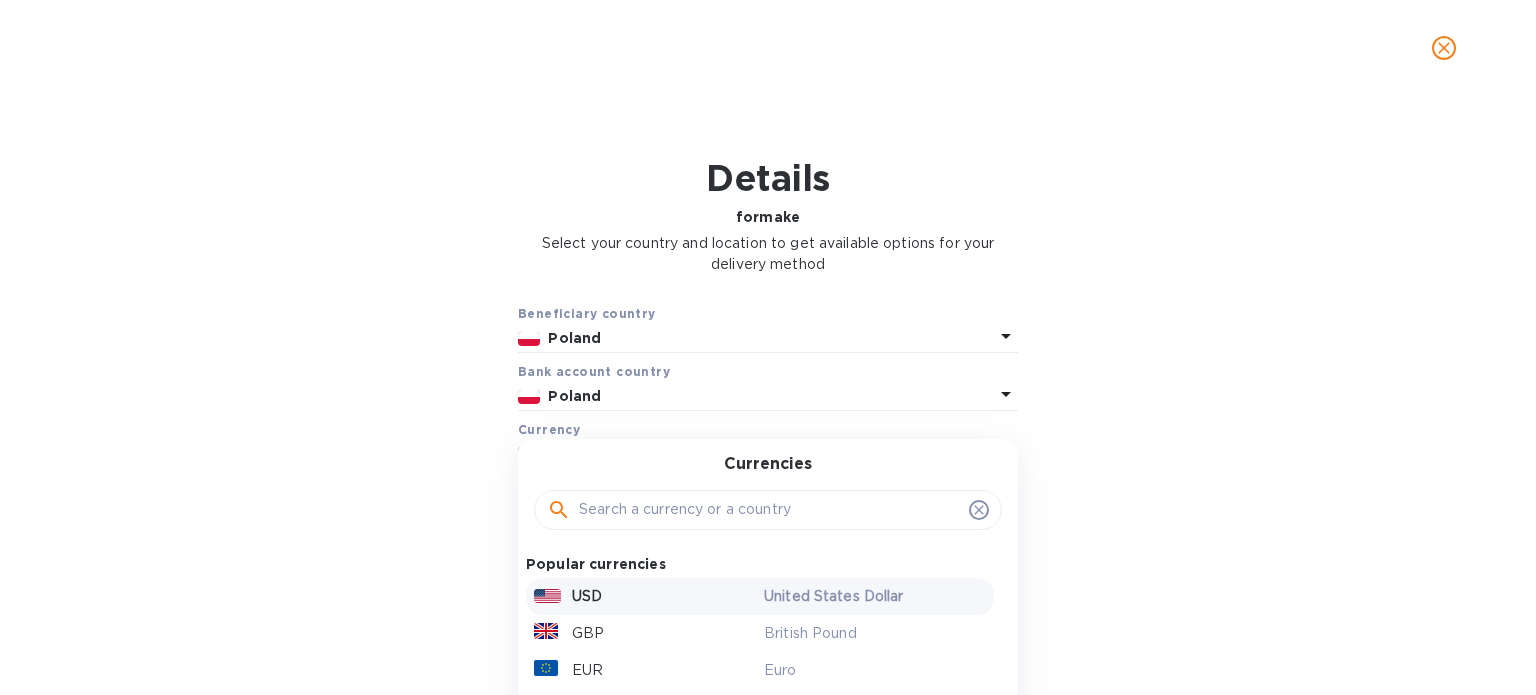 click on "USD" at bounding box center (645, 596) 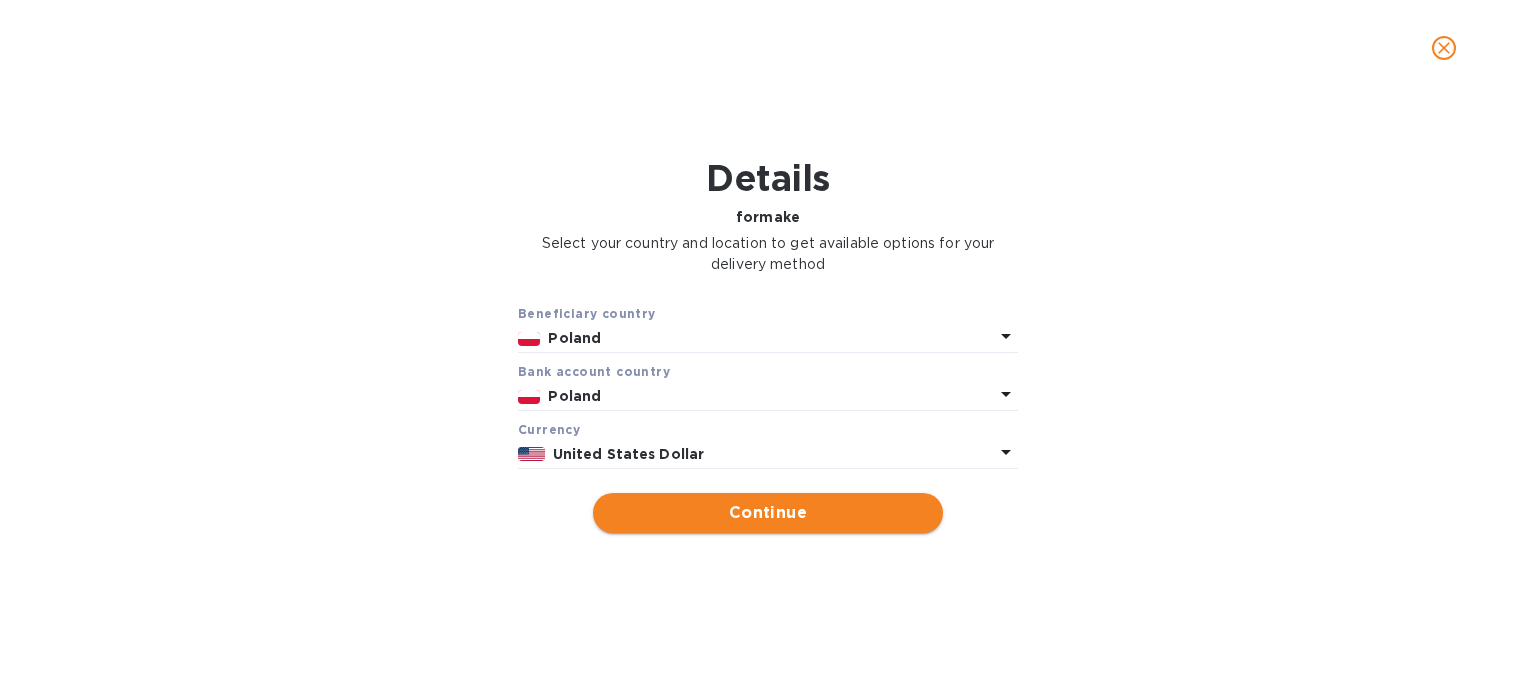 click on "Continue" at bounding box center [768, 513] 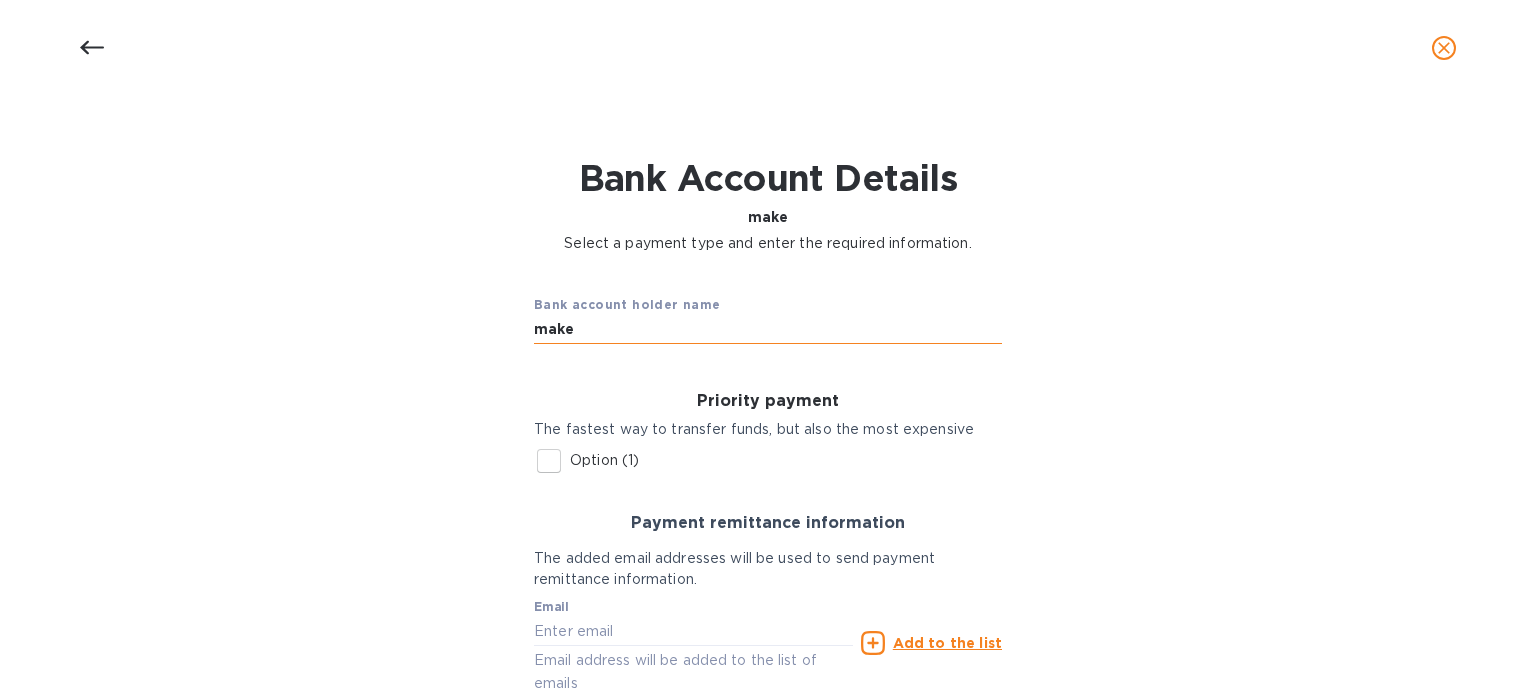 click on "make" at bounding box center [768, 329] 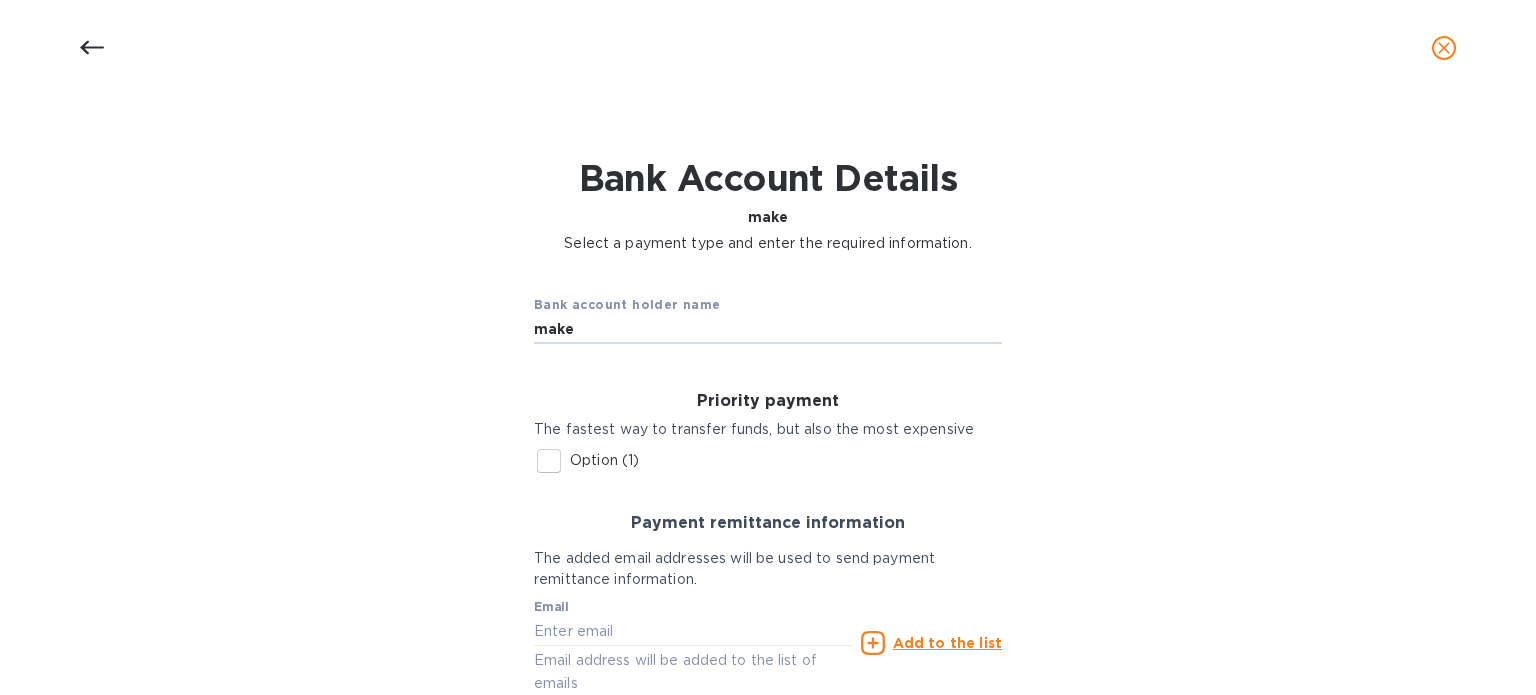 drag, startPoint x: 591, startPoint y: 325, endPoint x: 525, endPoint y: 326, distance: 66.007576 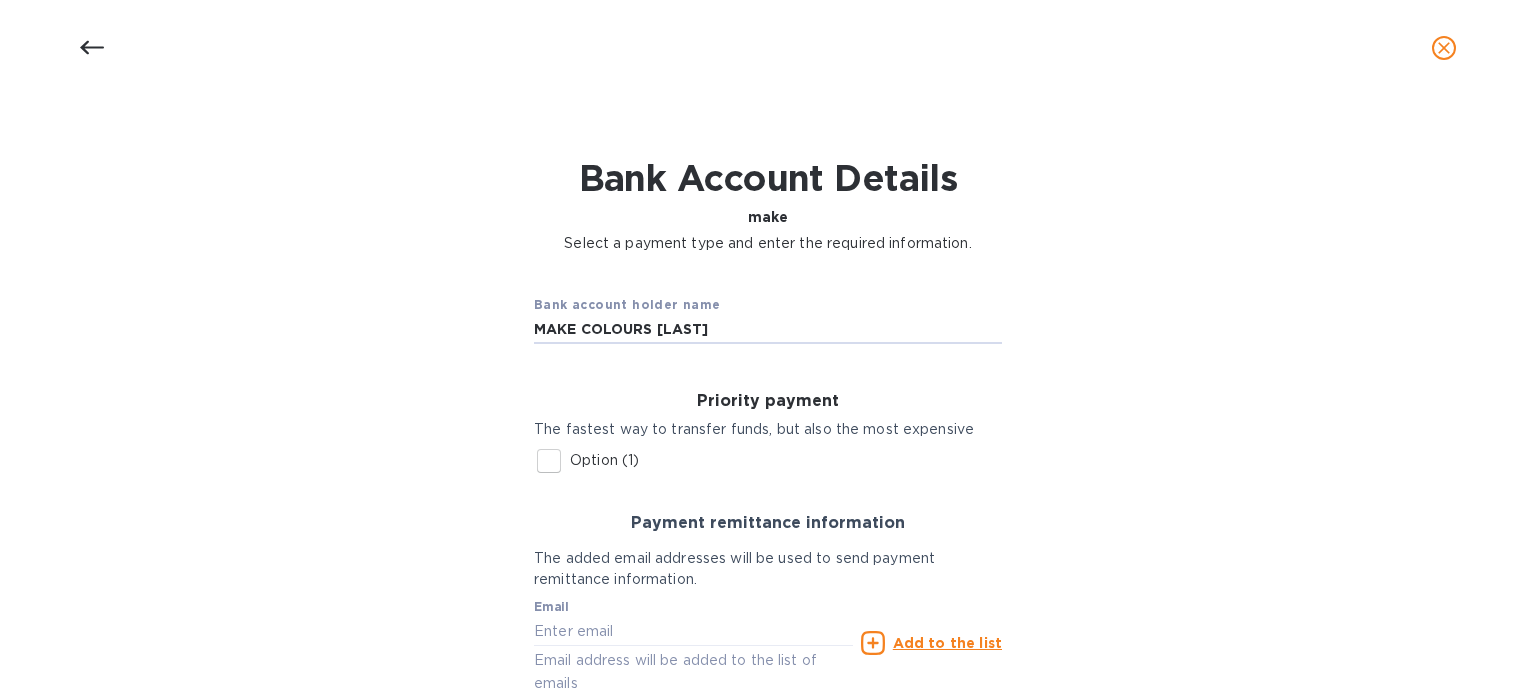 scroll, scrollTop: 136, scrollLeft: 0, axis: vertical 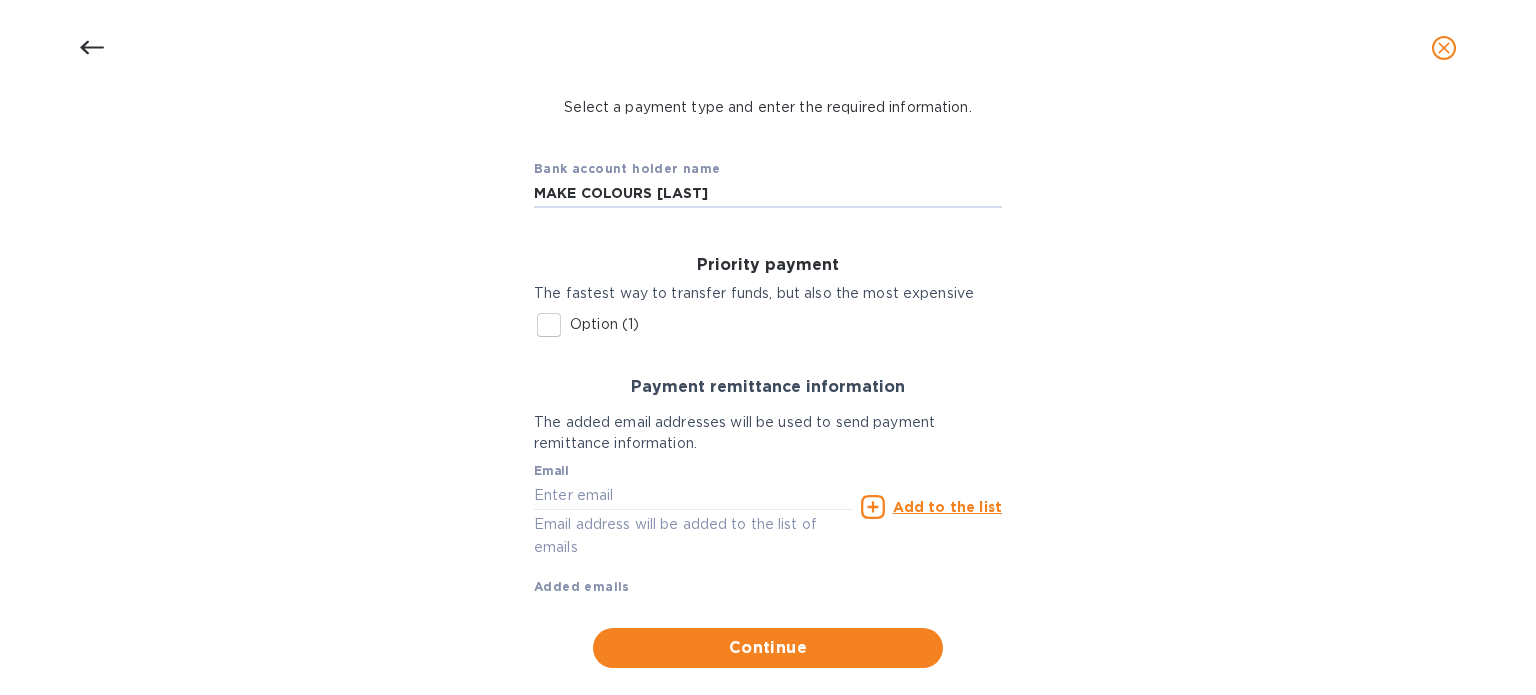type on "MAKE COLOURS [LAST]" 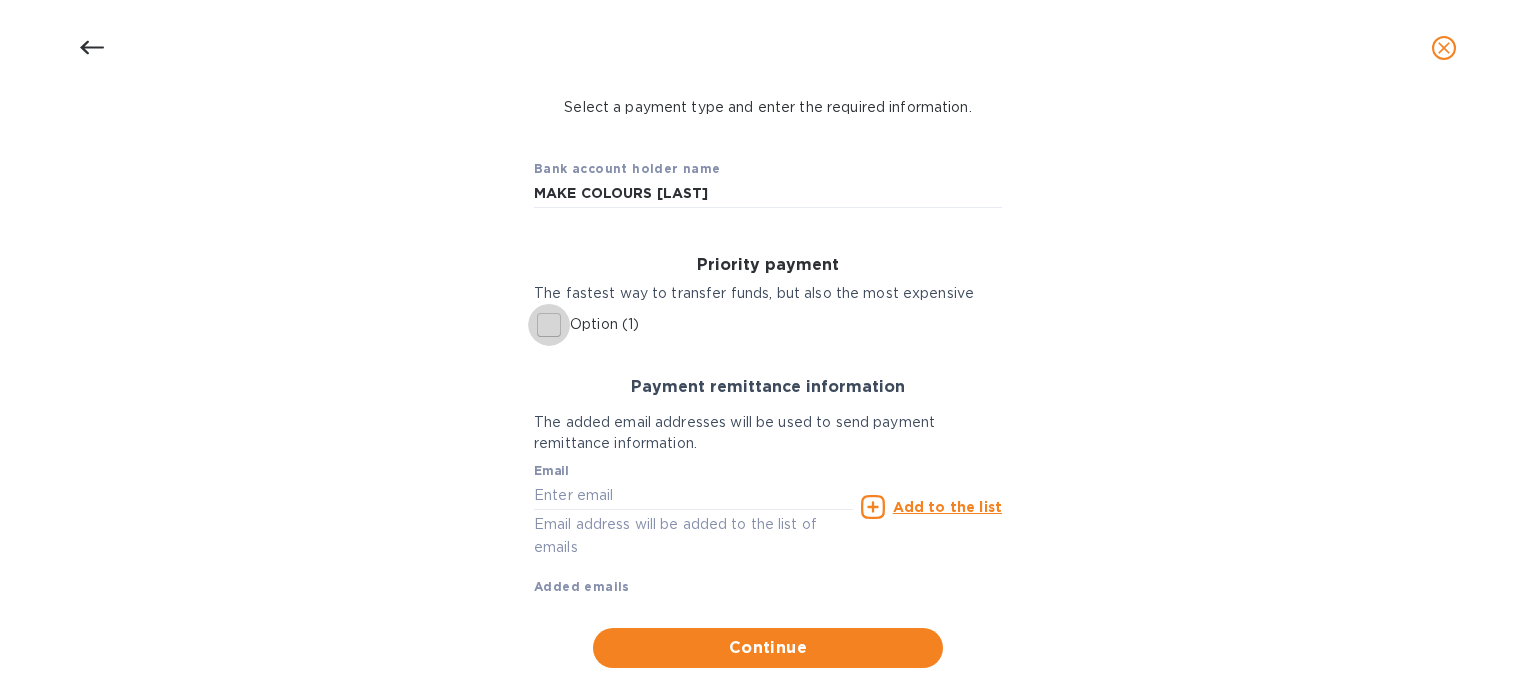 click on "Option (1)" at bounding box center [549, 325] 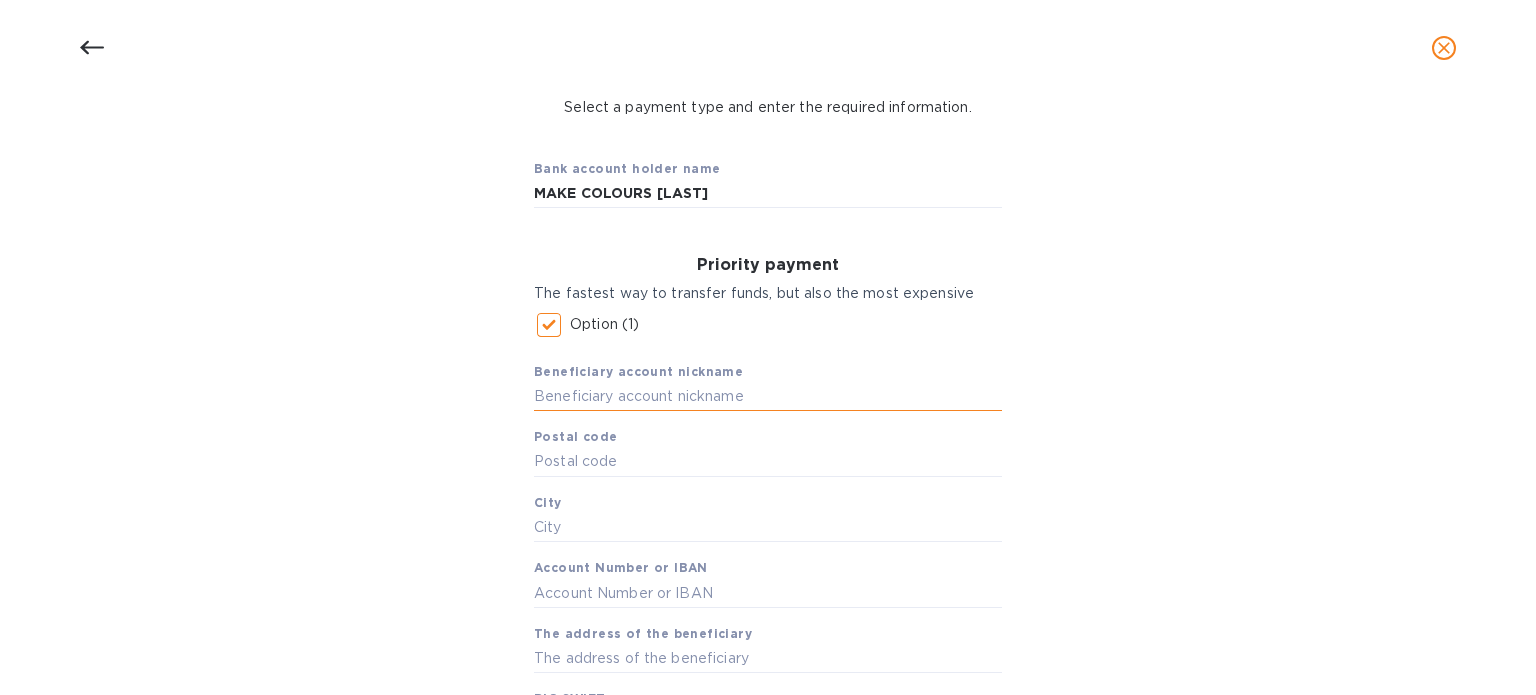 click at bounding box center (768, 397) 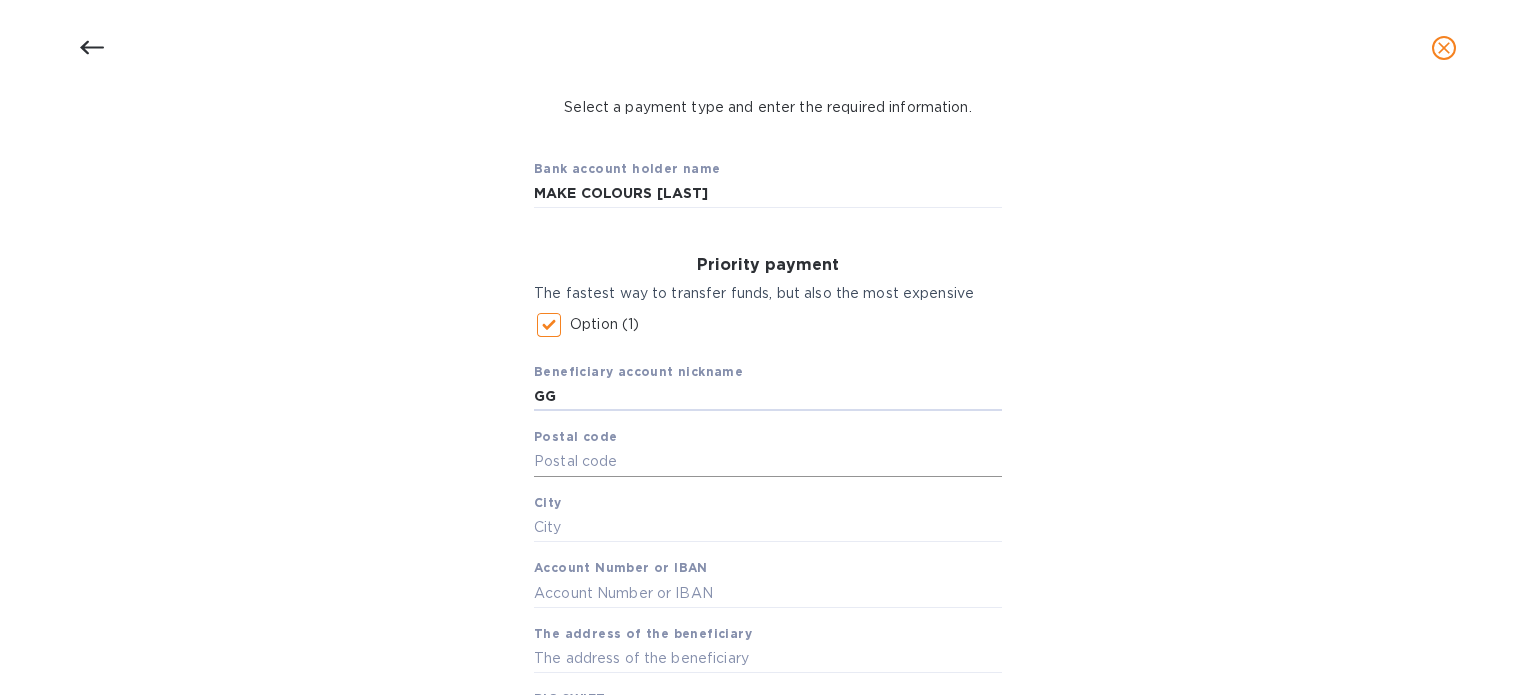 type on "GG" 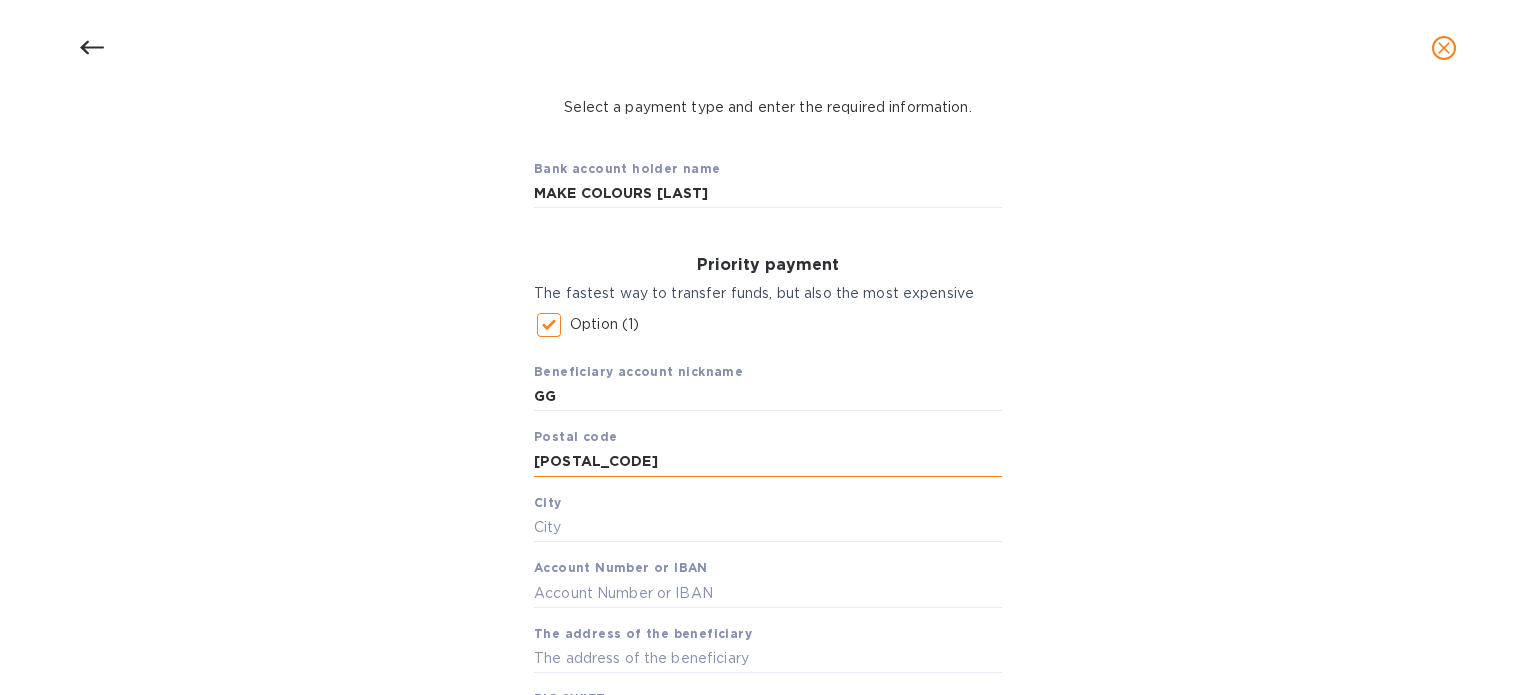 click on "[POSTAL_CODE]" at bounding box center (768, 462) 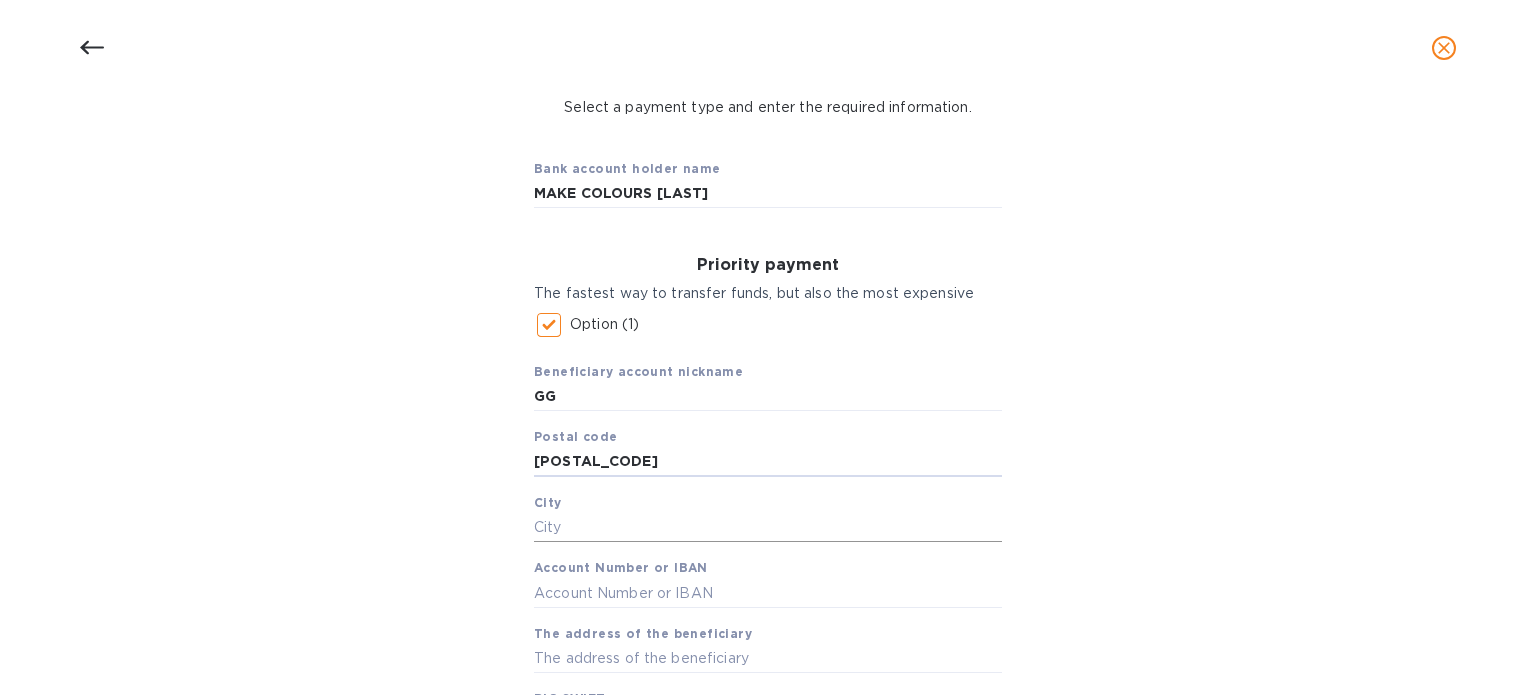 type on "[POSTAL_CODE]" 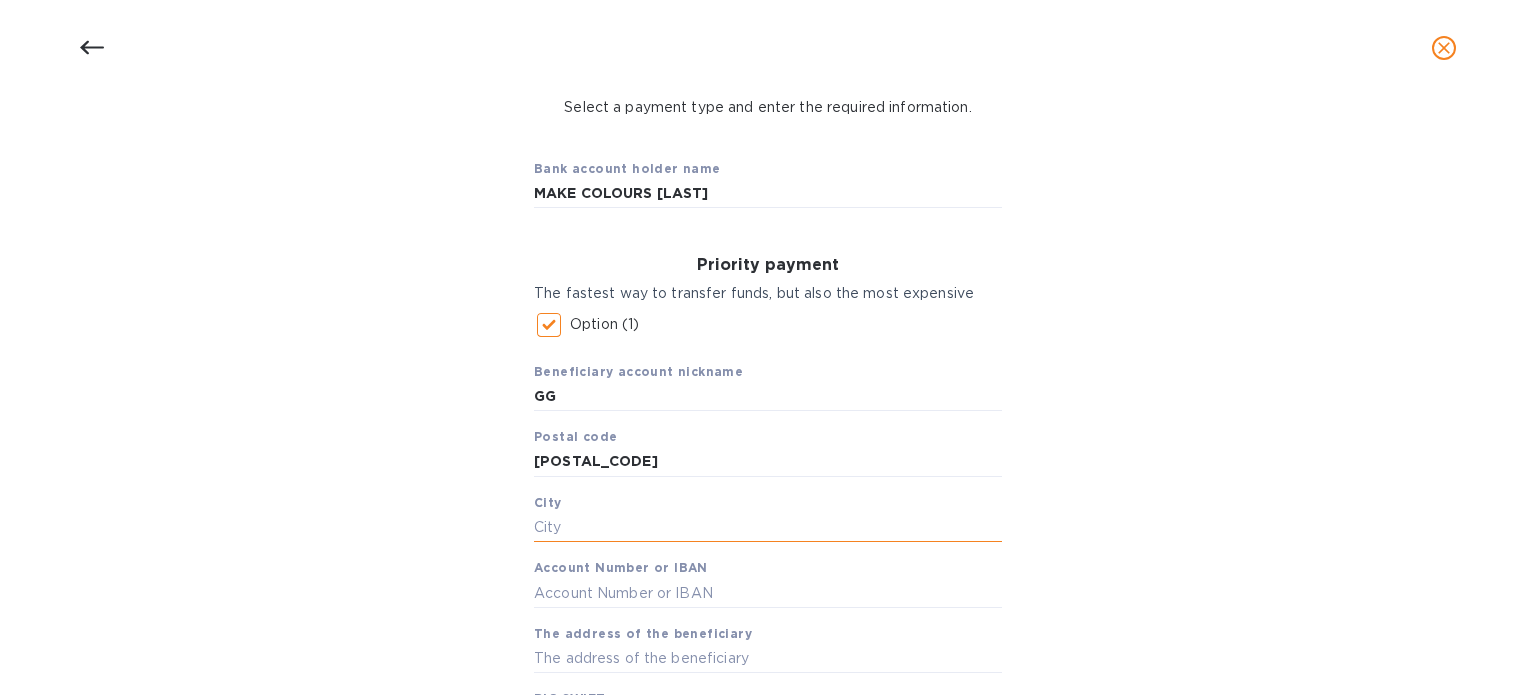 click at bounding box center (768, 528) 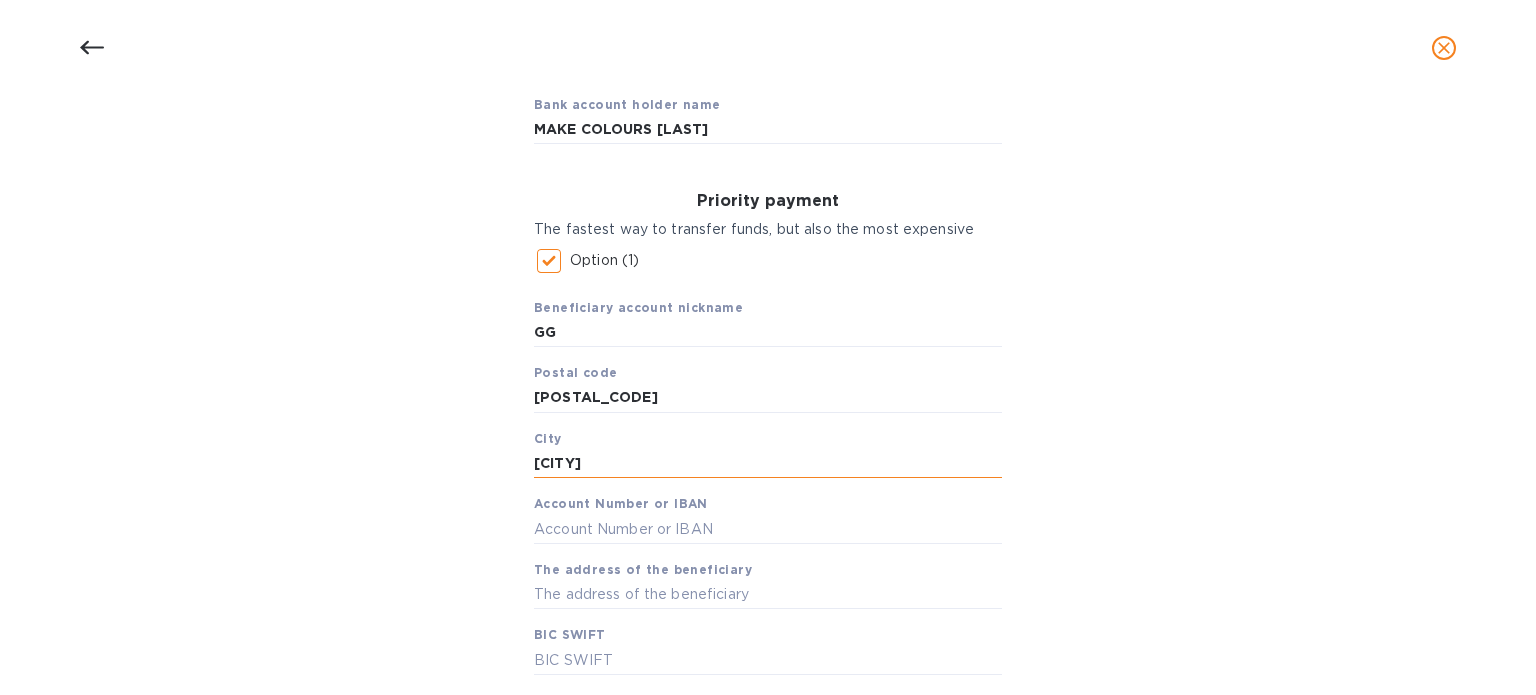 scroll, scrollTop: 203, scrollLeft: 0, axis: vertical 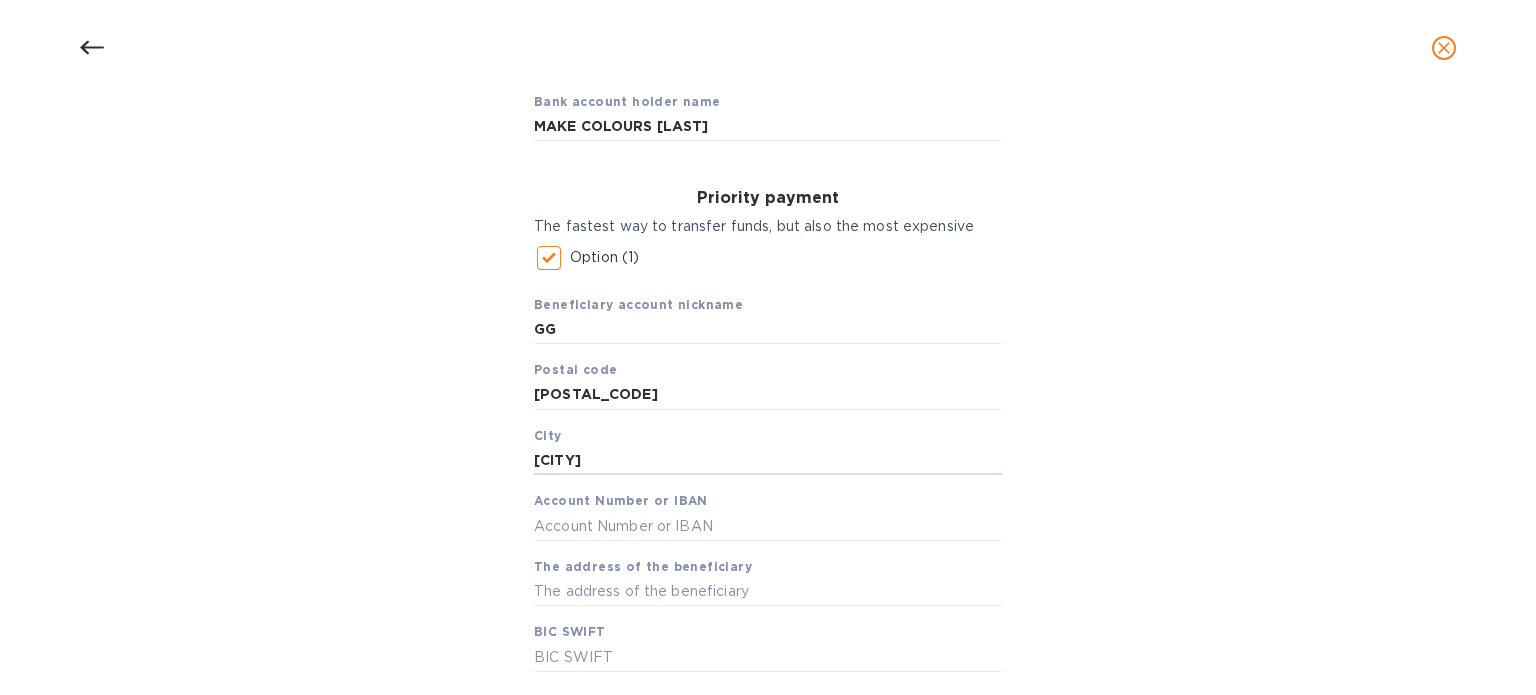 type on "[CITY]" 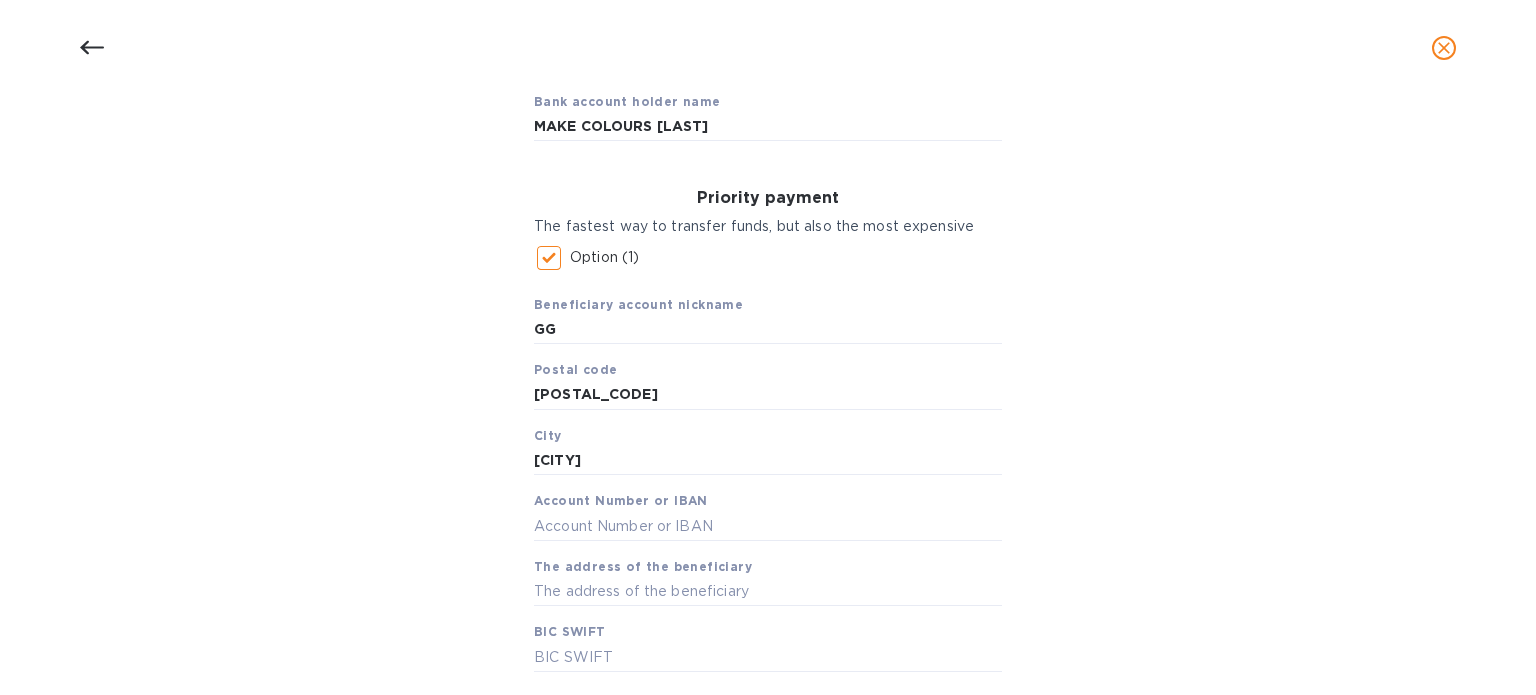click on "Beneficiary account nickname GG Postal code [POSTAL_CODE] City Zory Account Number or IBAN The address of the beneficiary BIC SWIFT" at bounding box center (768, 475) 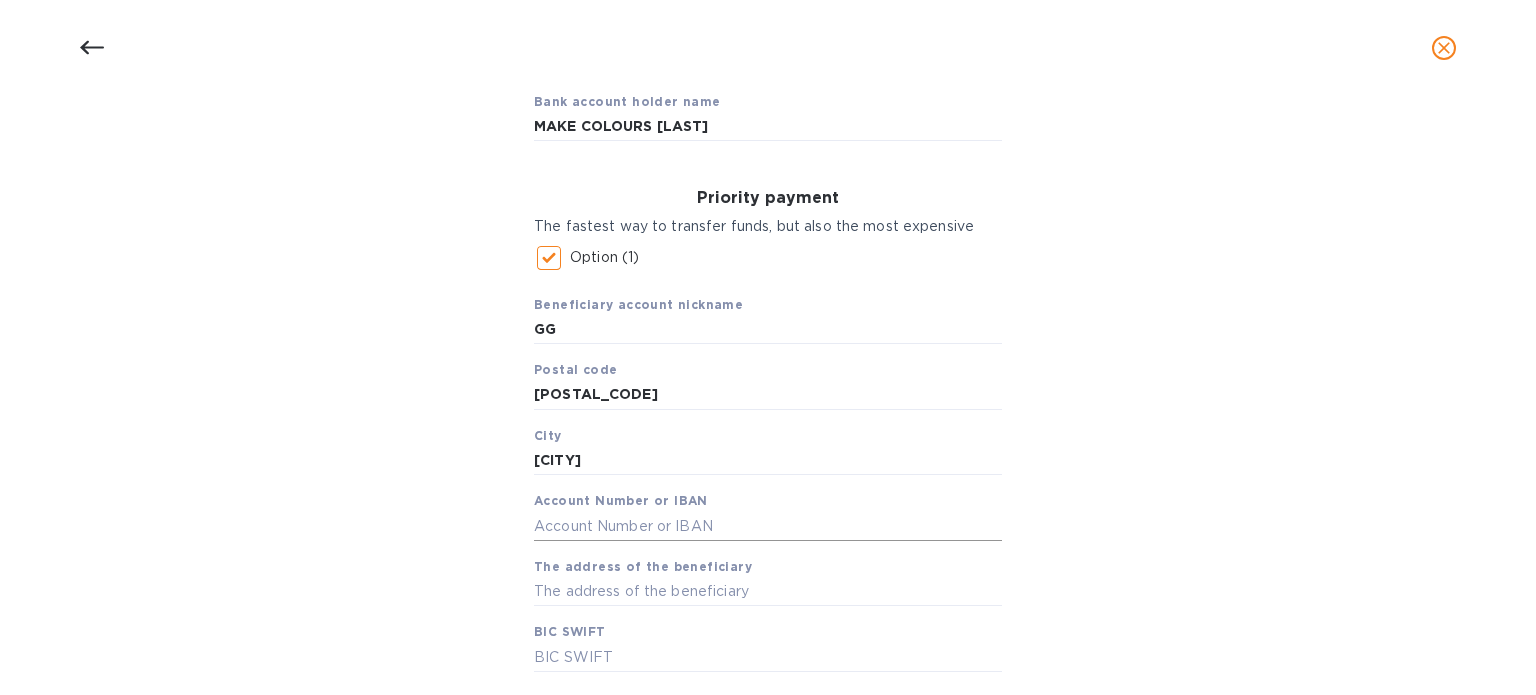 click at bounding box center (768, 526) 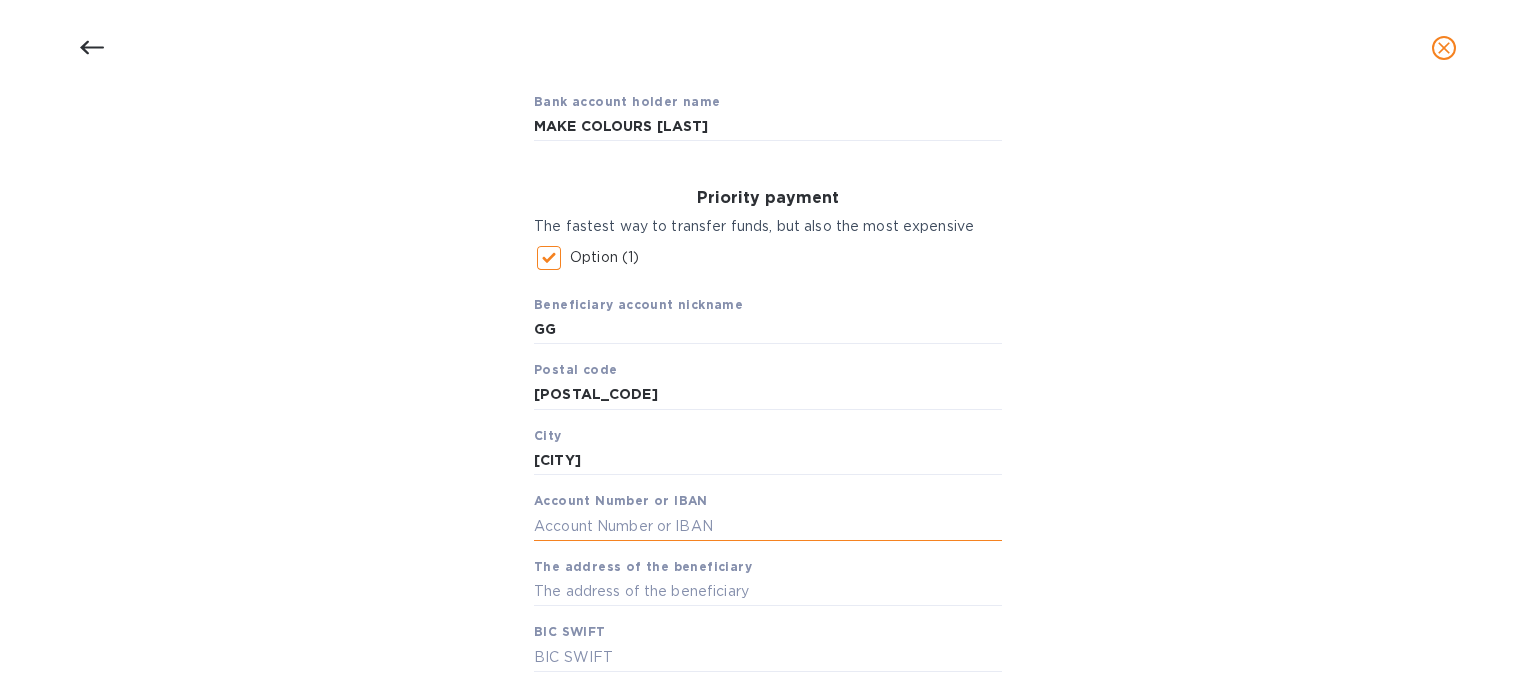 paste on "[CREDIT_CARD]" 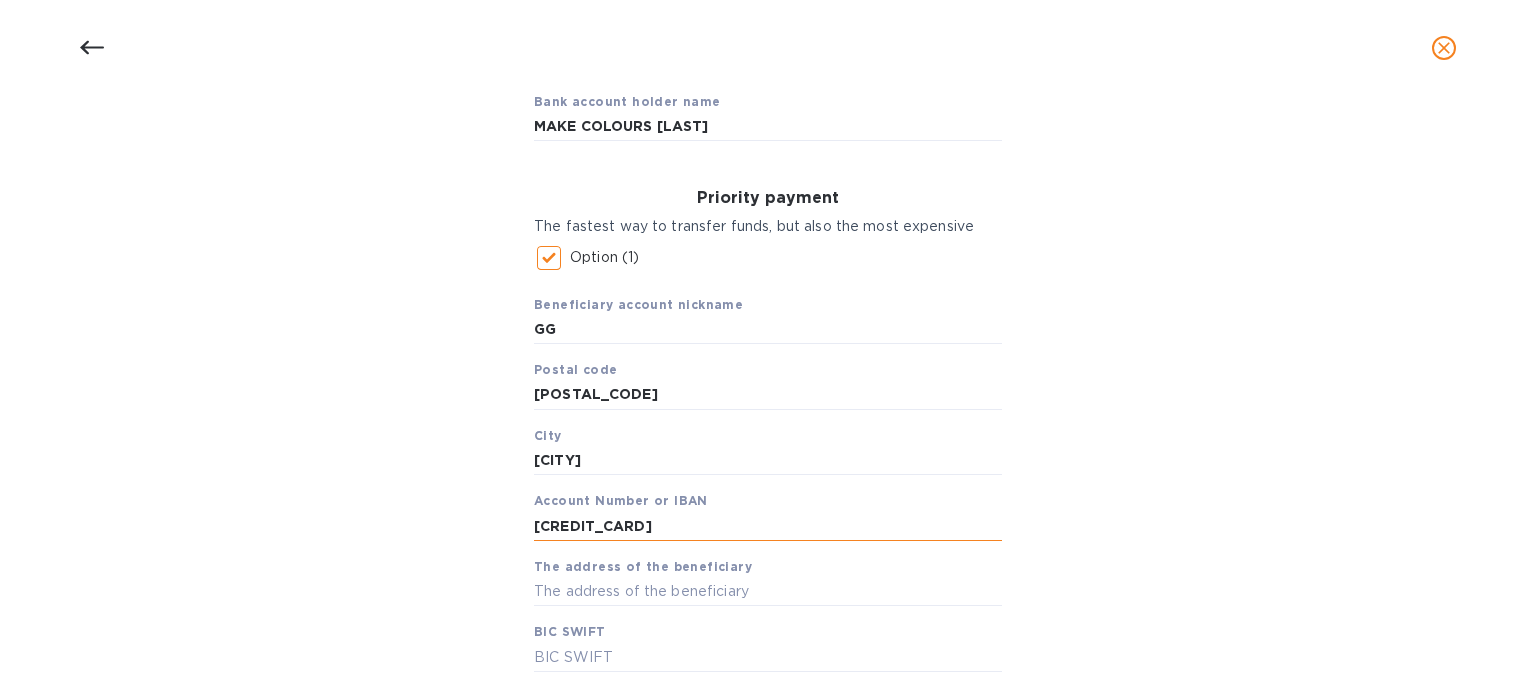 click on "[CREDIT_CARD]" at bounding box center [768, 526] 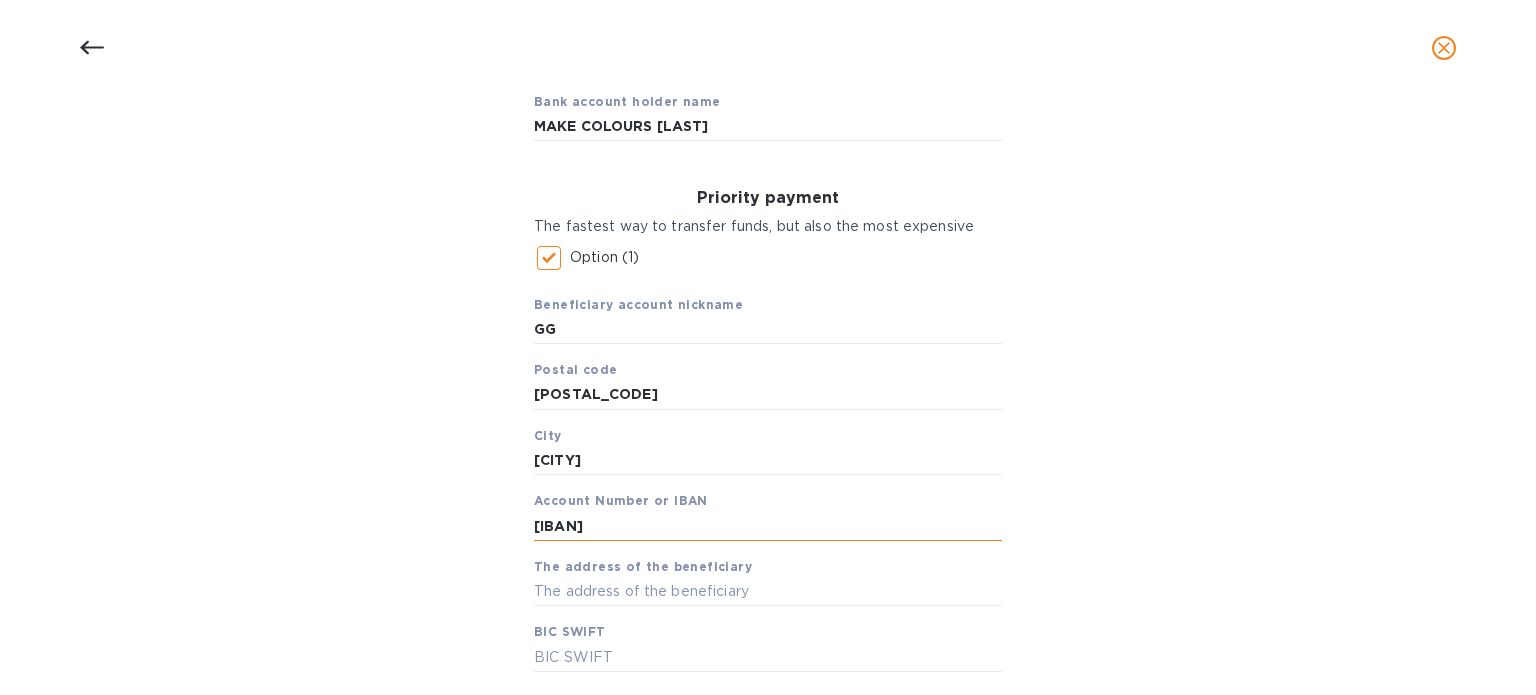 click on "[IBAN]" at bounding box center [768, 526] 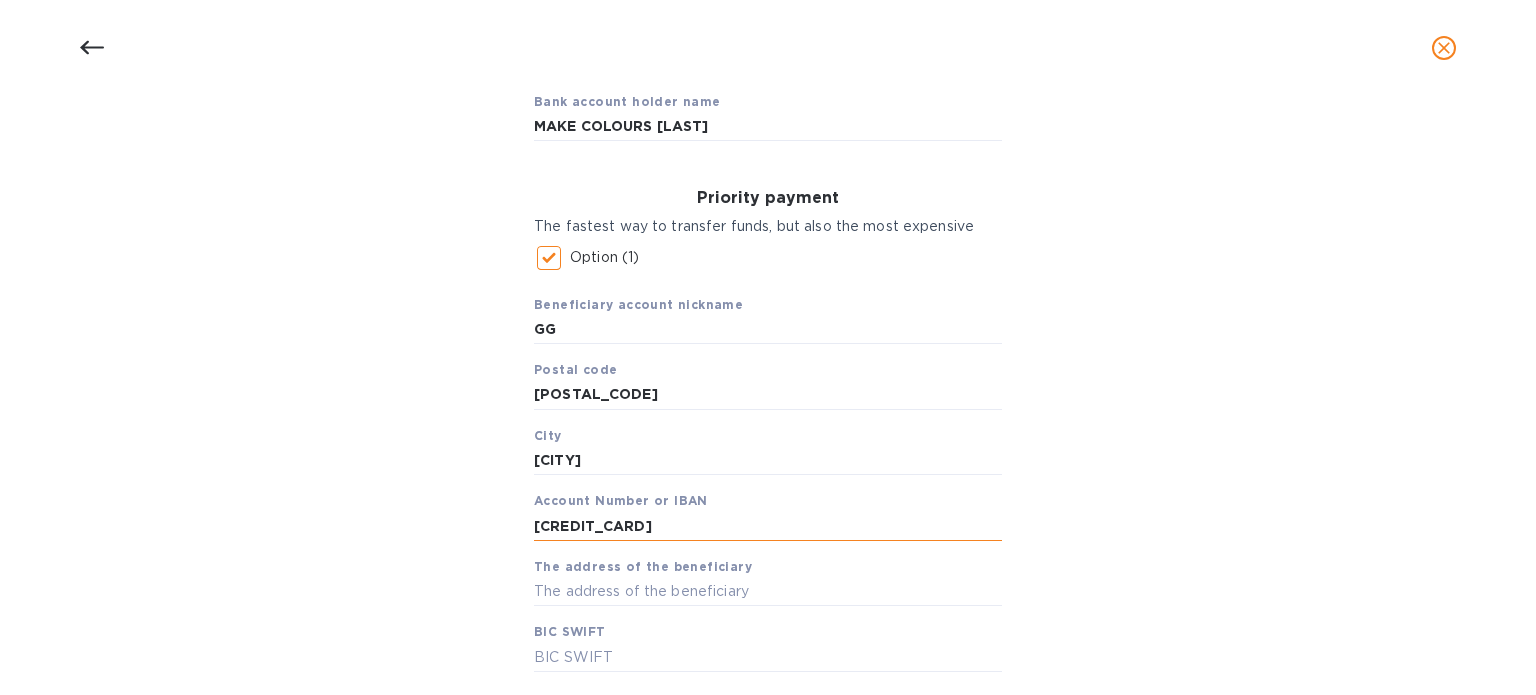 click on "[CREDIT_CARD]" at bounding box center (768, 526) 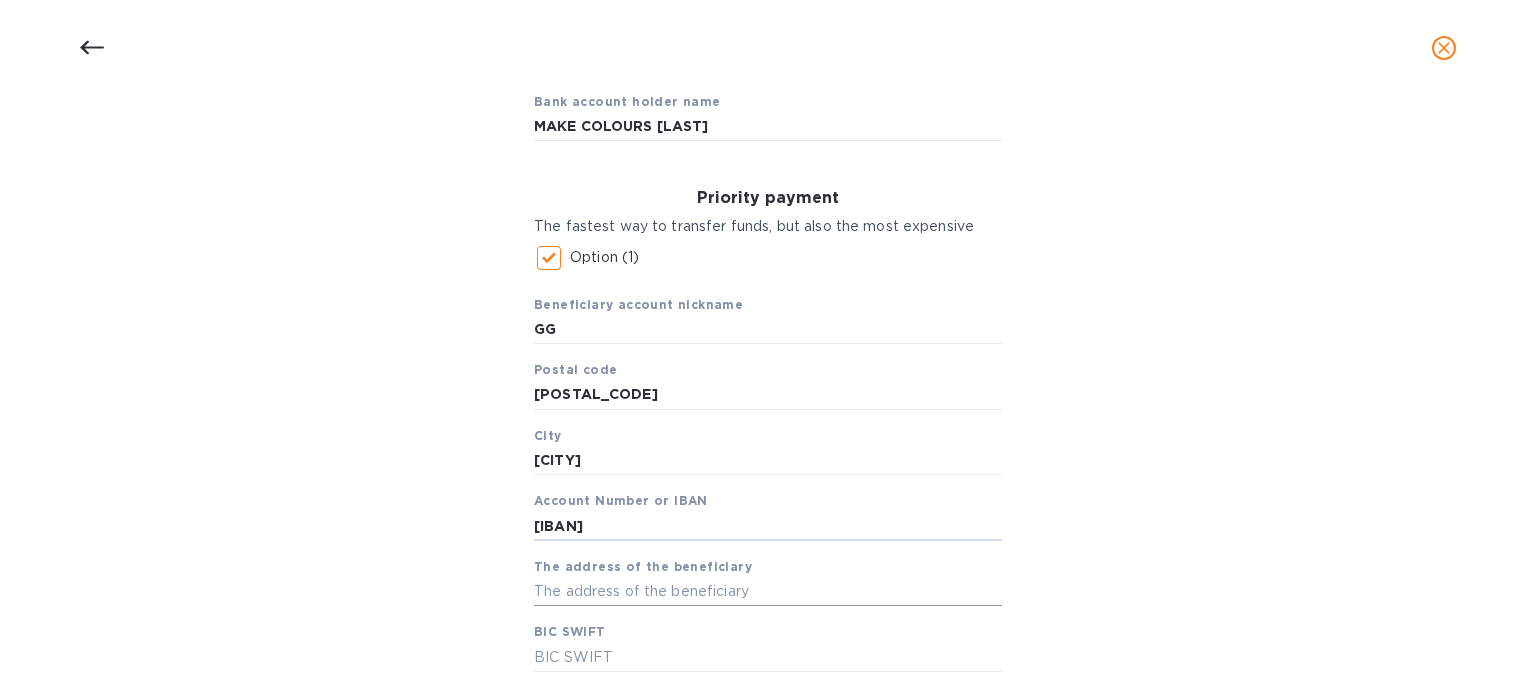 type on "[IBAN]" 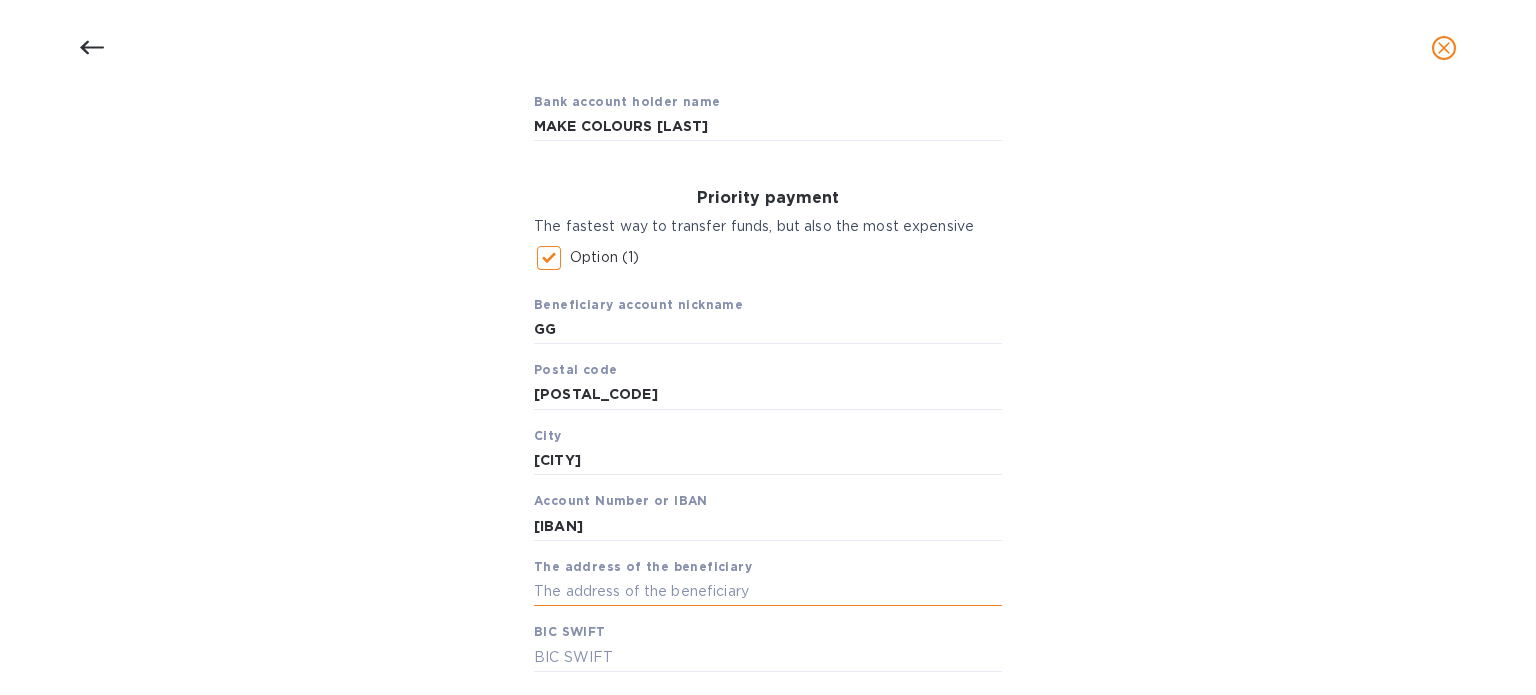 click at bounding box center (768, 592) 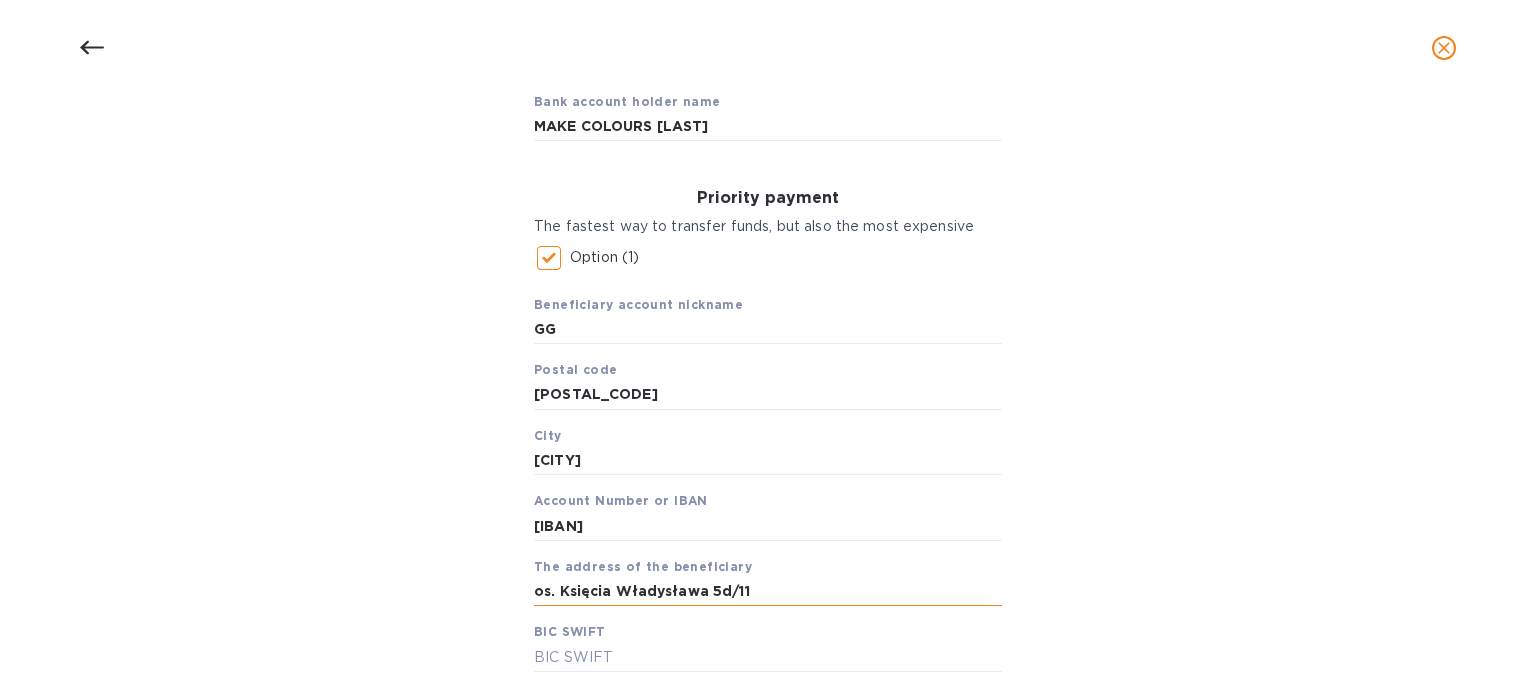click on "os. Księcia Władysława 5d/11" at bounding box center (768, 592) 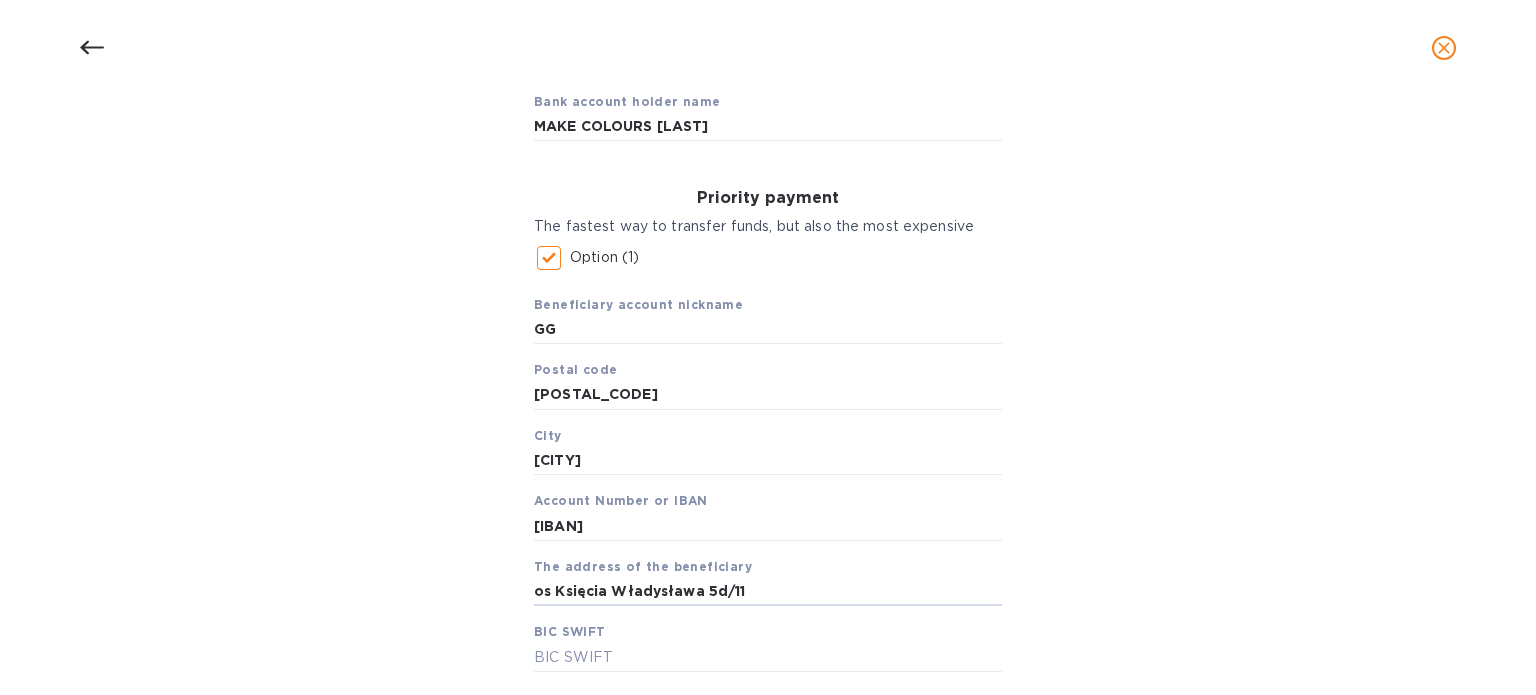 type on "os Księcia Władysława 5d/11" 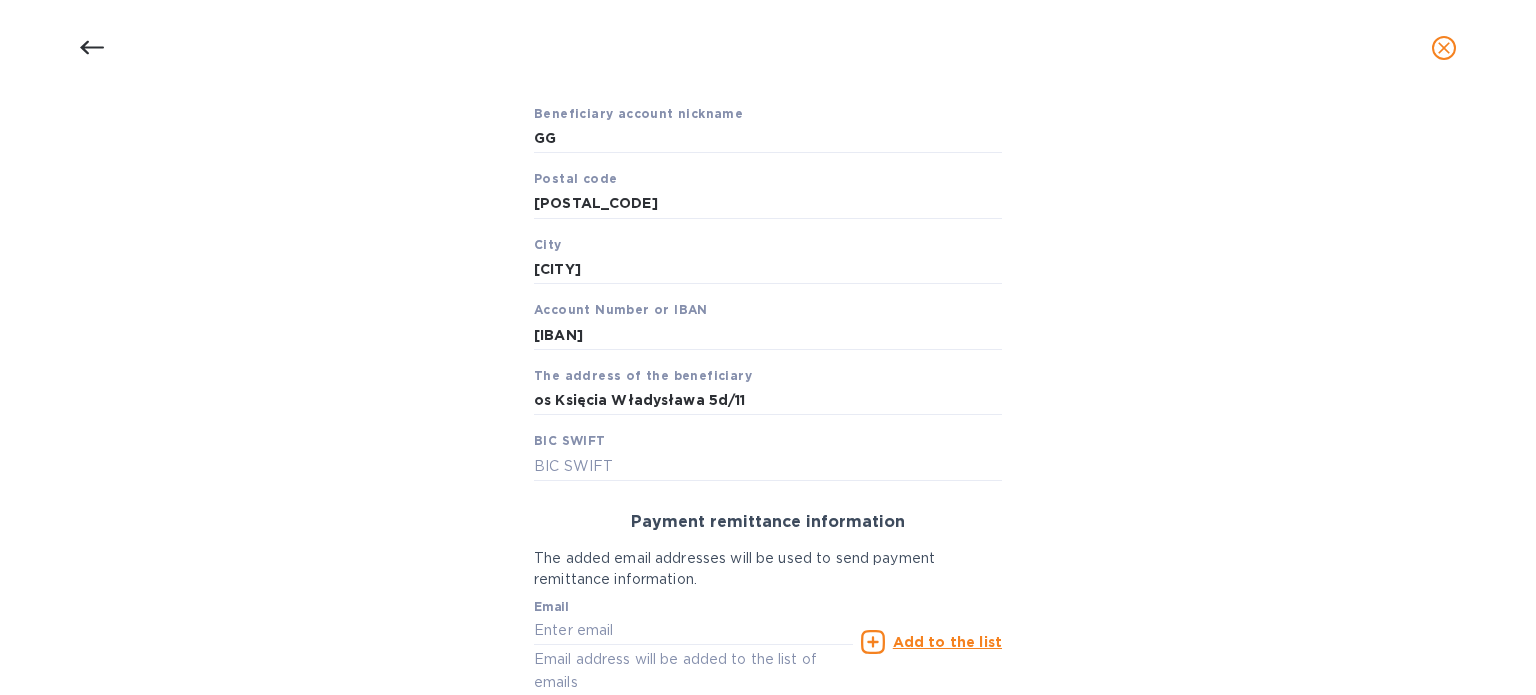 scroll, scrollTop: 400, scrollLeft: 0, axis: vertical 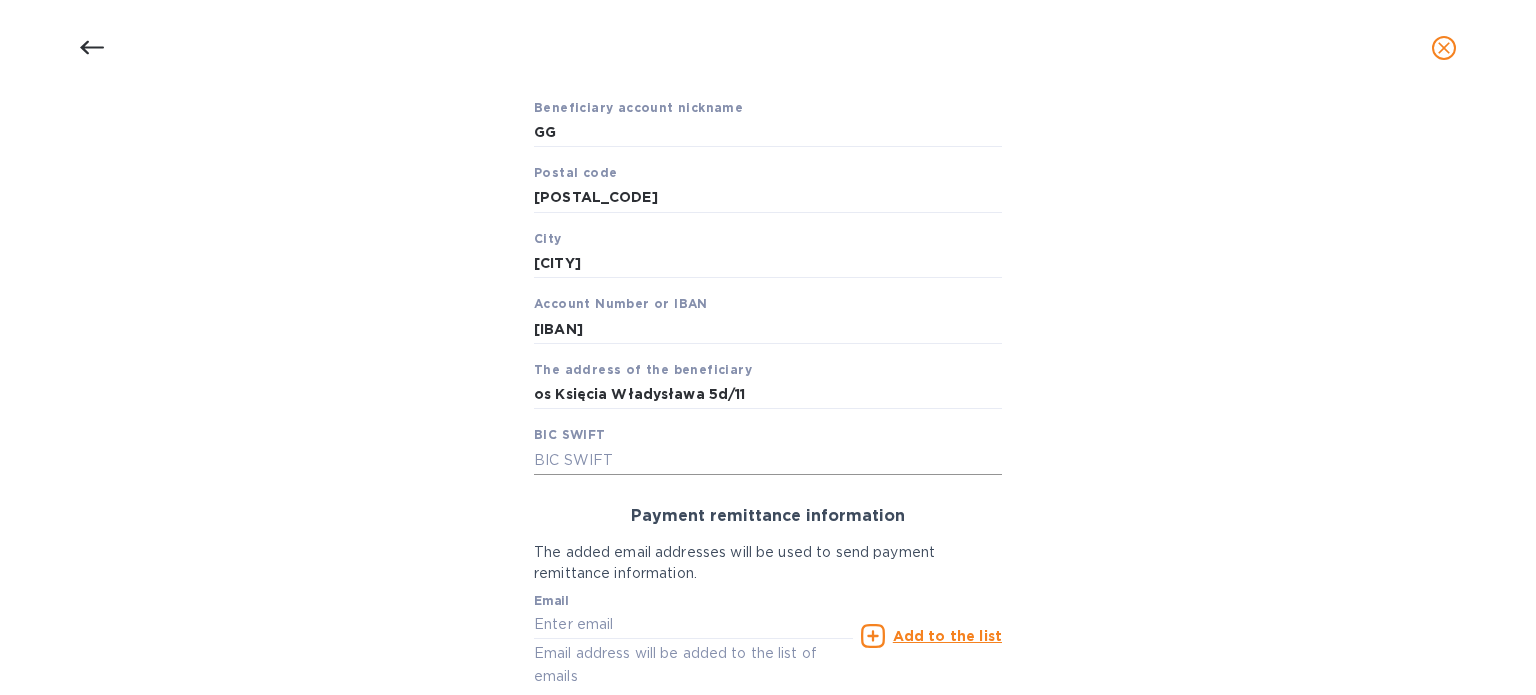 click at bounding box center [768, 460] 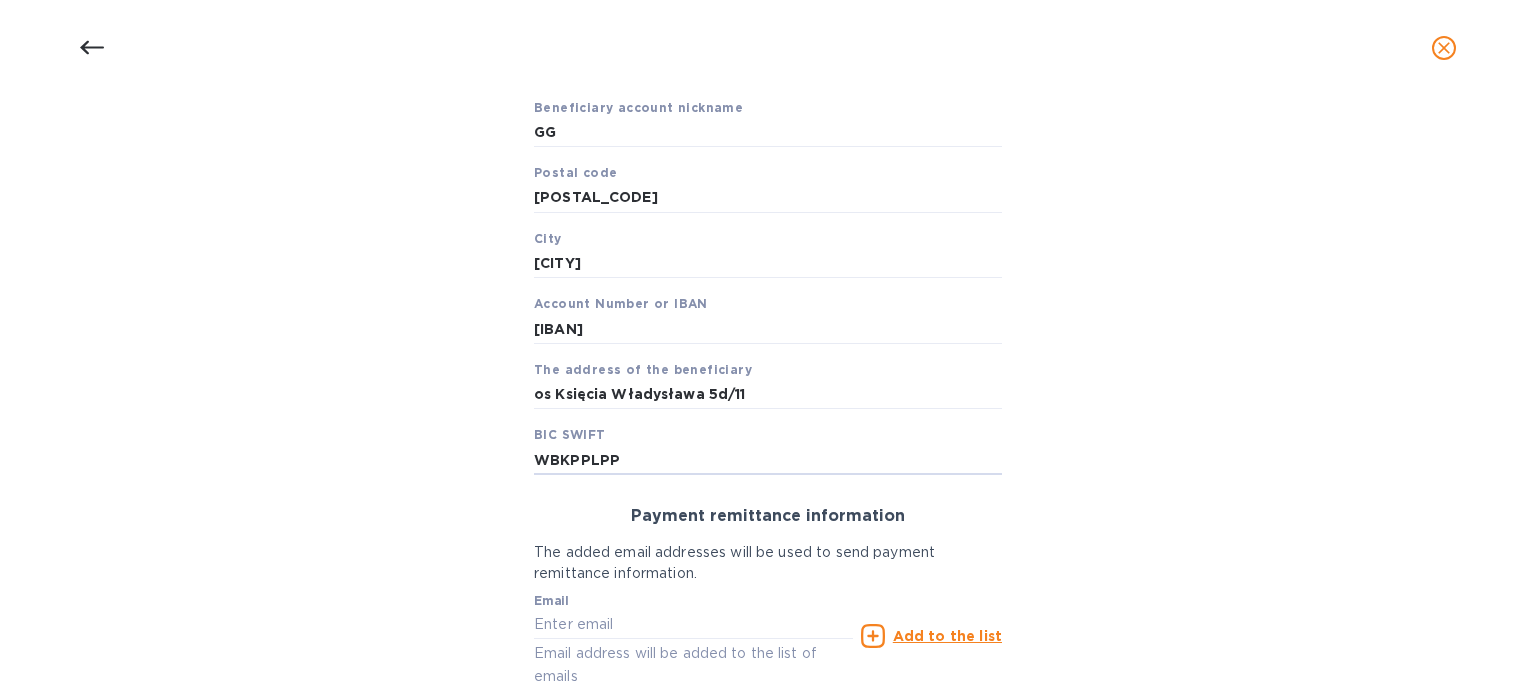 scroll, scrollTop: 565, scrollLeft: 0, axis: vertical 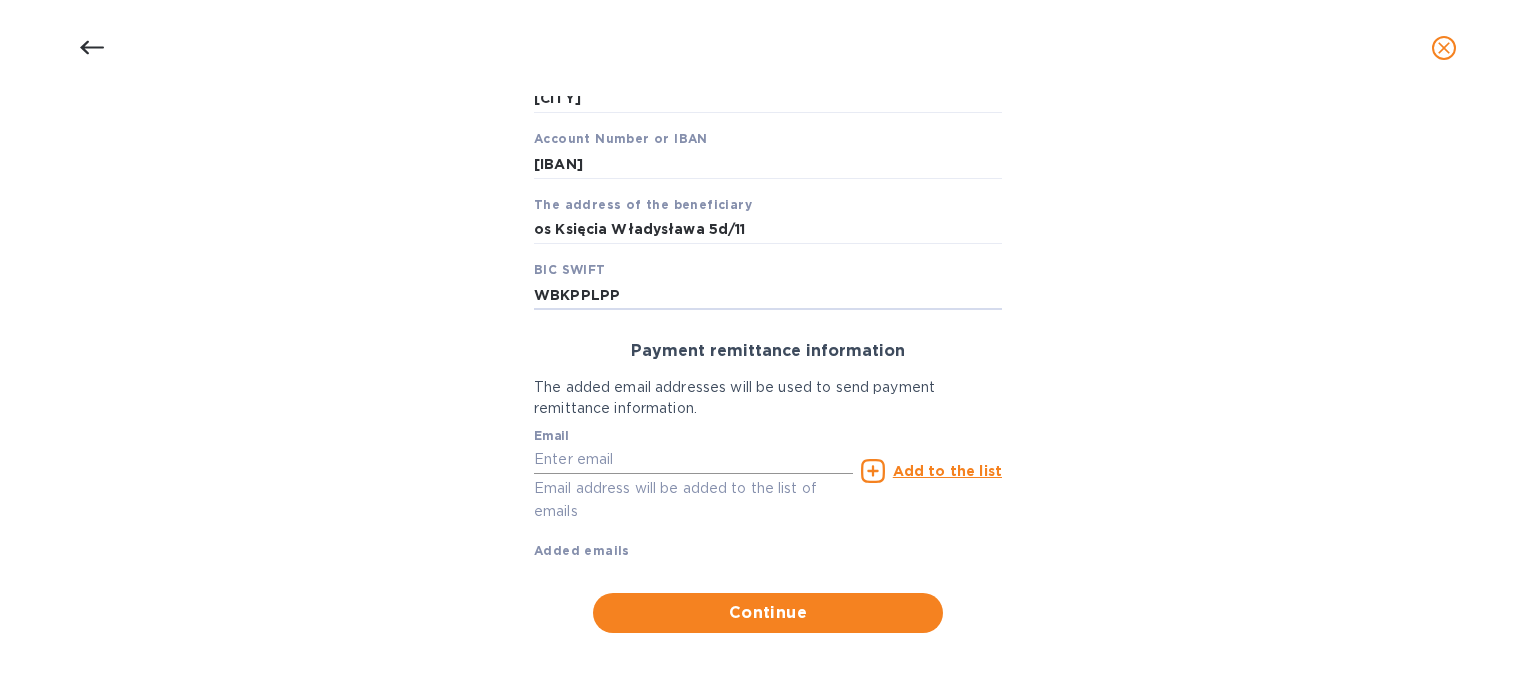 type on "WBKPPLPP" 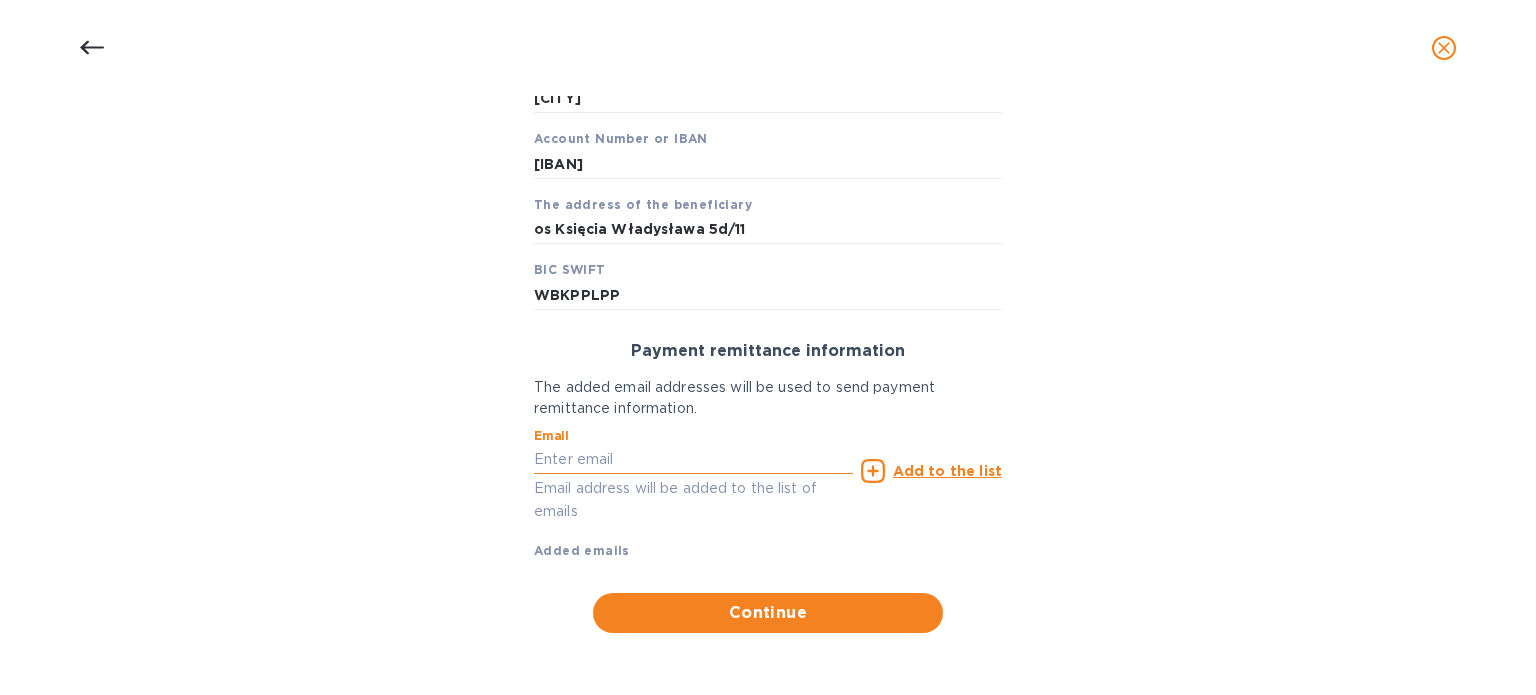 click at bounding box center (693, 460) 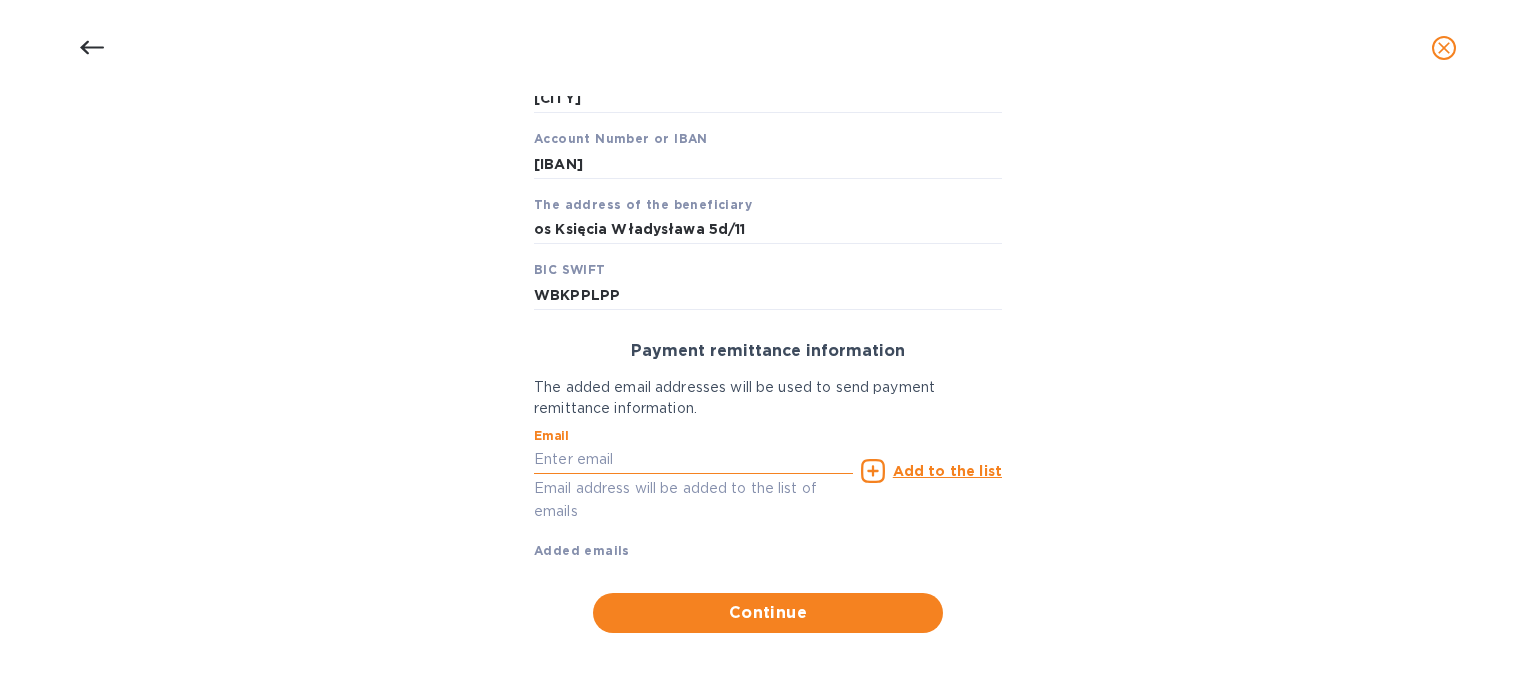 type on "[EMAIL]" 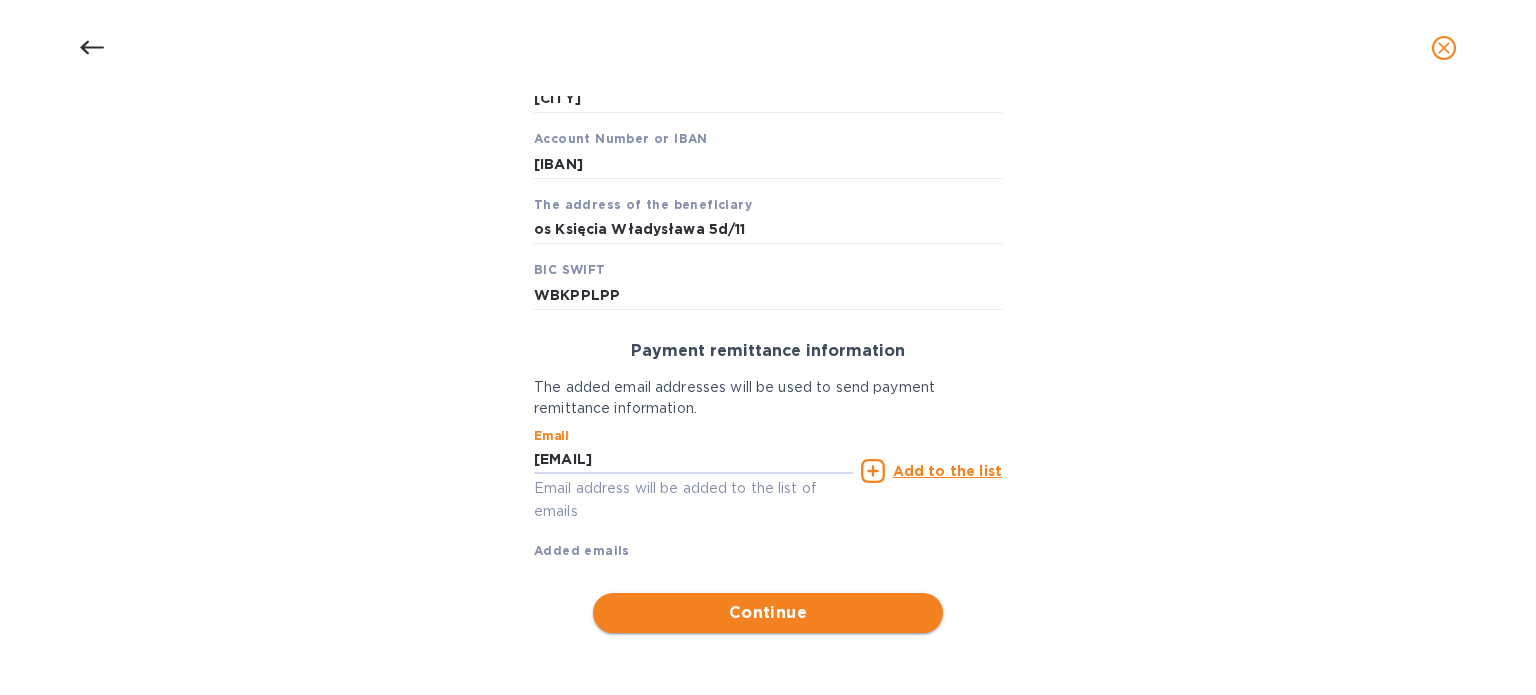 click on "Continue" at bounding box center [768, 613] 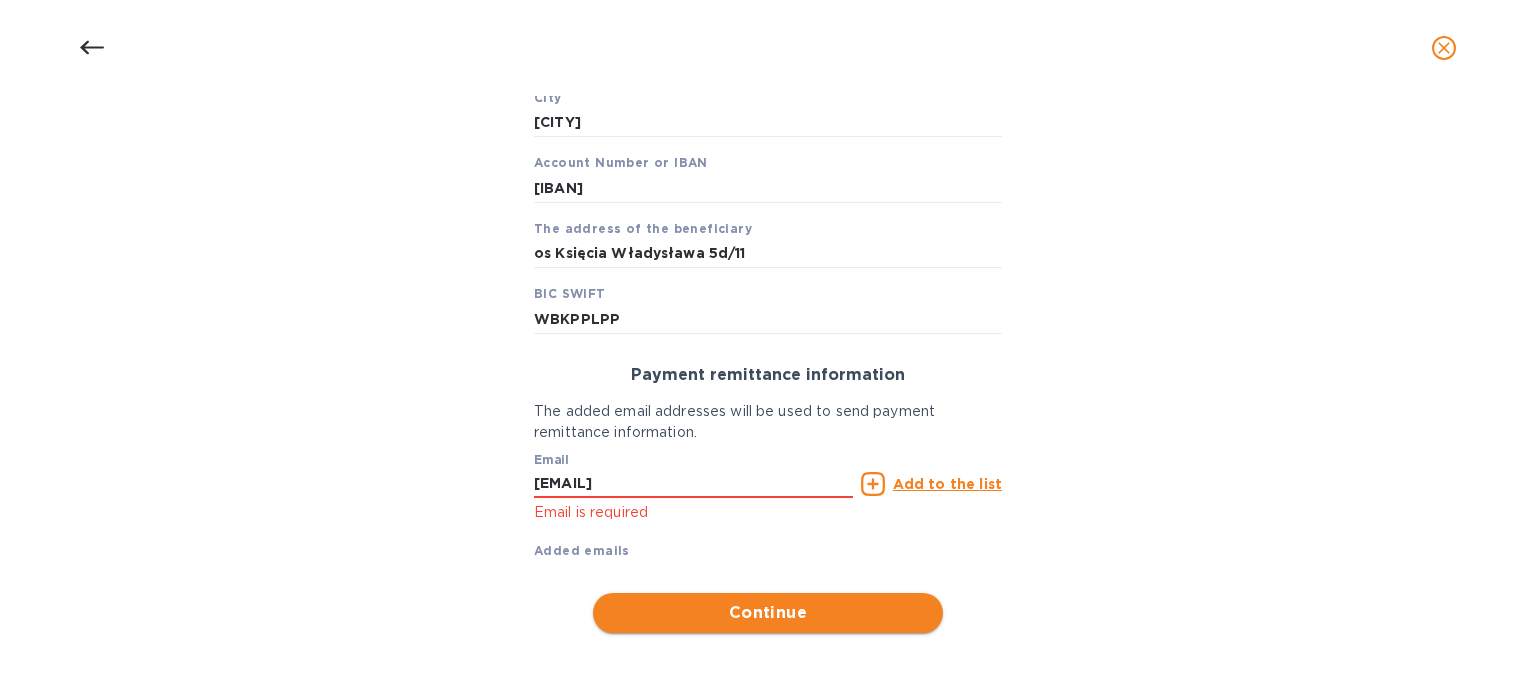 scroll, scrollTop: 542, scrollLeft: 0, axis: vertical 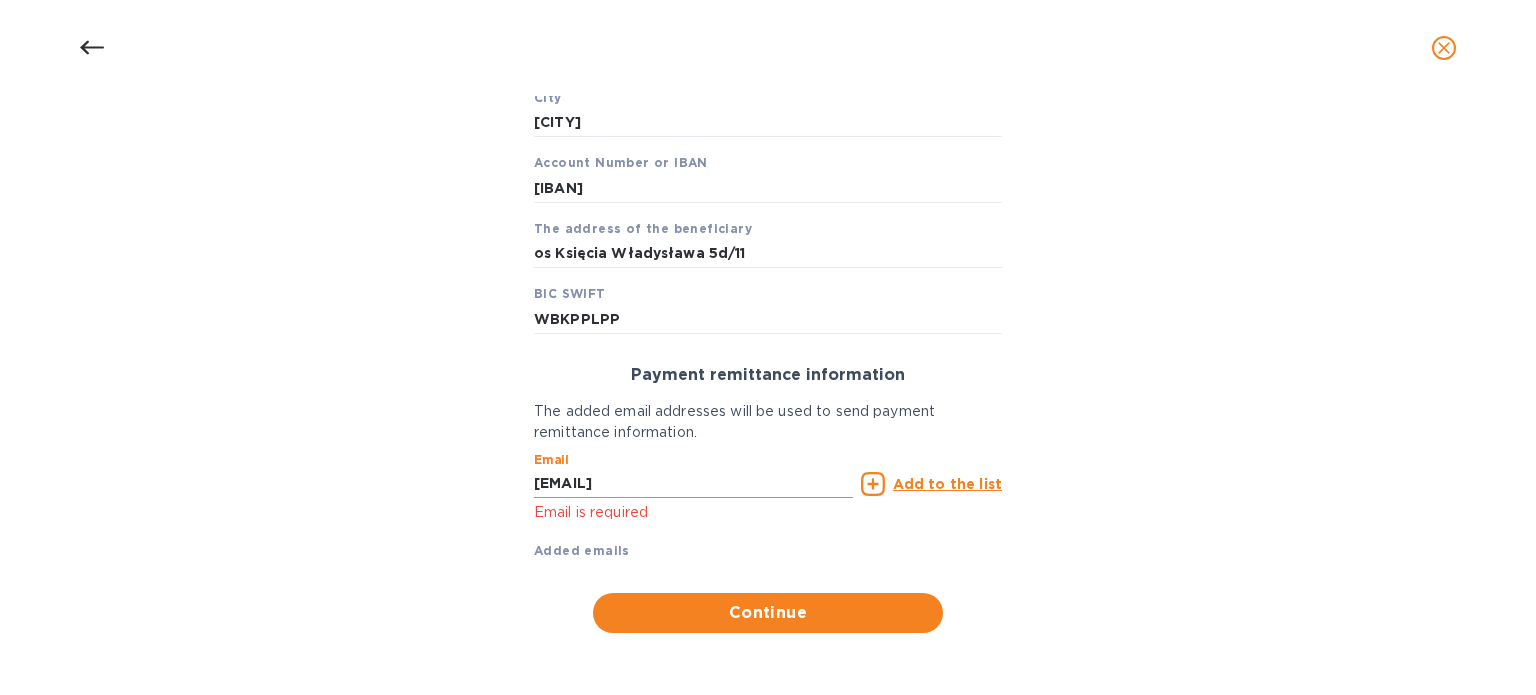 click on "[EMAIL]" at bounding box center (693, 484) 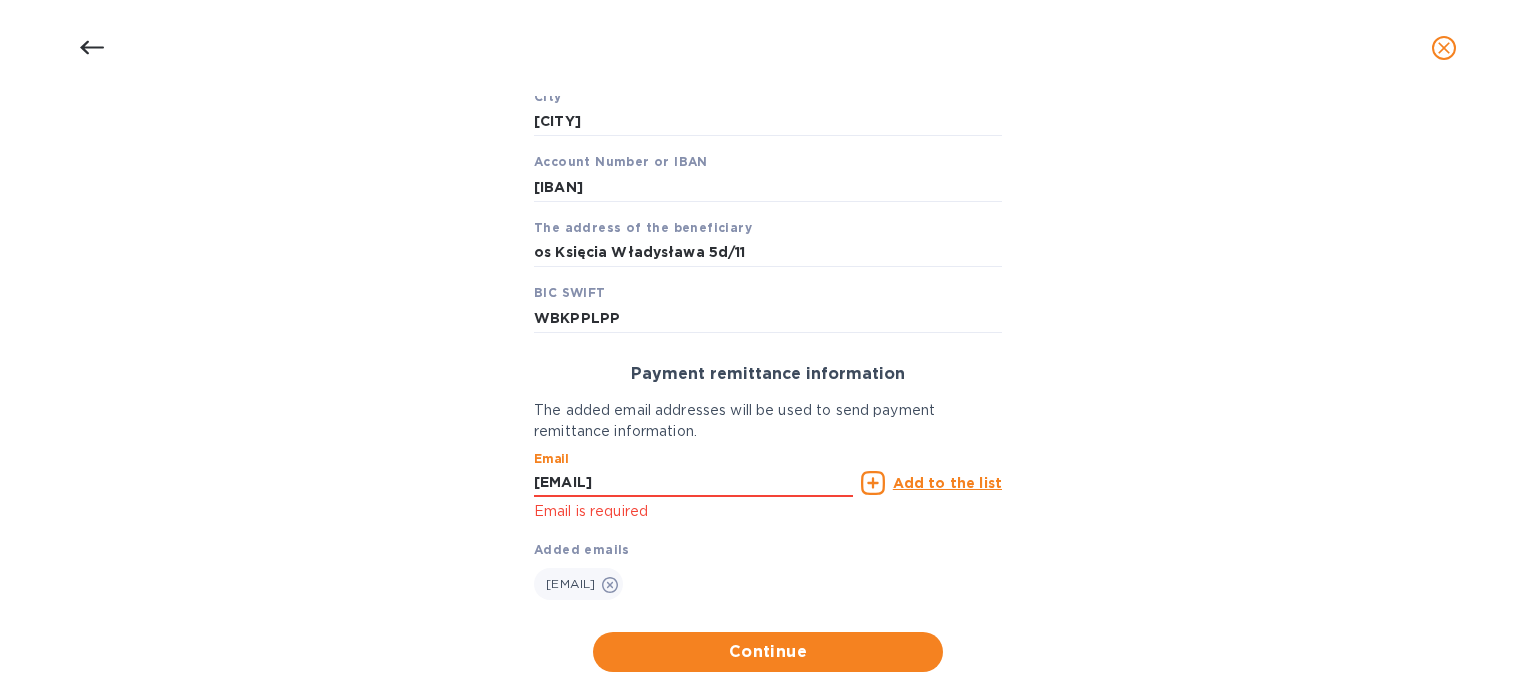 type on "[EMAIL]" 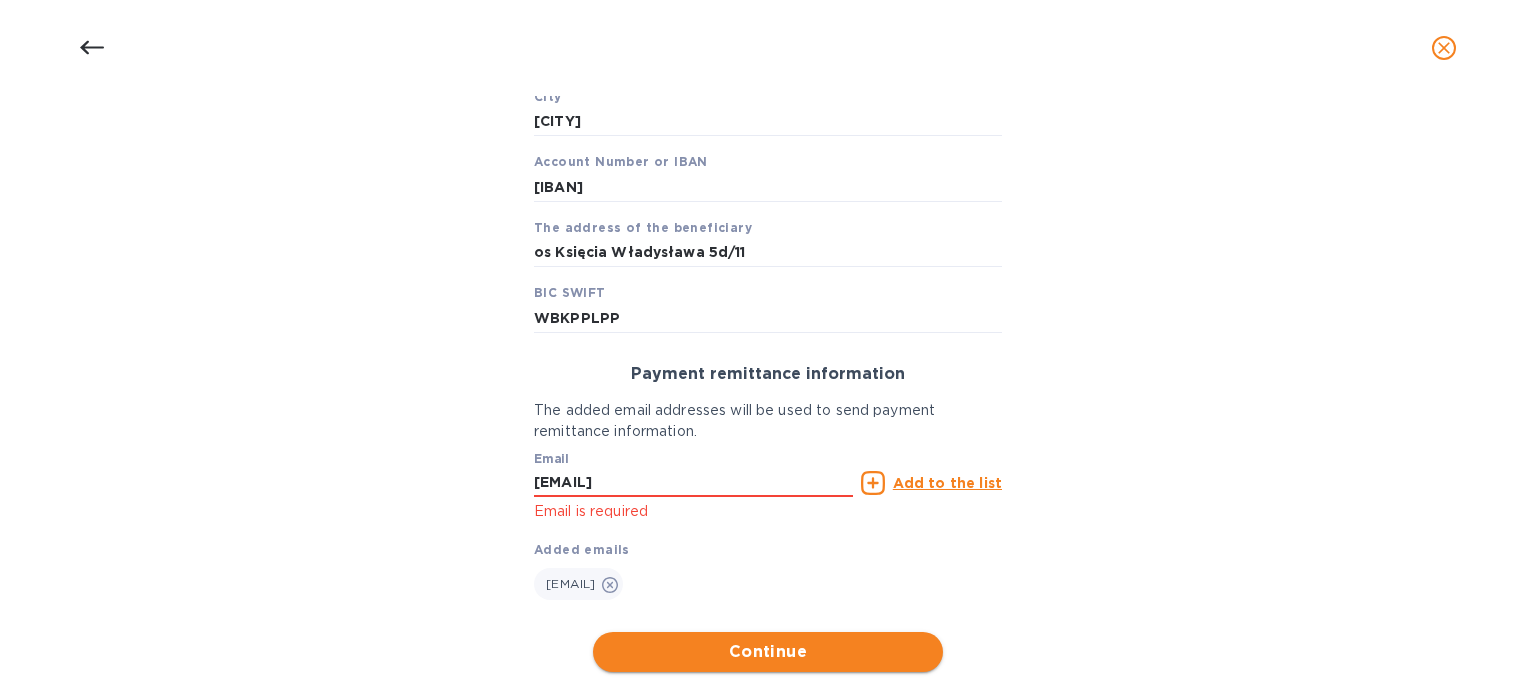 click on "Continue" at bounding box center [768, 652] 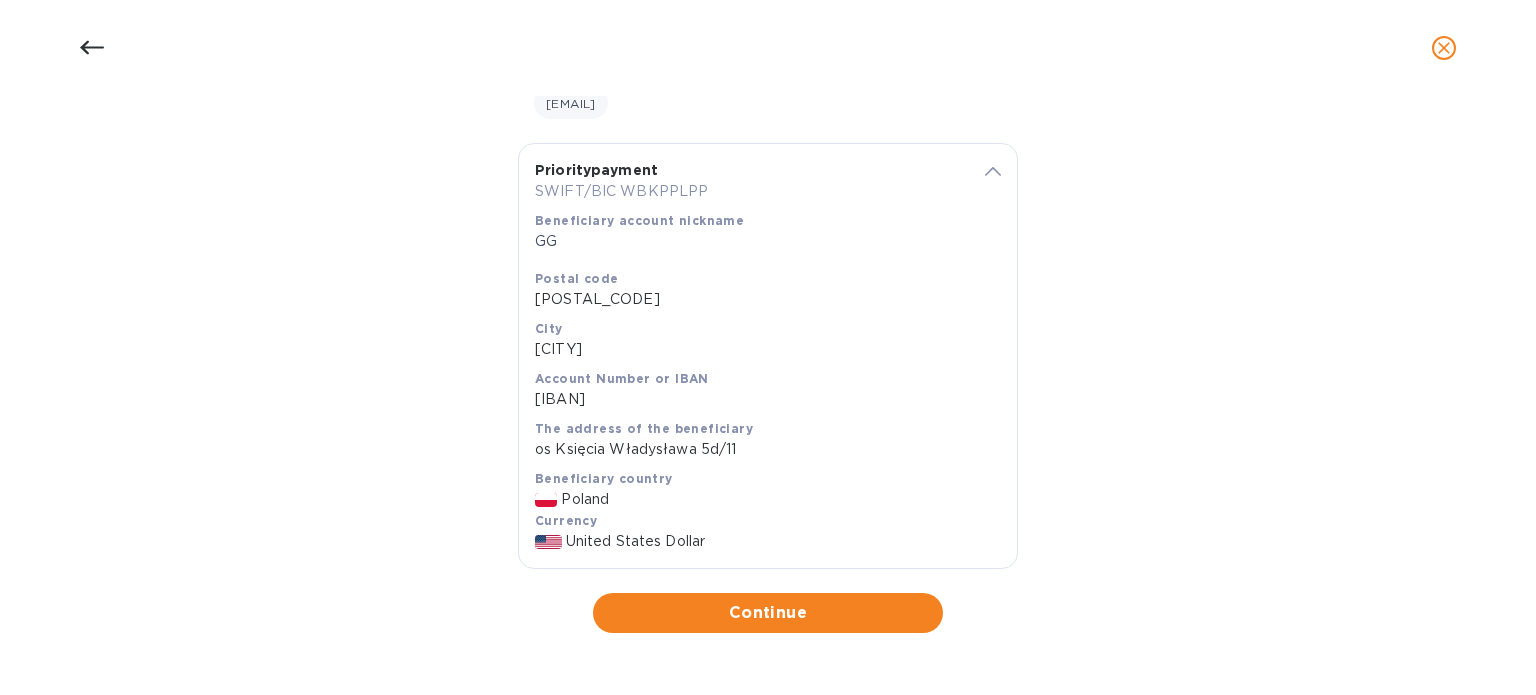 scroll, scrollTop: 348, scrollLeft: 0, axis: vertical 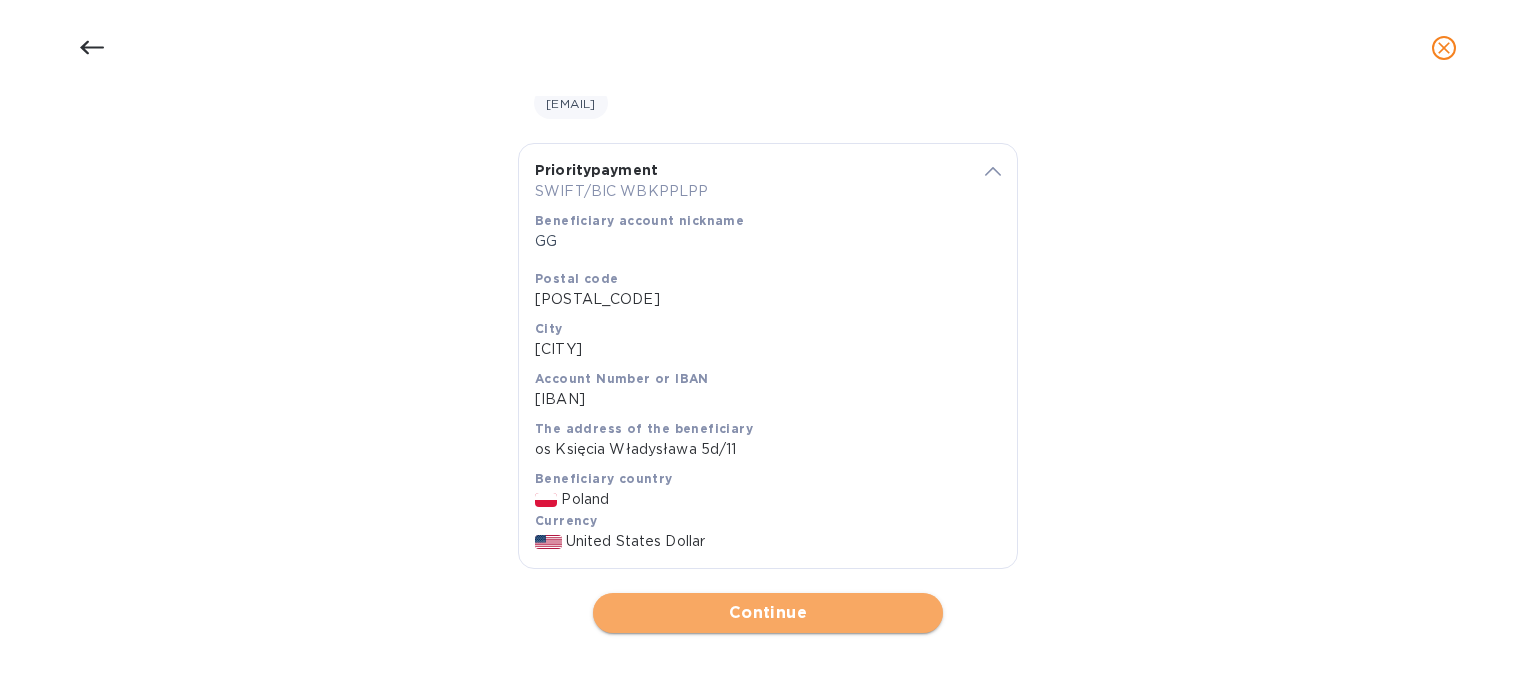 click on "Continue" at bounding box center [768, 613] 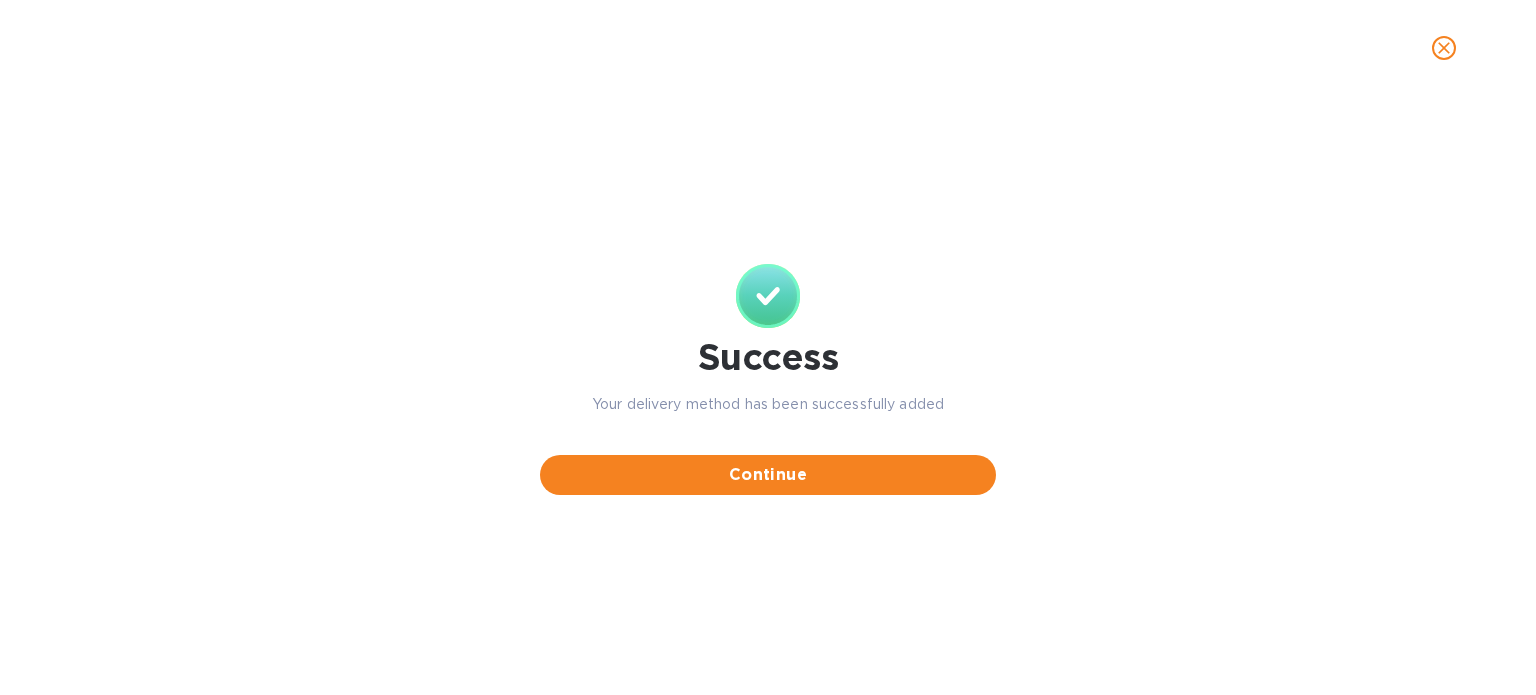 scroll, scrollTop: 0, scrollLeft: 0, axis: both 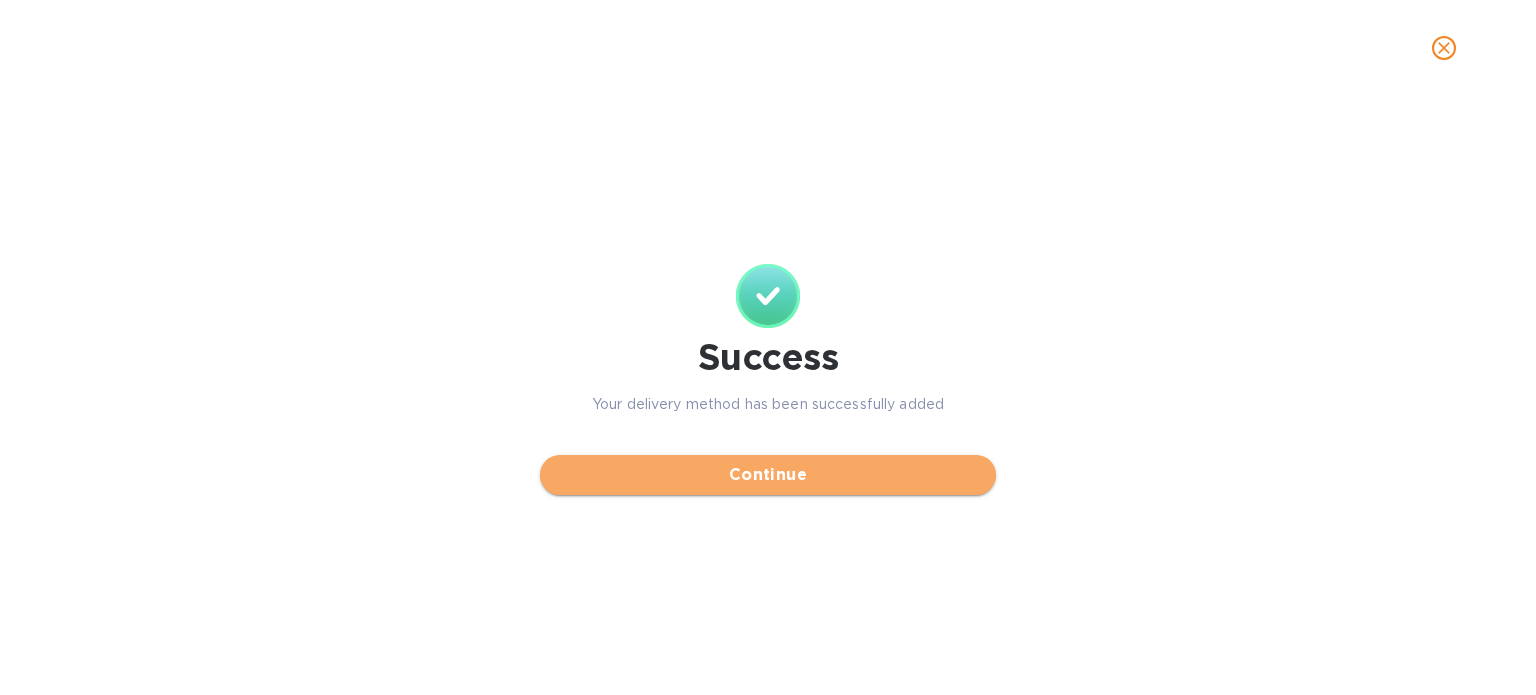 click on "Continue" at bounding box center [768, 475] 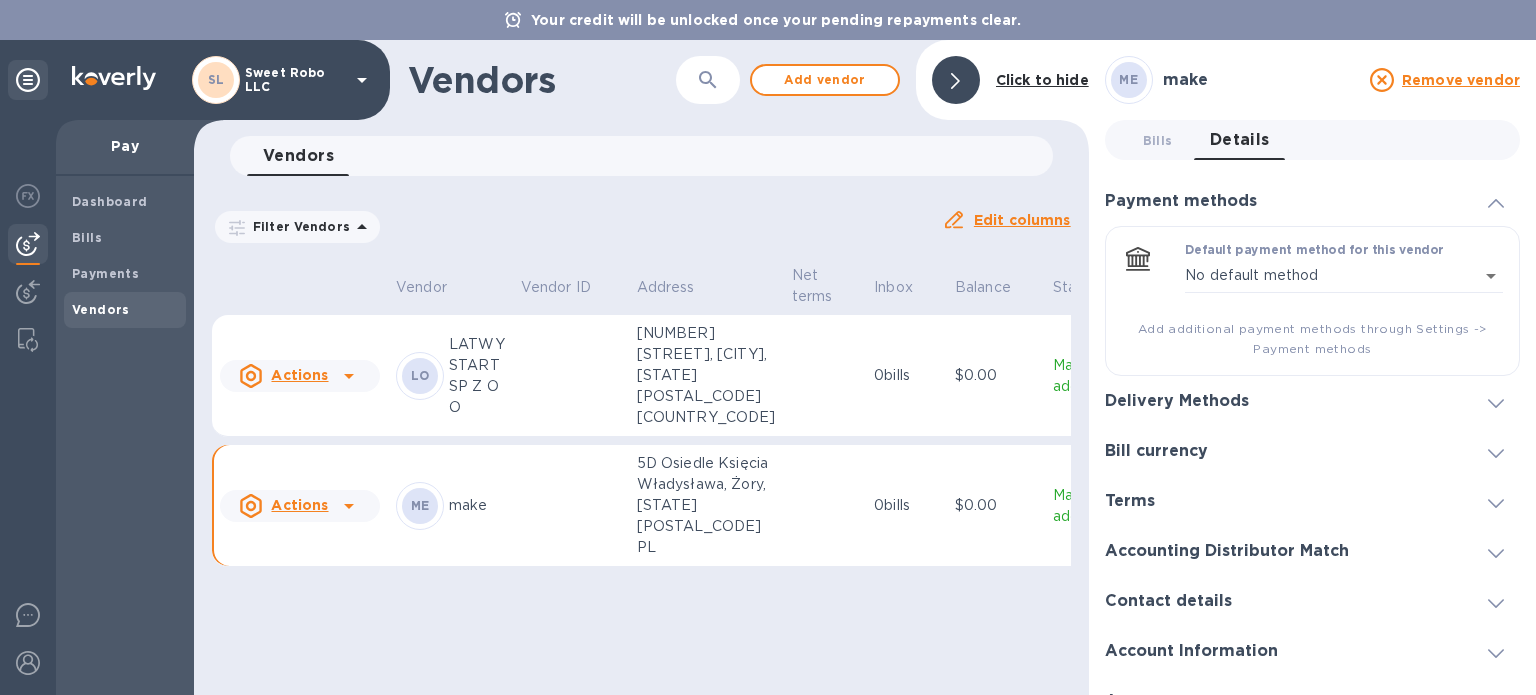 scroll, scrollTop: 30, scrollLeft: 0, axis: vertical 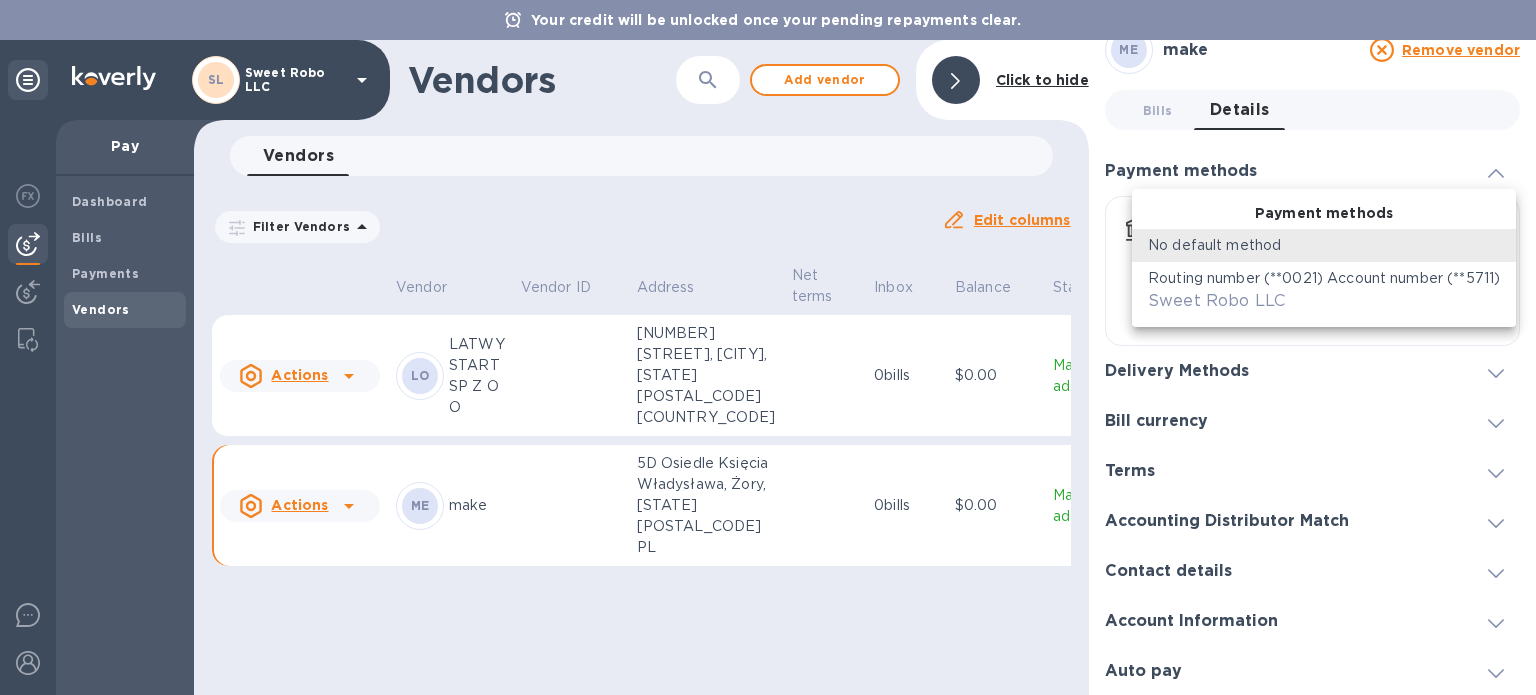 click on "Your credit will be unlocked once your pending repayments clear. SL Sweet Robo LLC Pay Dashboard Bills Payments Vendors Vendors ​ Add vendor Click to hide Vendors 0 Filter Vendors Auto pay: All Edit columns Vendor Vendor ID Address Net terms Inbox Balance Status Actions LO LATWY START SP Z O O [NUMBER] [STREET], [CITY], [STATE] [POSTAL_CODE] LT 0 bills $0.00 Manually added Actions ME make [NUMBER] [STREET], [CITY], [STATE] [POSTAL_CODE] PL 0 bills $0.00 Manually added ME make Remove vendor Bills 0 Details 0 Payment methods Default payment method for this vendor No default method empty ​ Add additional payment methods through Settings -> Payment methods Delivery Methods Bank transfer (Priority) Priority [IBAN] USD Default method Account nickname GG Payment remittance information Email Email address will be added to the list of emails Add to the list Added emails [EMAIL] Bank country Poland name make beneficiaryPostcode [POSTAL_CODE] accountNumber" at bounding box center (768, 347) 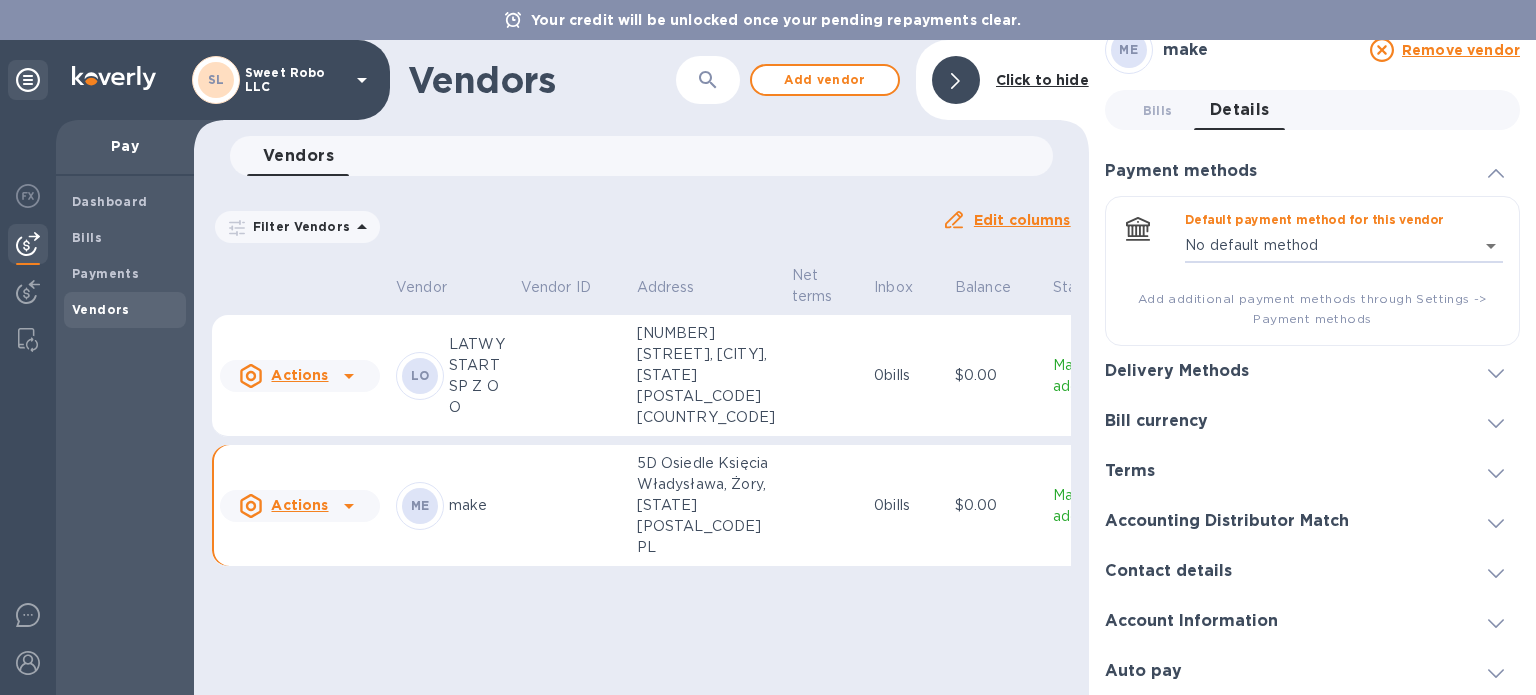 type on "[NUMBER]" 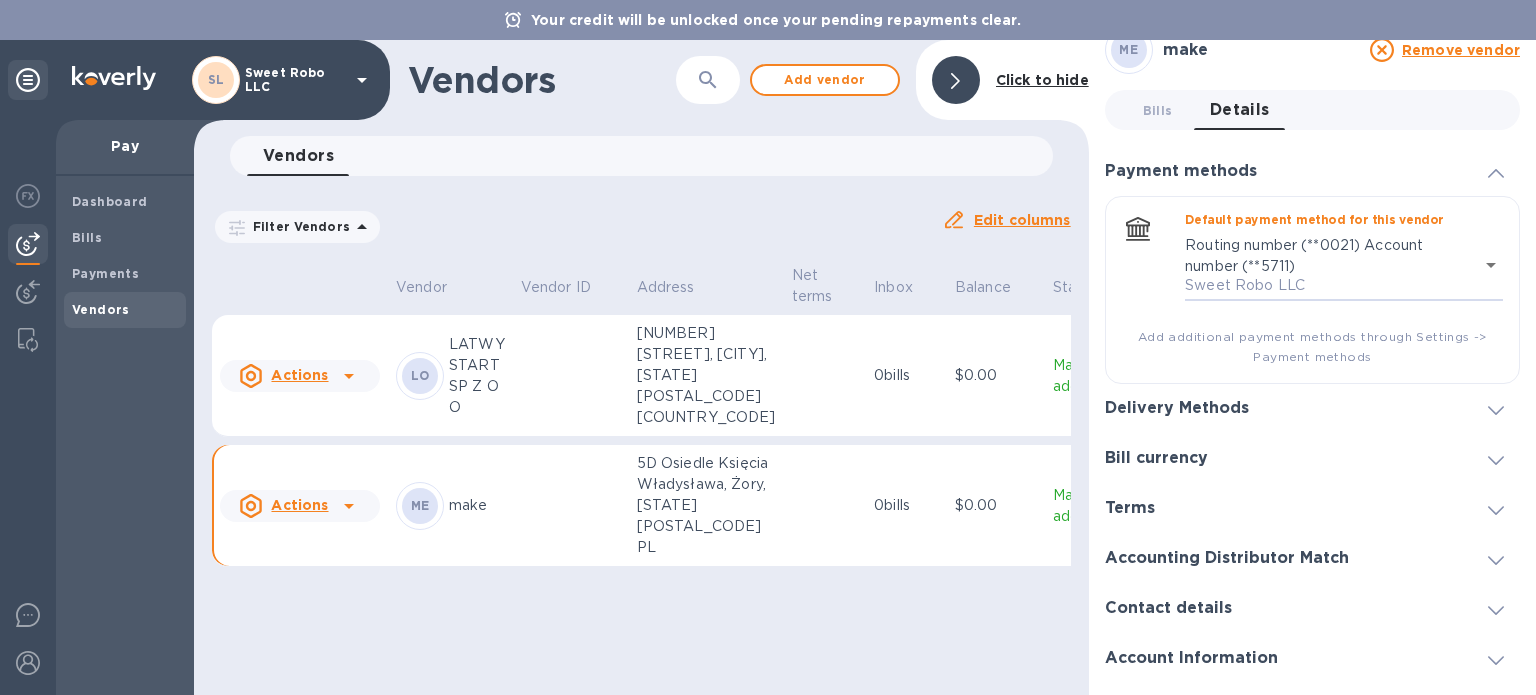 scroll, scrollTop: 68, scrollLeft: 0, axis: vertical 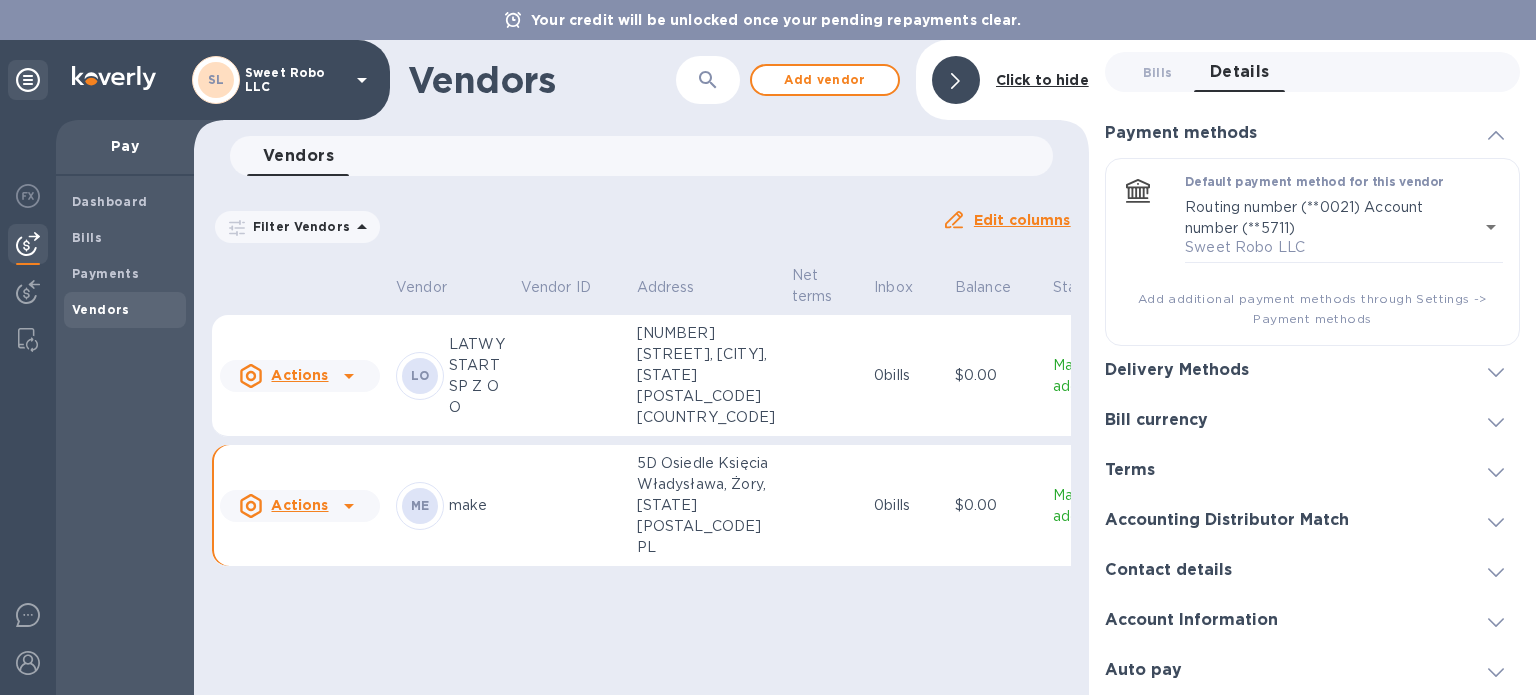 click on "Vendors ​ Add vendor Click to hide Vendors 0 Filter Vendors Auto pay: All Edit columns Vendor Vendor ID Address Net terms Inbox Balance Status Actions LO LATWY START SP Z O O [NUMBER] [STREET], [CITY], [STATE] [POSTAL_CODE] LT 0 bills $0.00 Manually added Actions ME make [NUMBER] [STREET], [CITY], [STATE] [POSTAL_CODE] PL 0 bills $0.00 Manually added" at bounding box center [641, 367] 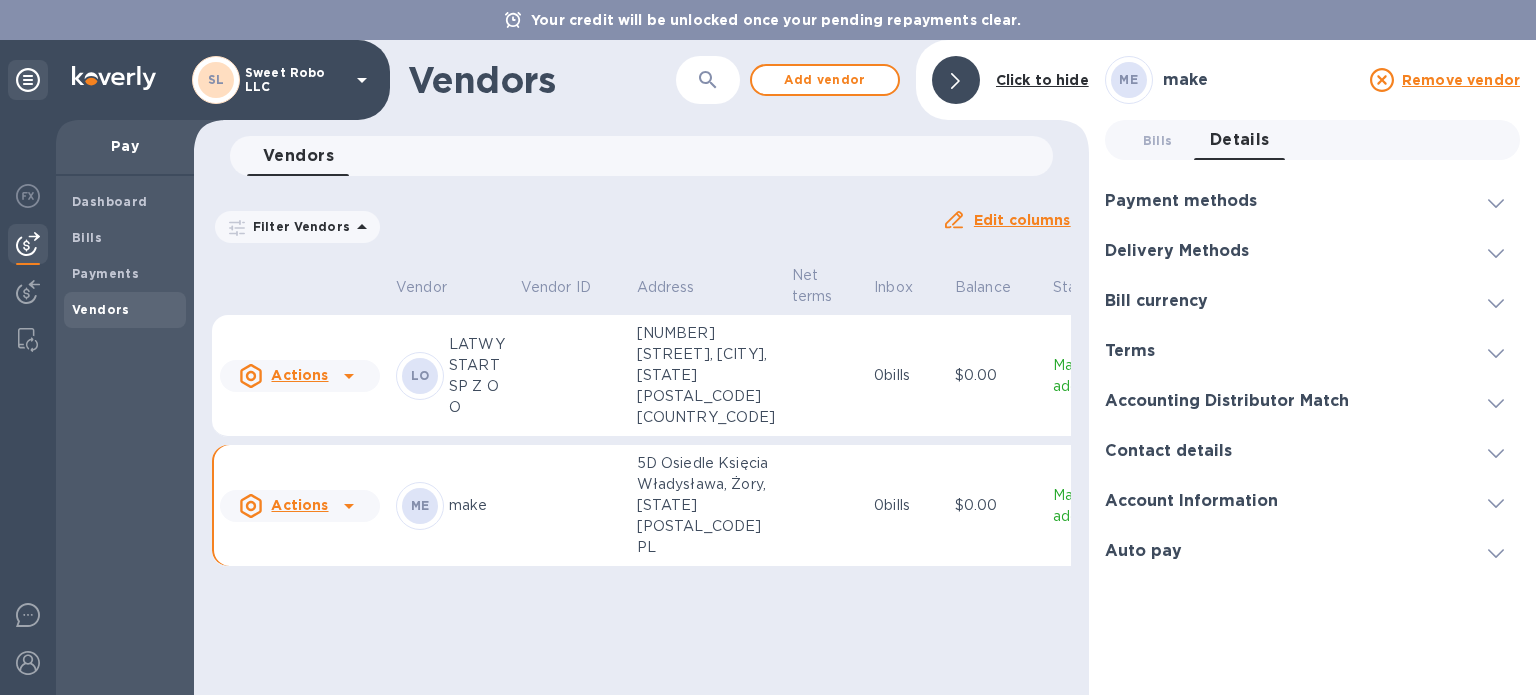 scroll, scrollTop: 0, scrollLeft: 0, axis: both 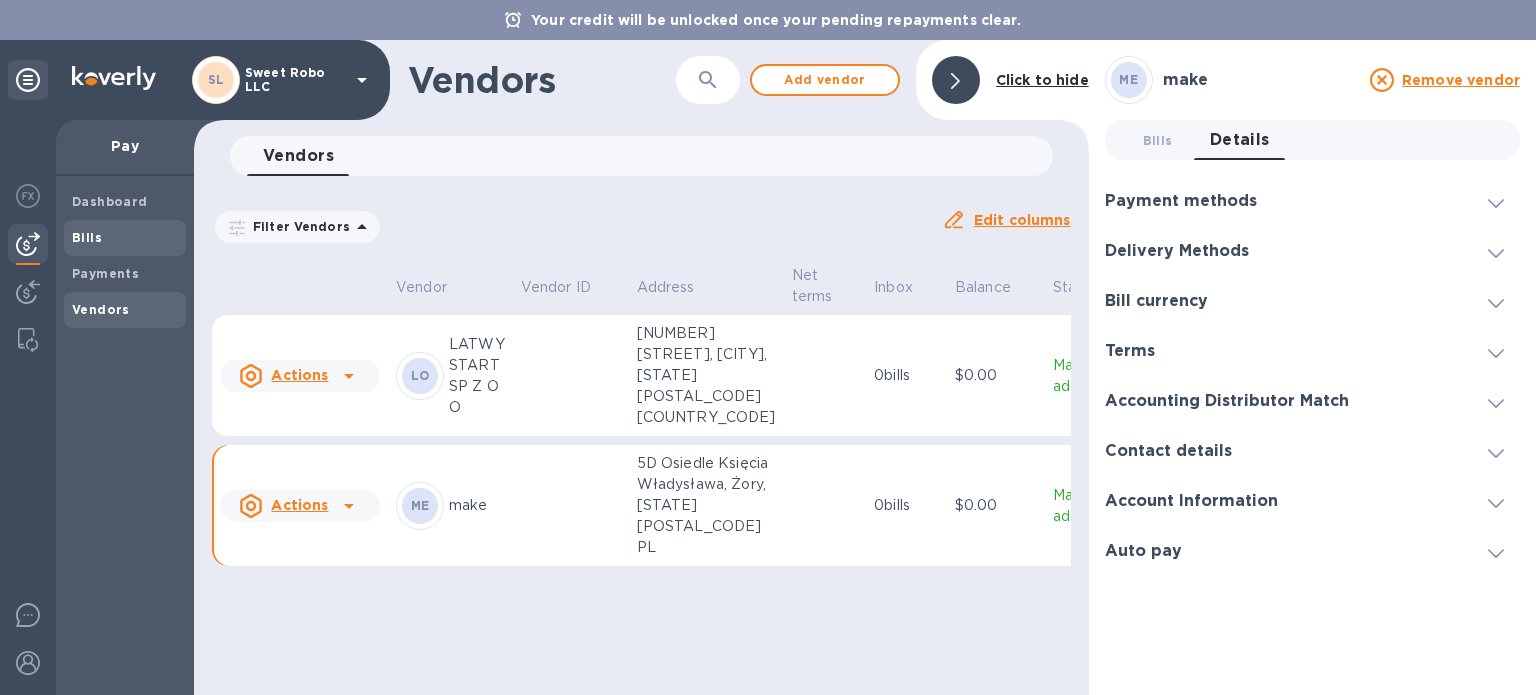 click on "Bills" at bounding box center [125, 238] 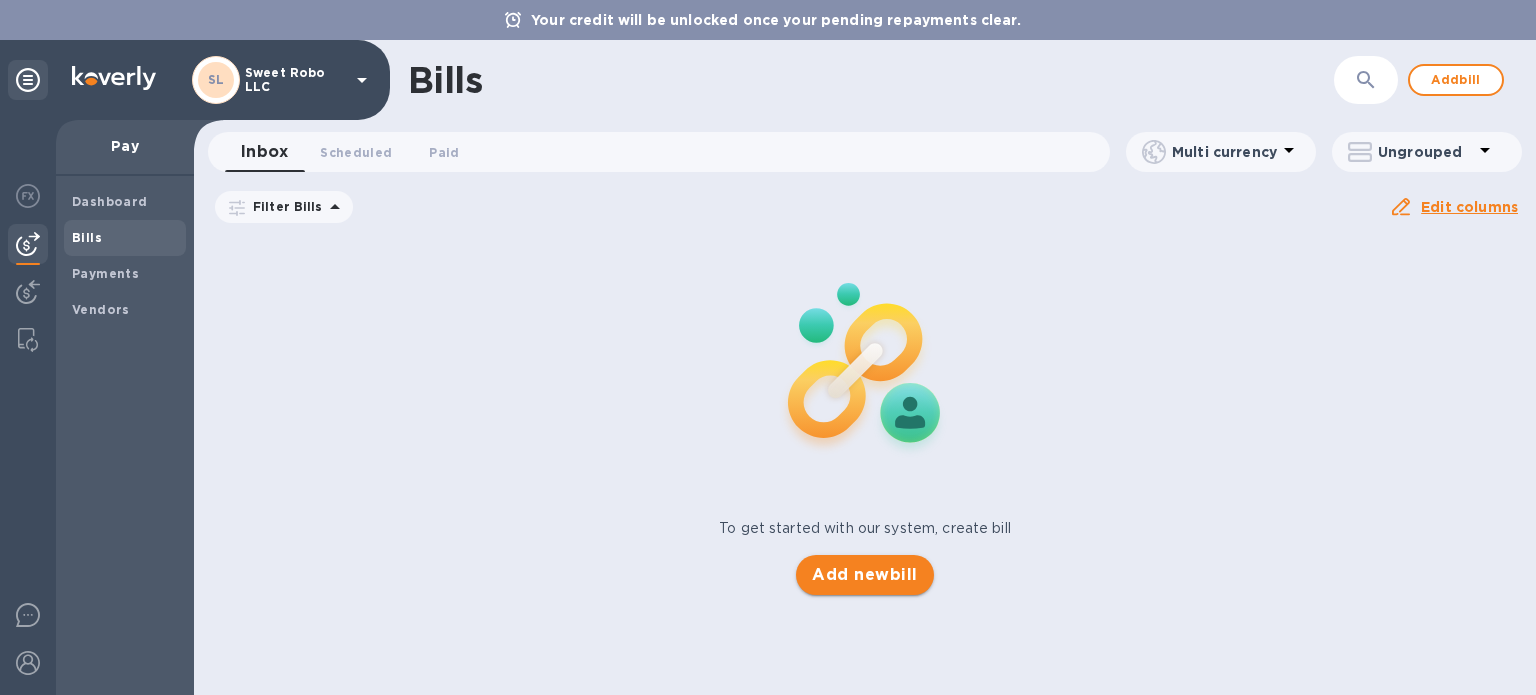 click on "Add new   bill" at bounding box center [864, 575] 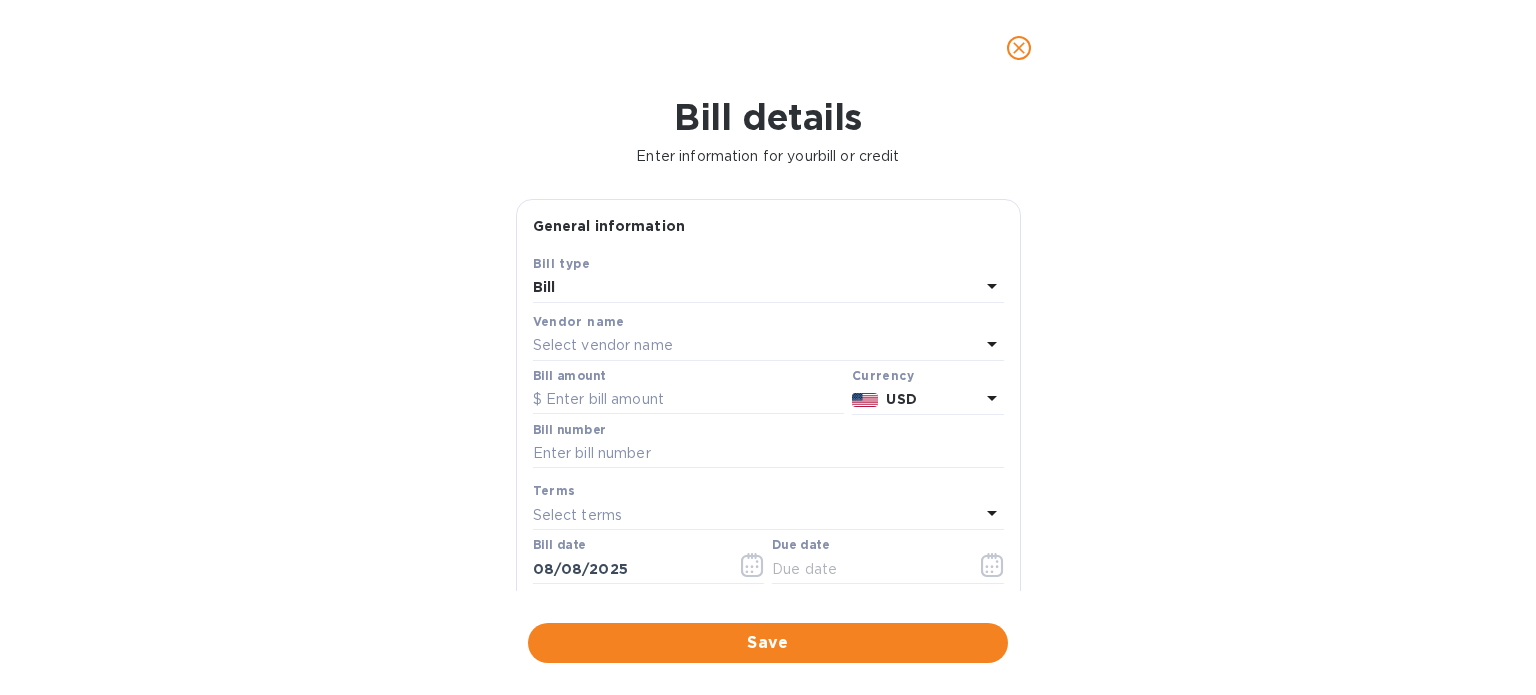 click on "Bill" at bounding box center (756, 288) 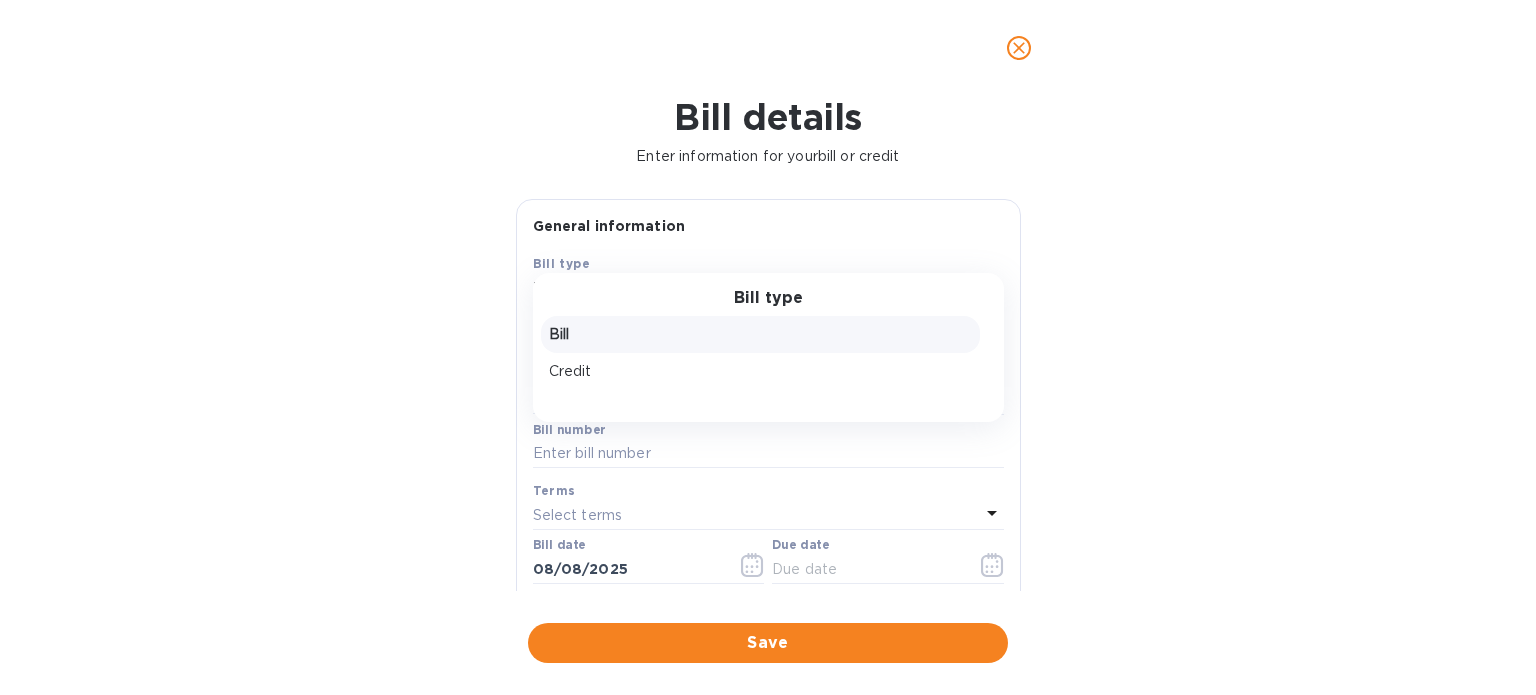 click on "Bill" at bounding box center [760, 334] 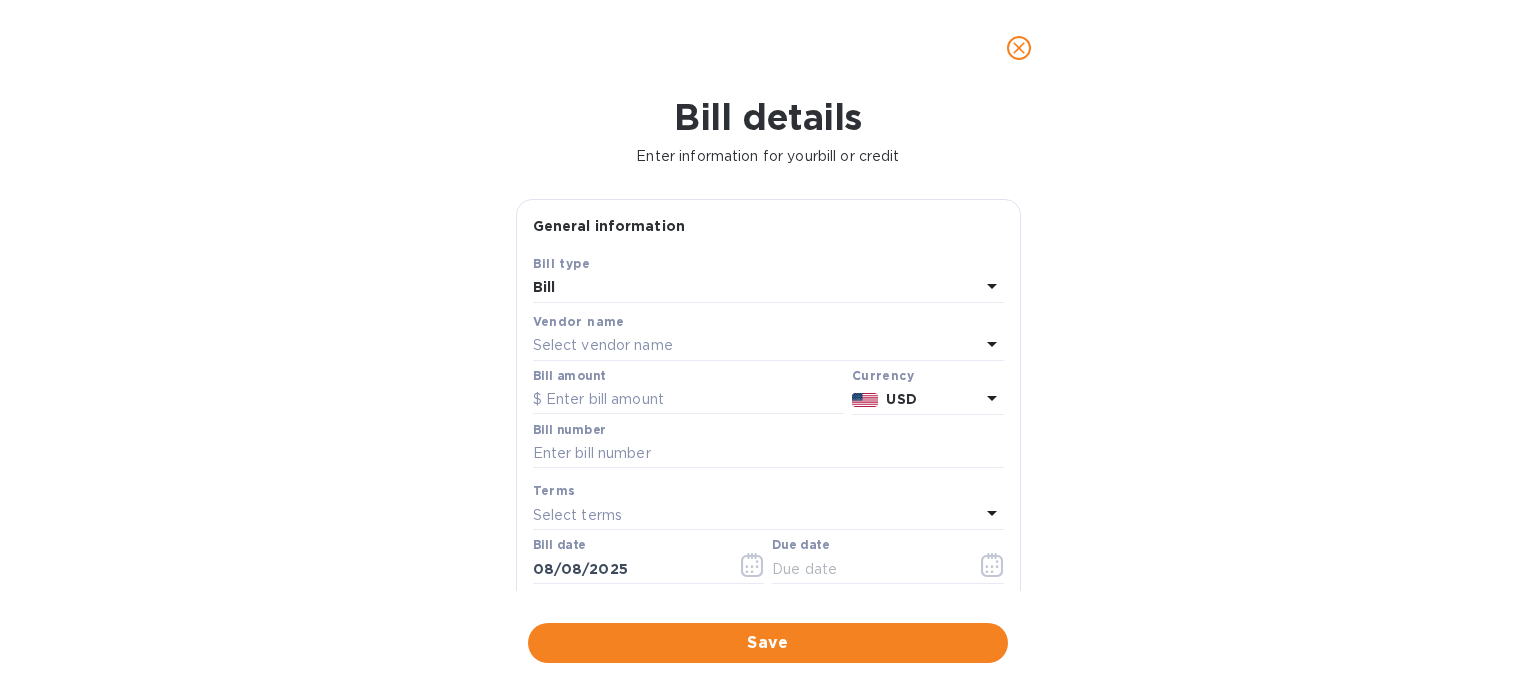 click on "Select vendor name" at bounding box center (603, 345) 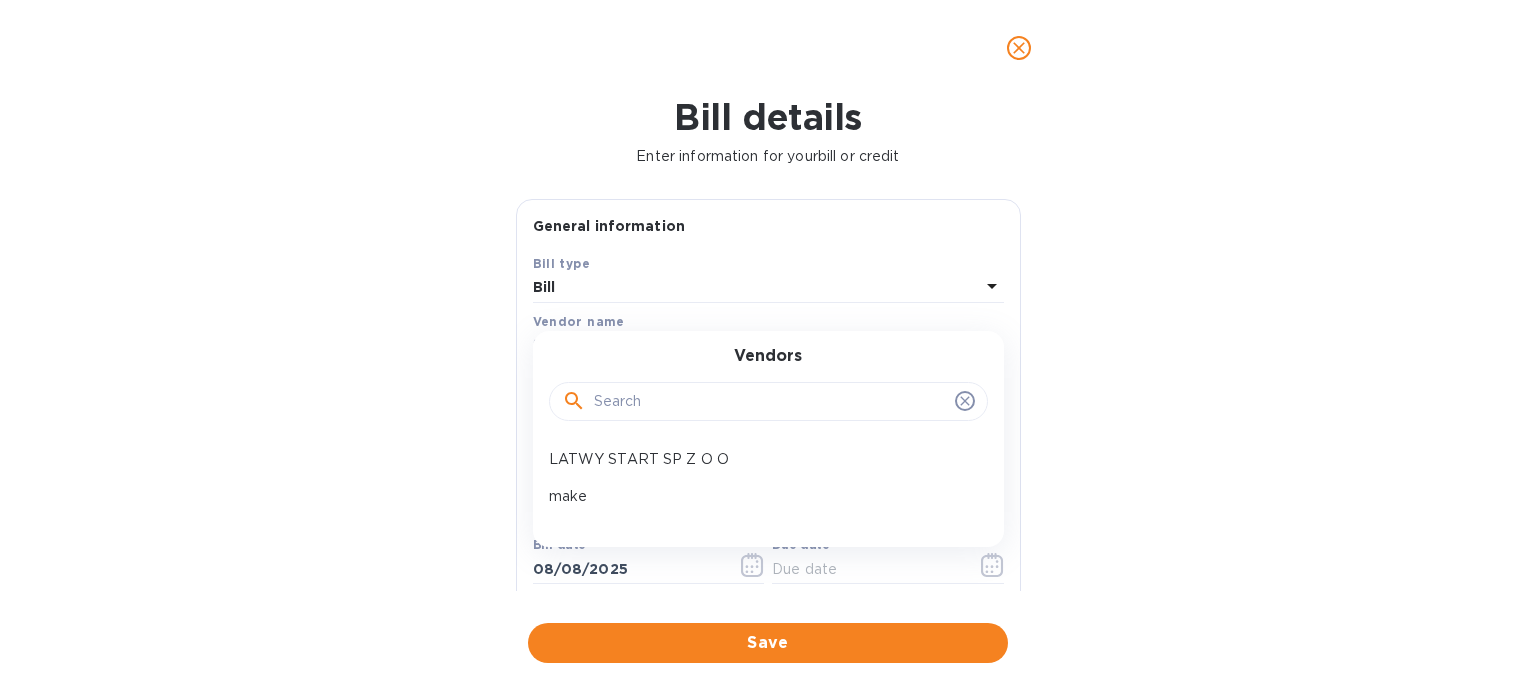 click at bounding box center [770, 402] 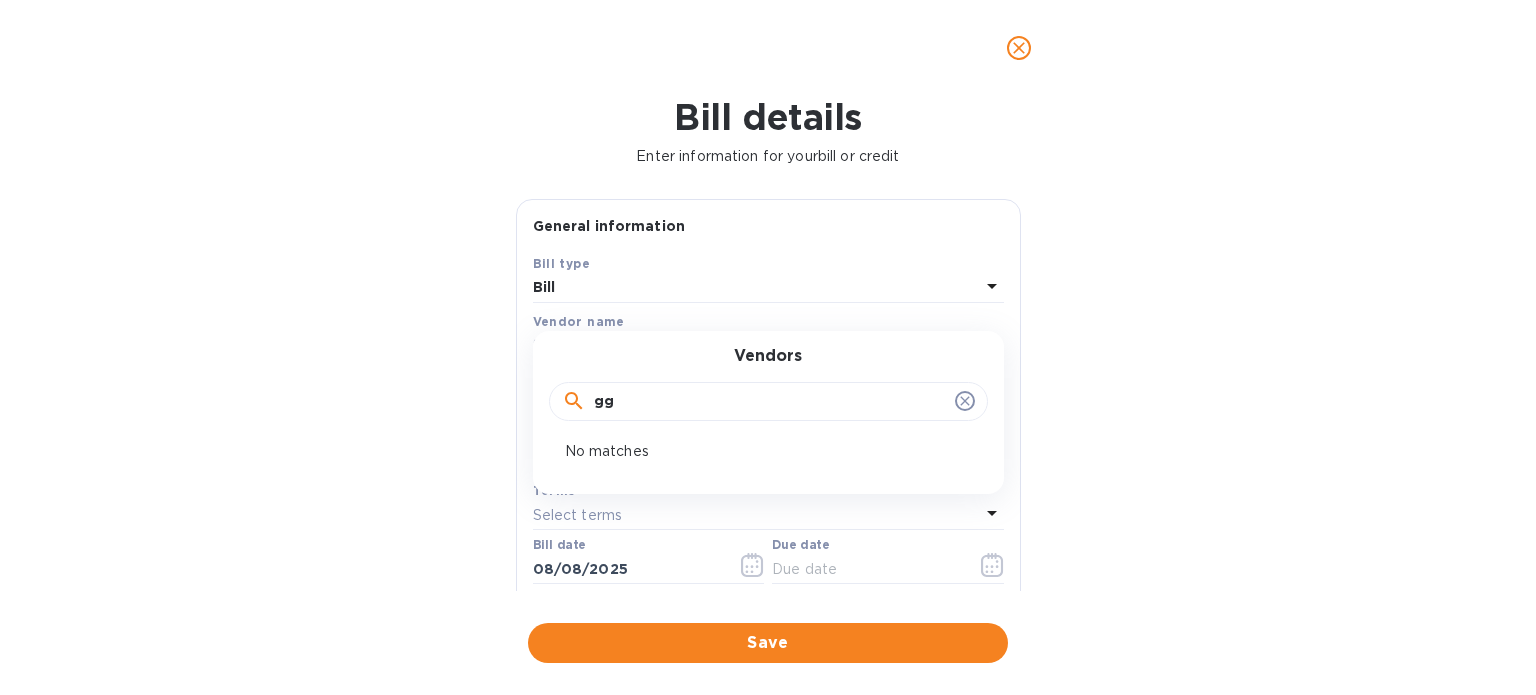 type on "g" 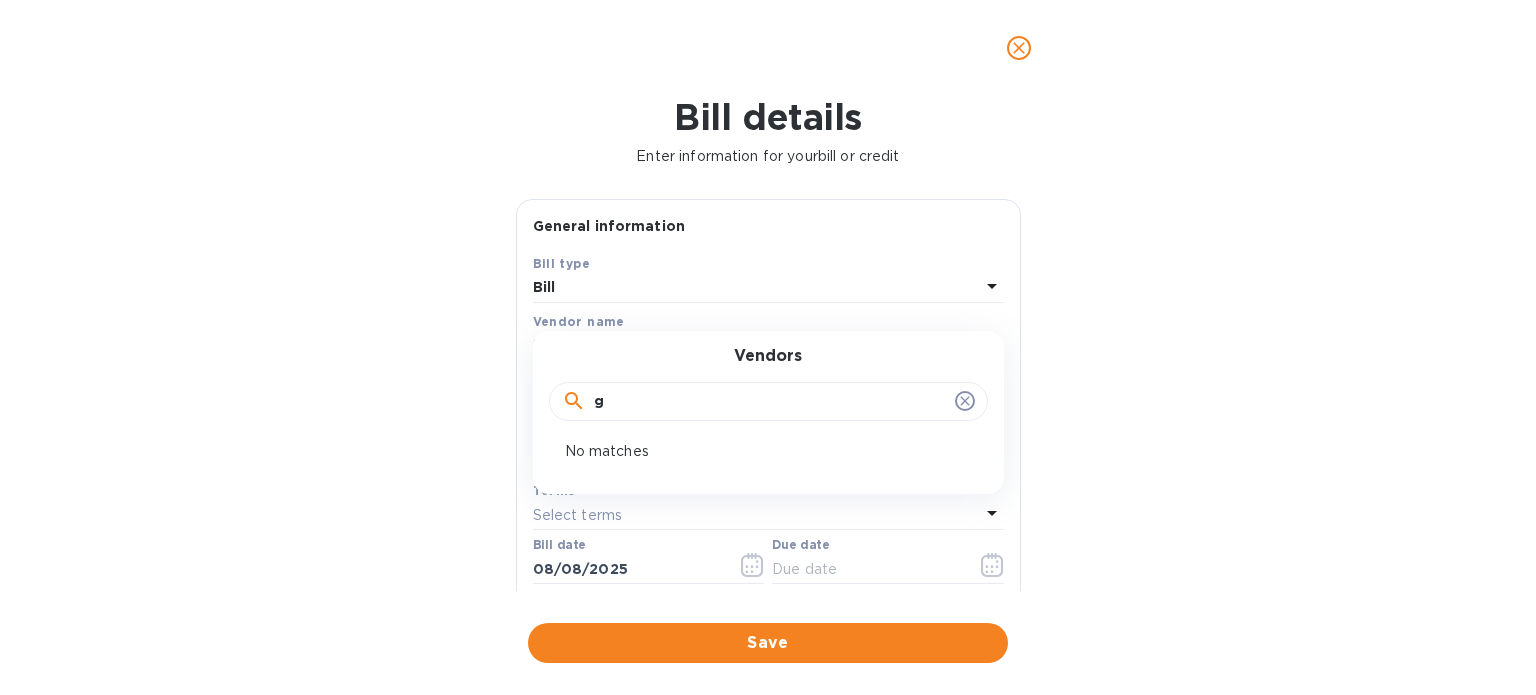 type 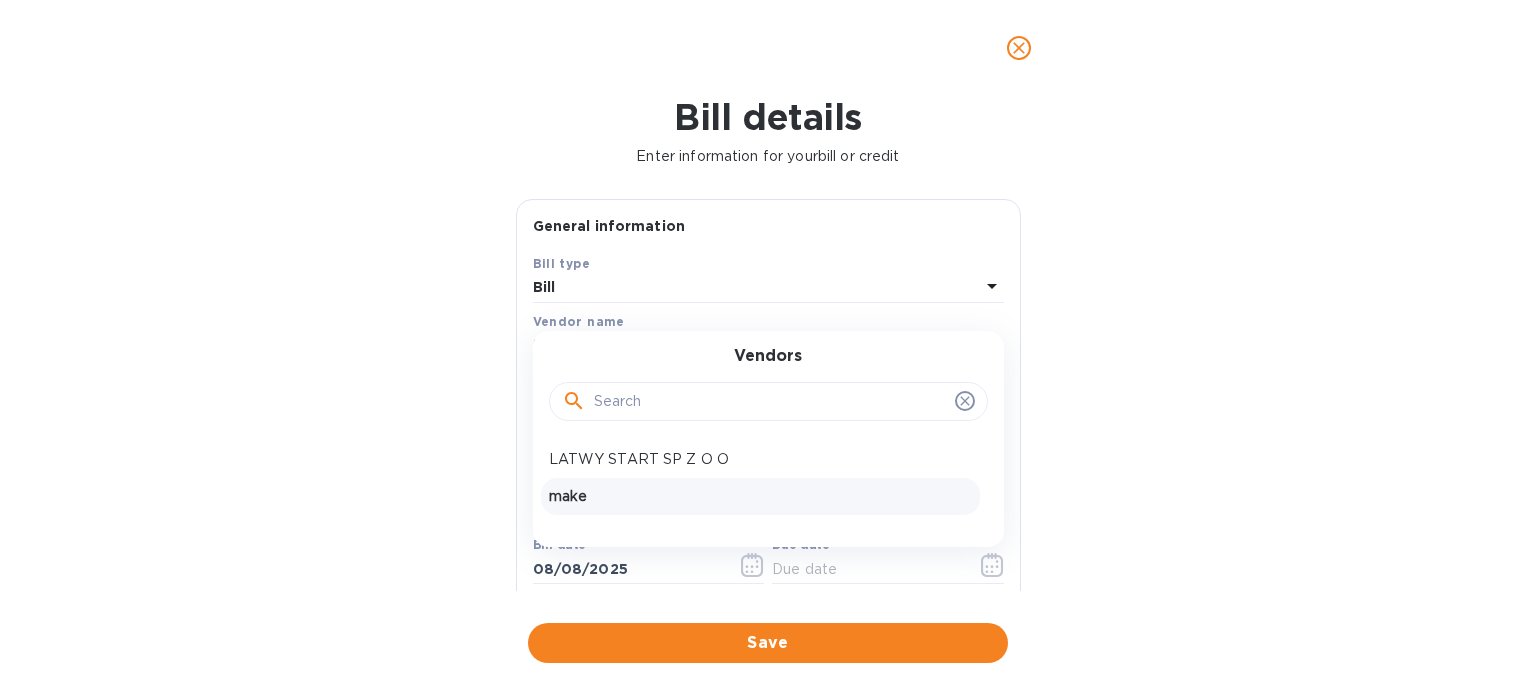 click on "make" at bounding box center [760, 496] 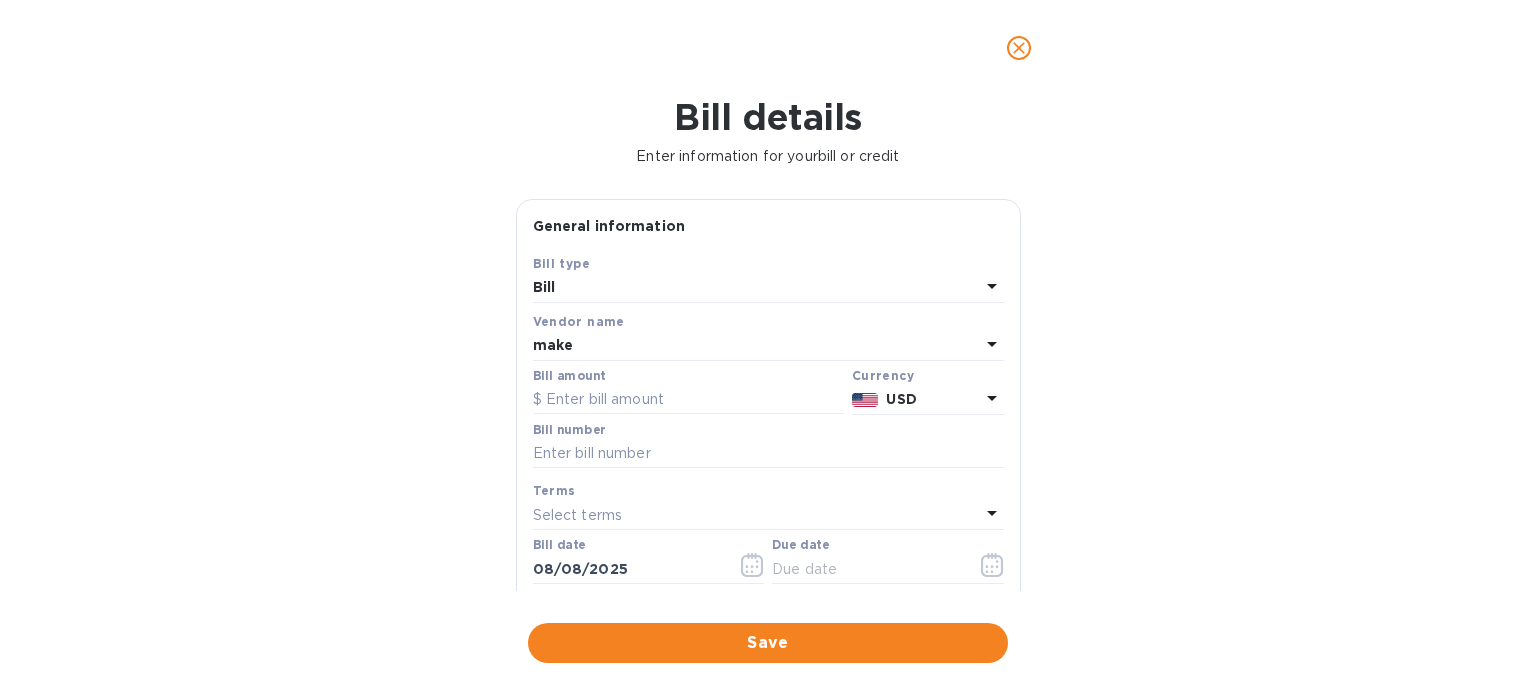 click 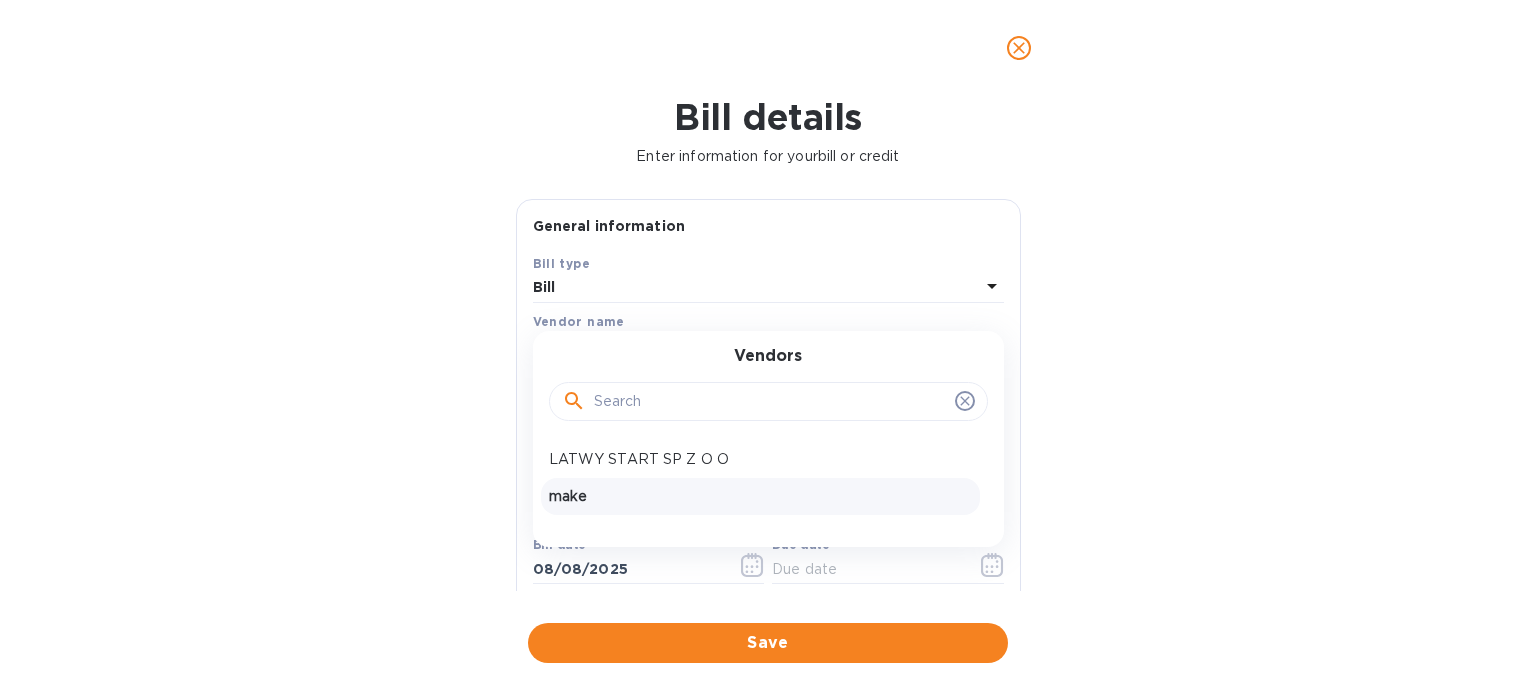 click 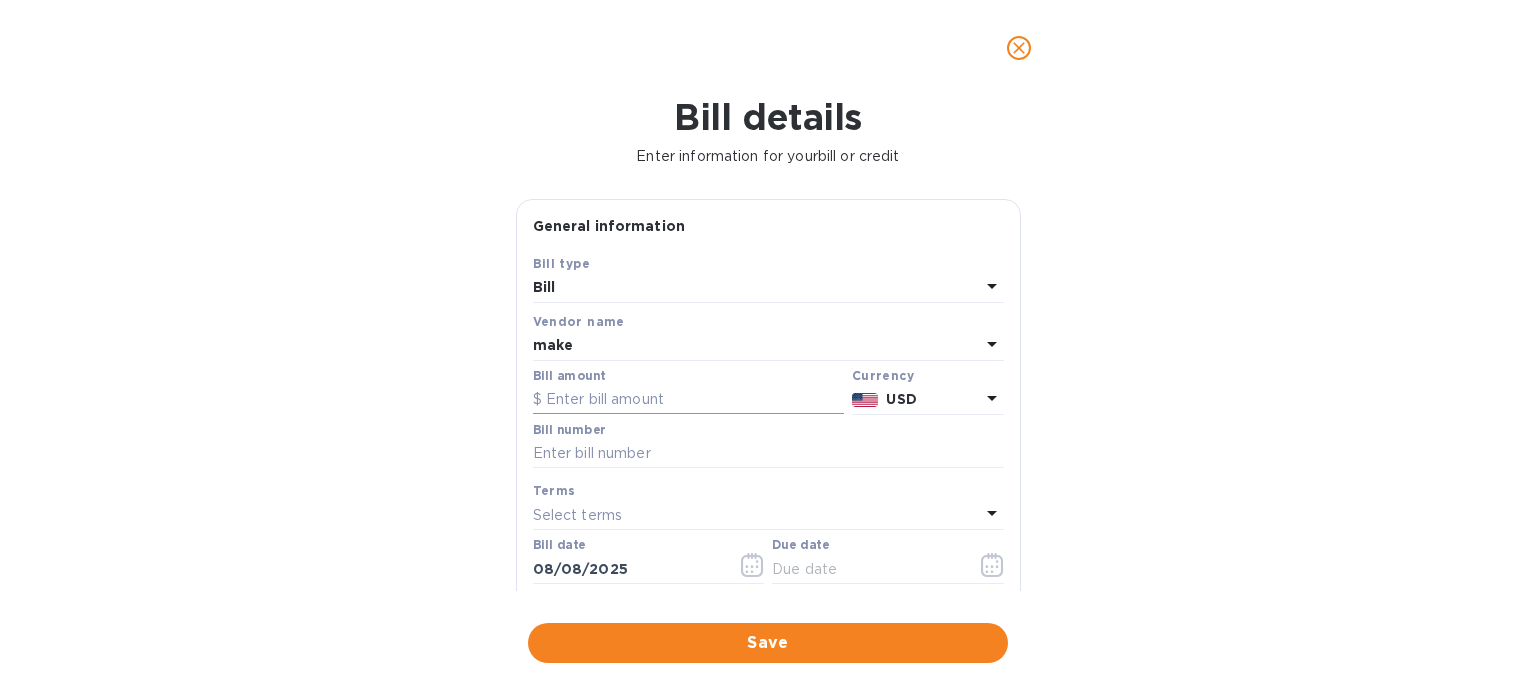 click at bounding box center [688, 400] 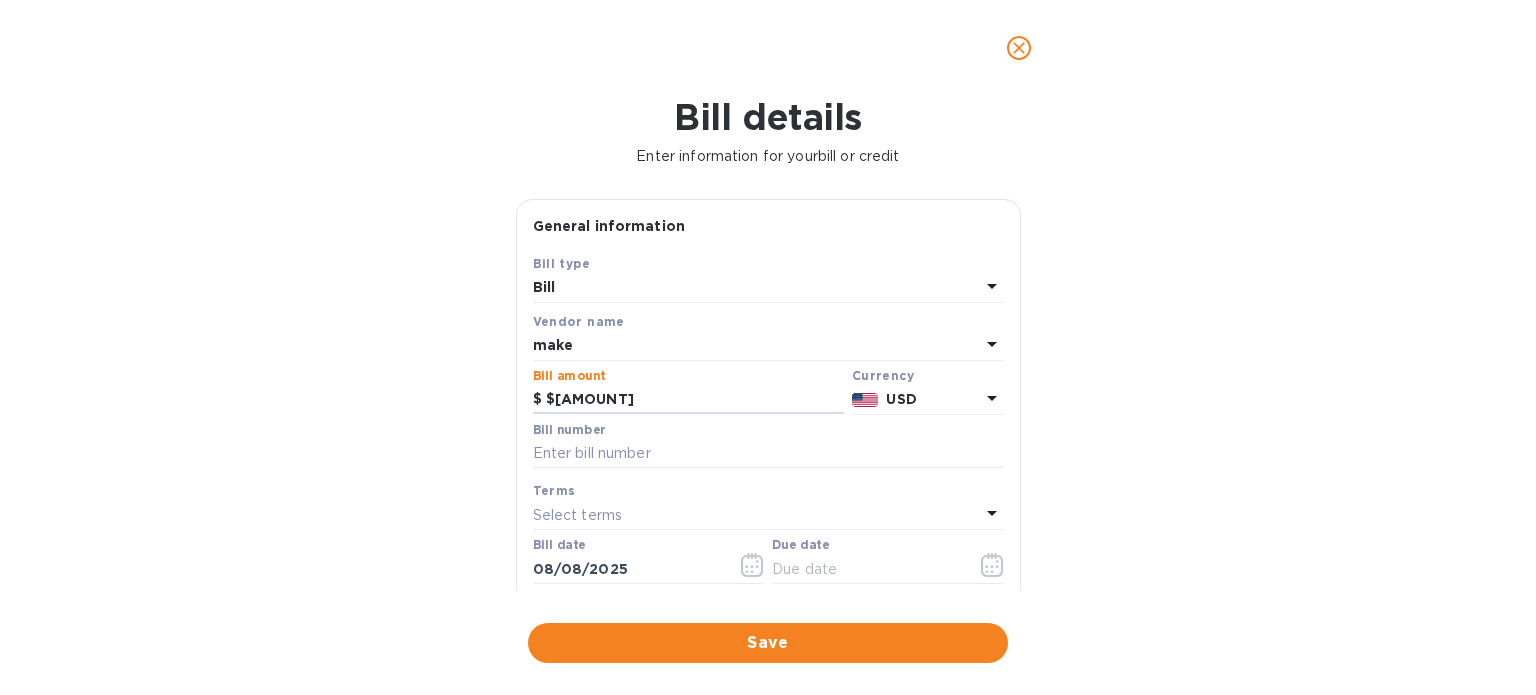 type on "$[AMOUNT]" 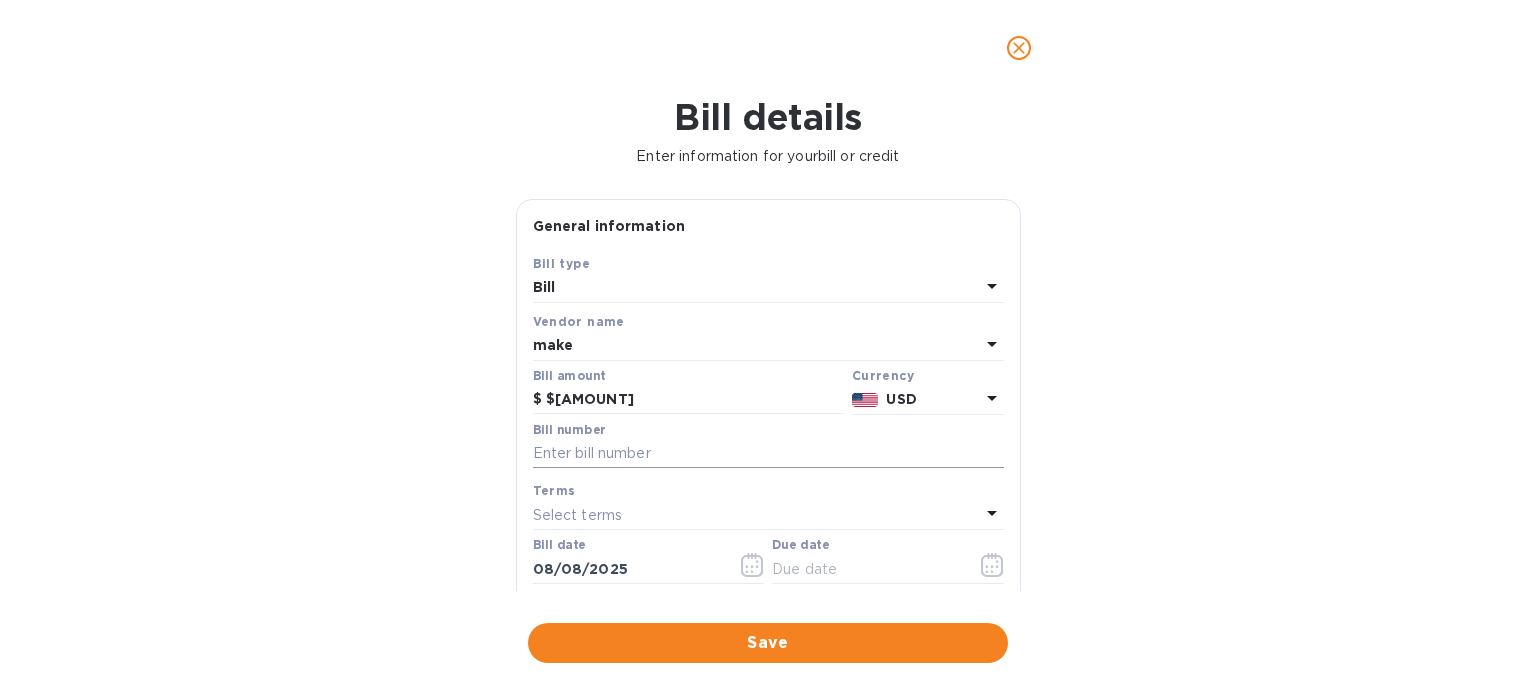 click at bounding box center (768, 454) 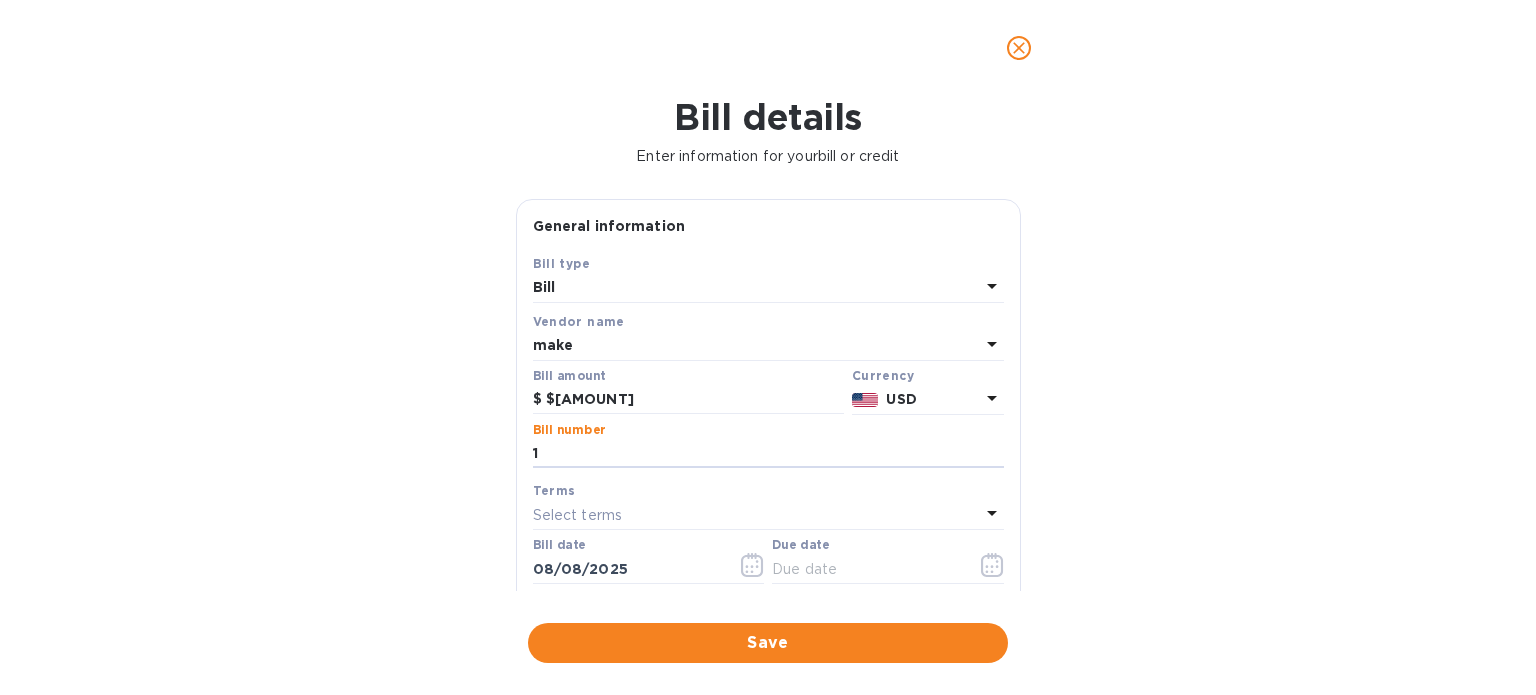 type on "1" 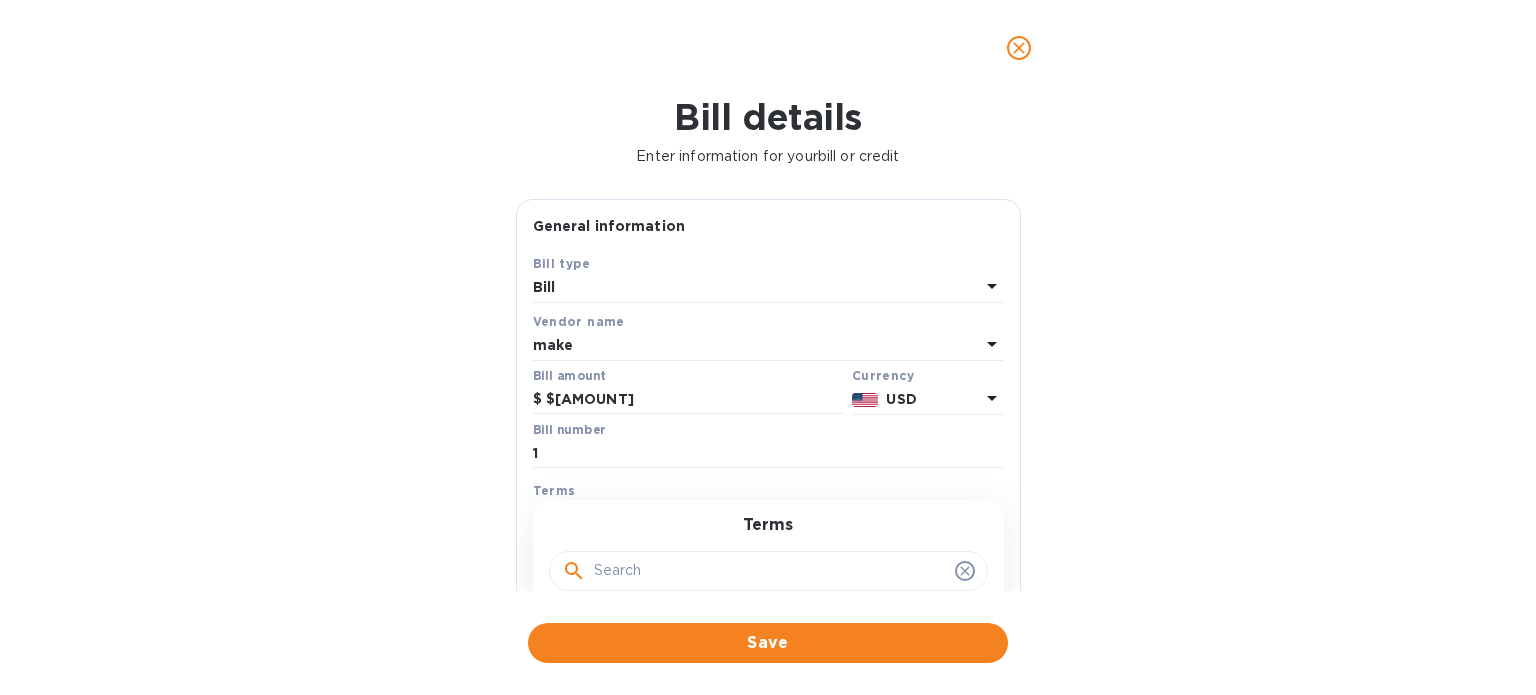 click at bounding box center (770, 571) 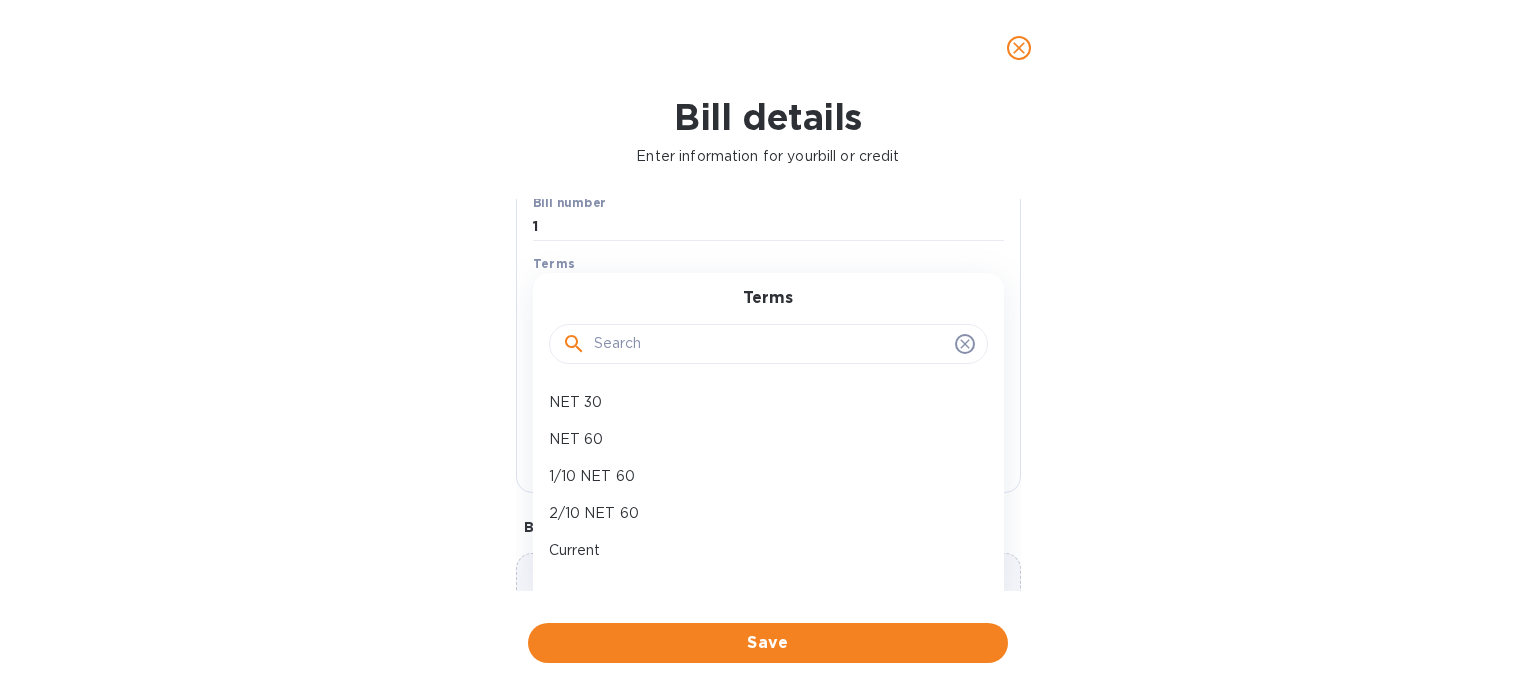 scroll, scrollTop: 240, scrollLeft: 0, axis: vertical 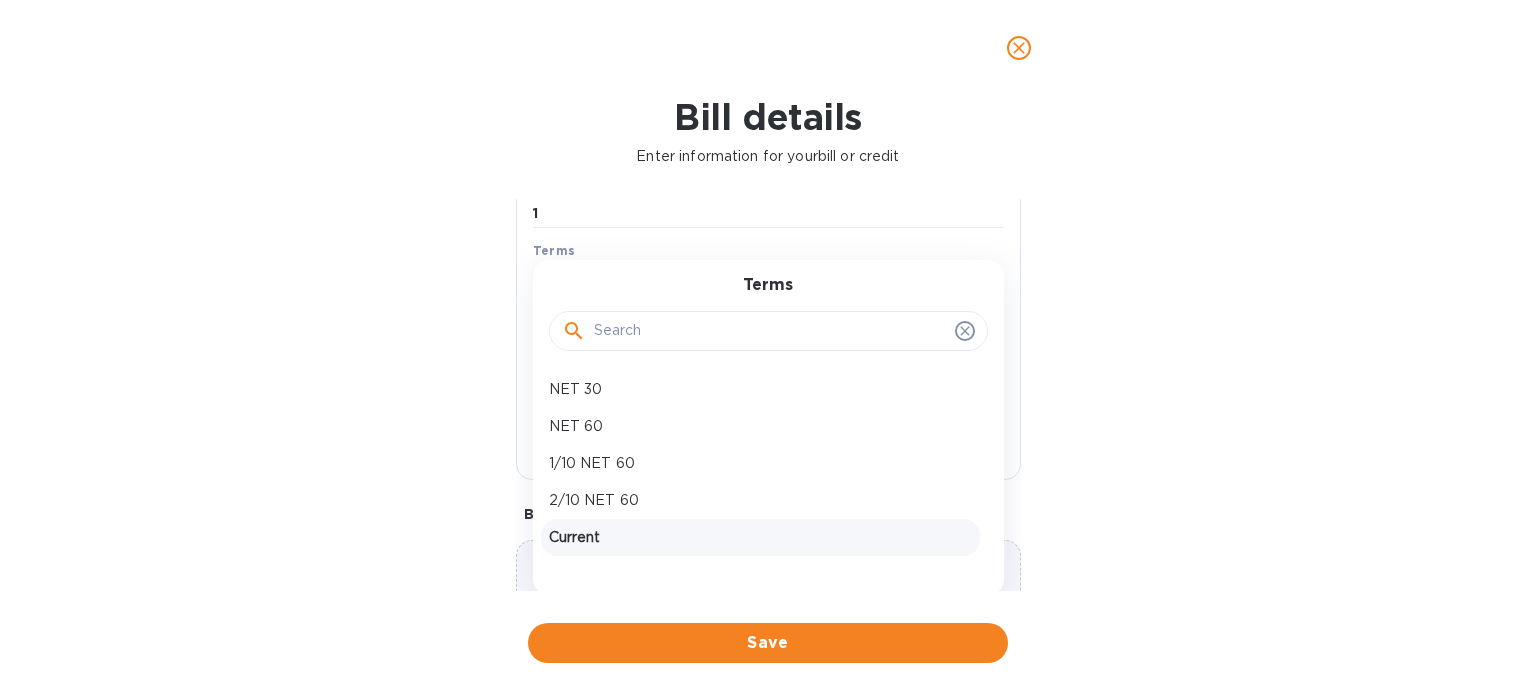 click on "Current" at bounding box center [760, 537] 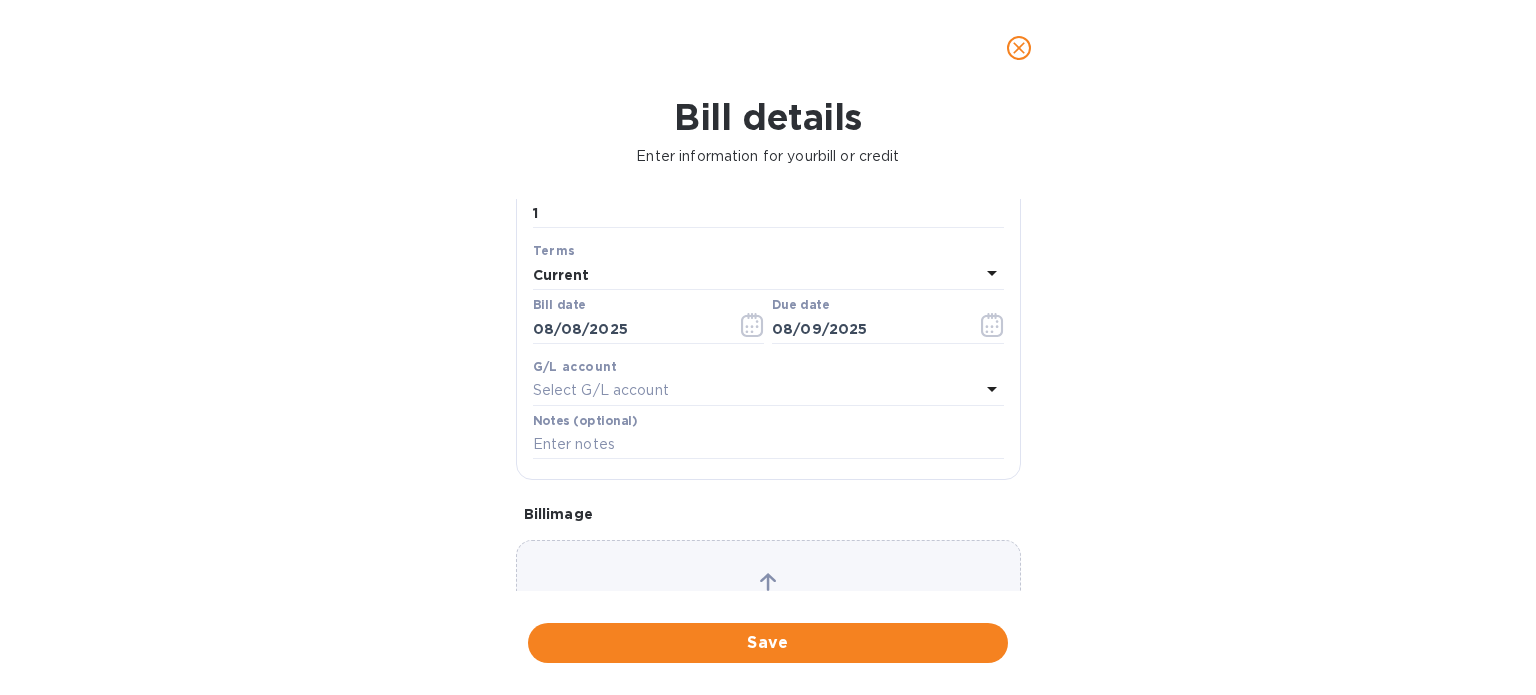 click on "G/L account" at bounding box center (768, 366) 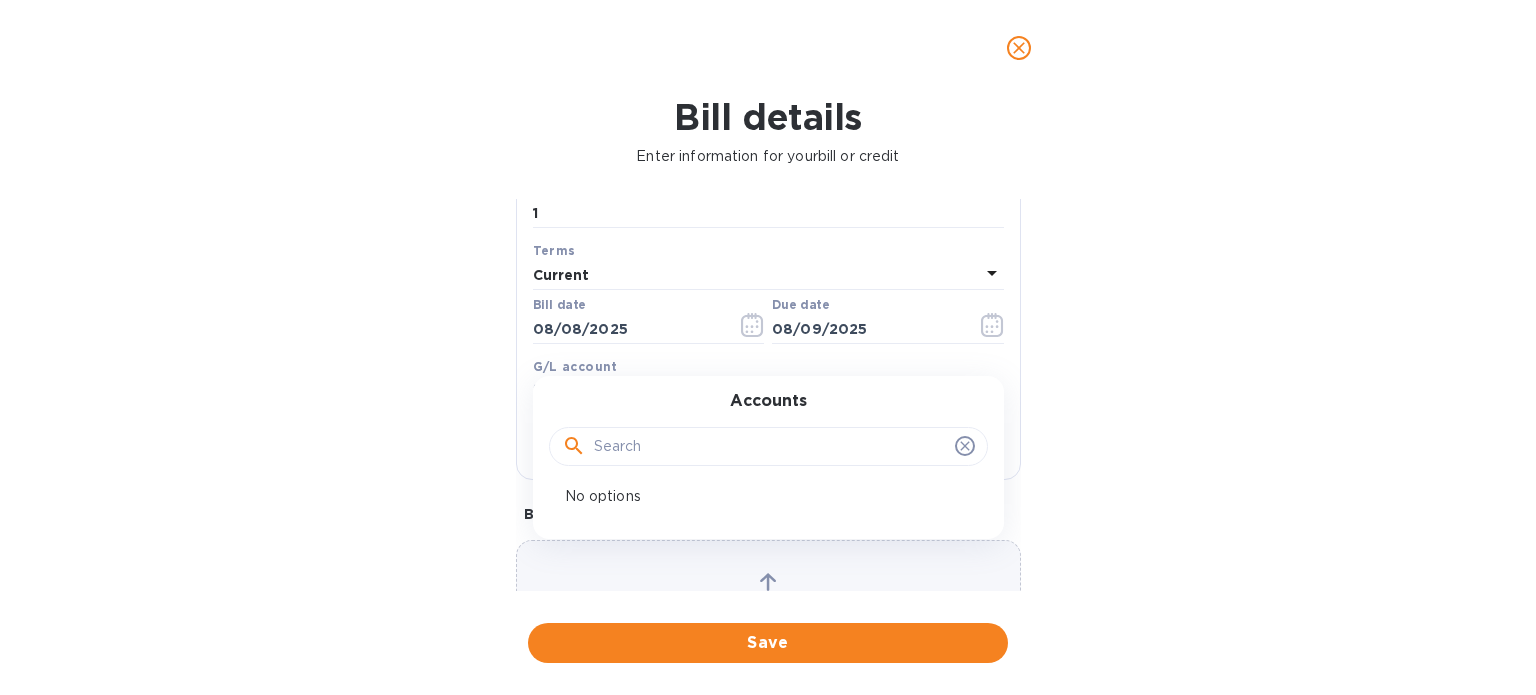 click on "Bill details Enter information for your bill or credit General information Save Bill type Bill Vendor name make Bill amount $ [AMOUNT] Currency USD Bill number Terms Current Bill date [DATE] Due date G/L account Select G/L account Accounts No options Notes (optional) Bill image Choose a bill and drag it here Save" at bounding box center (768, 395) 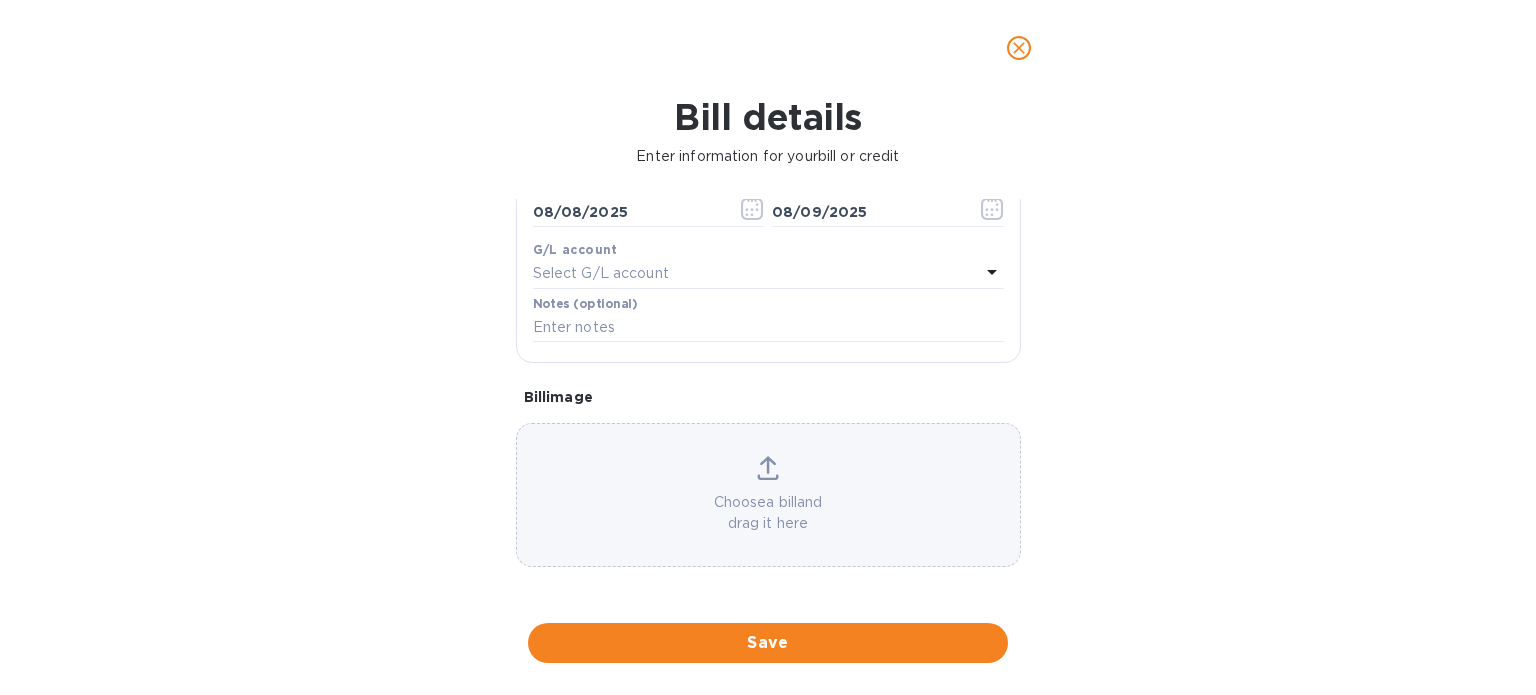 scroll, scrollTop: 0, scrollLeft: 0, axis: both 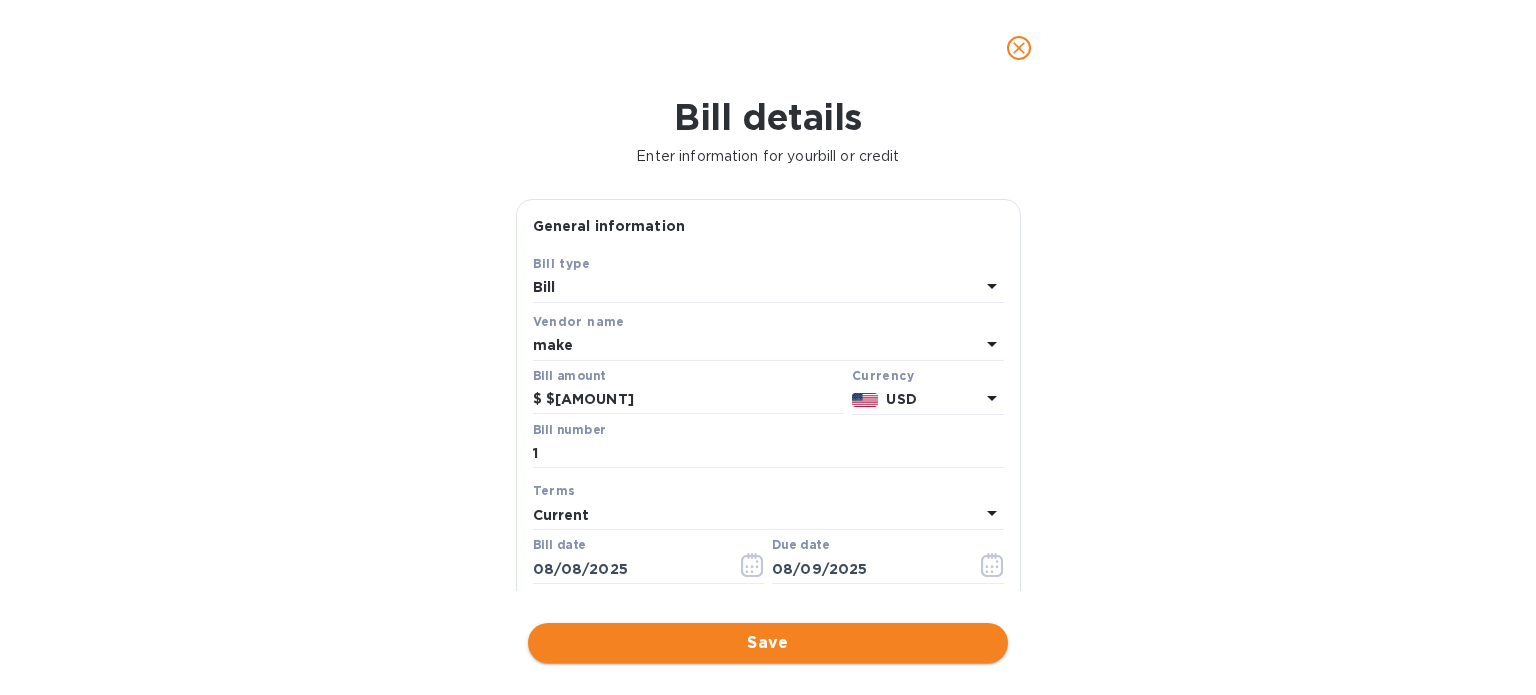 click on "Save" at bounding box center (768, 643) 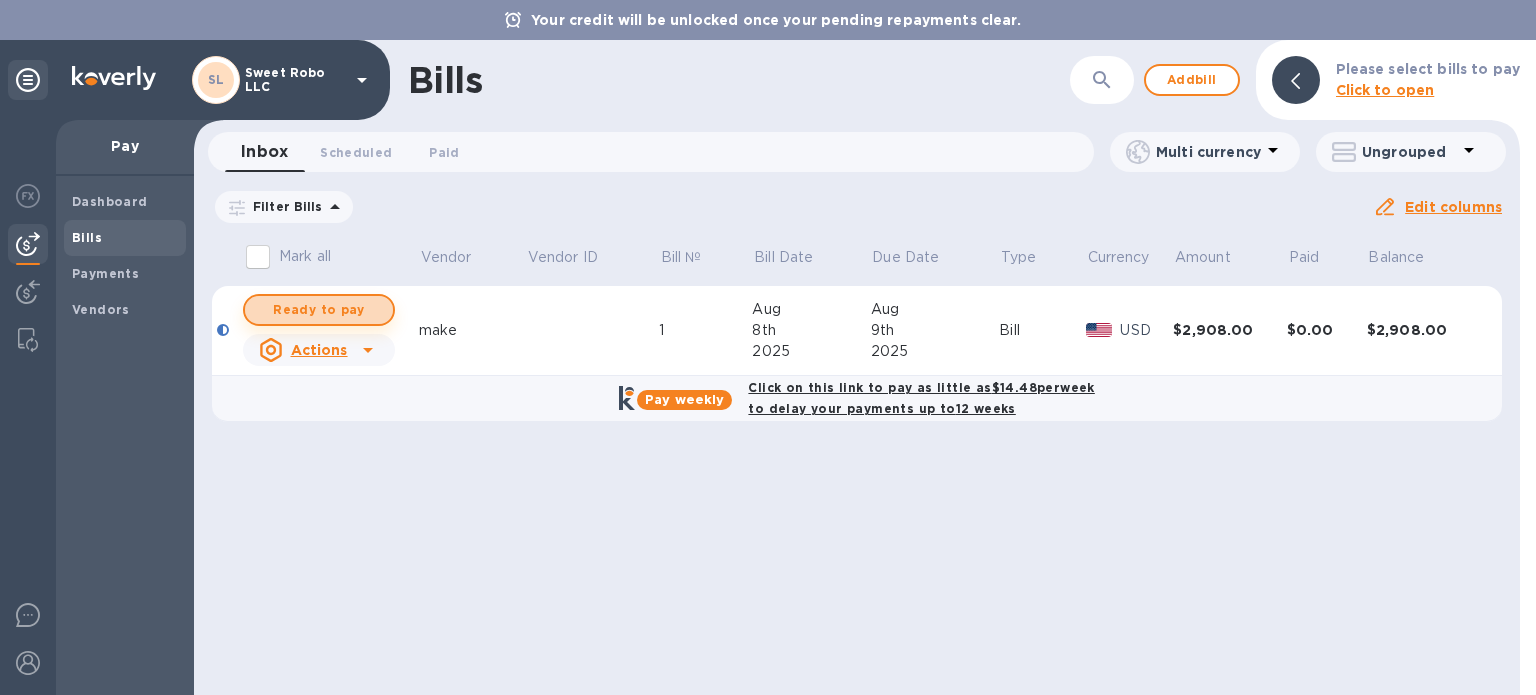 click on "Ready to pay" at bounding box center (319, 310) 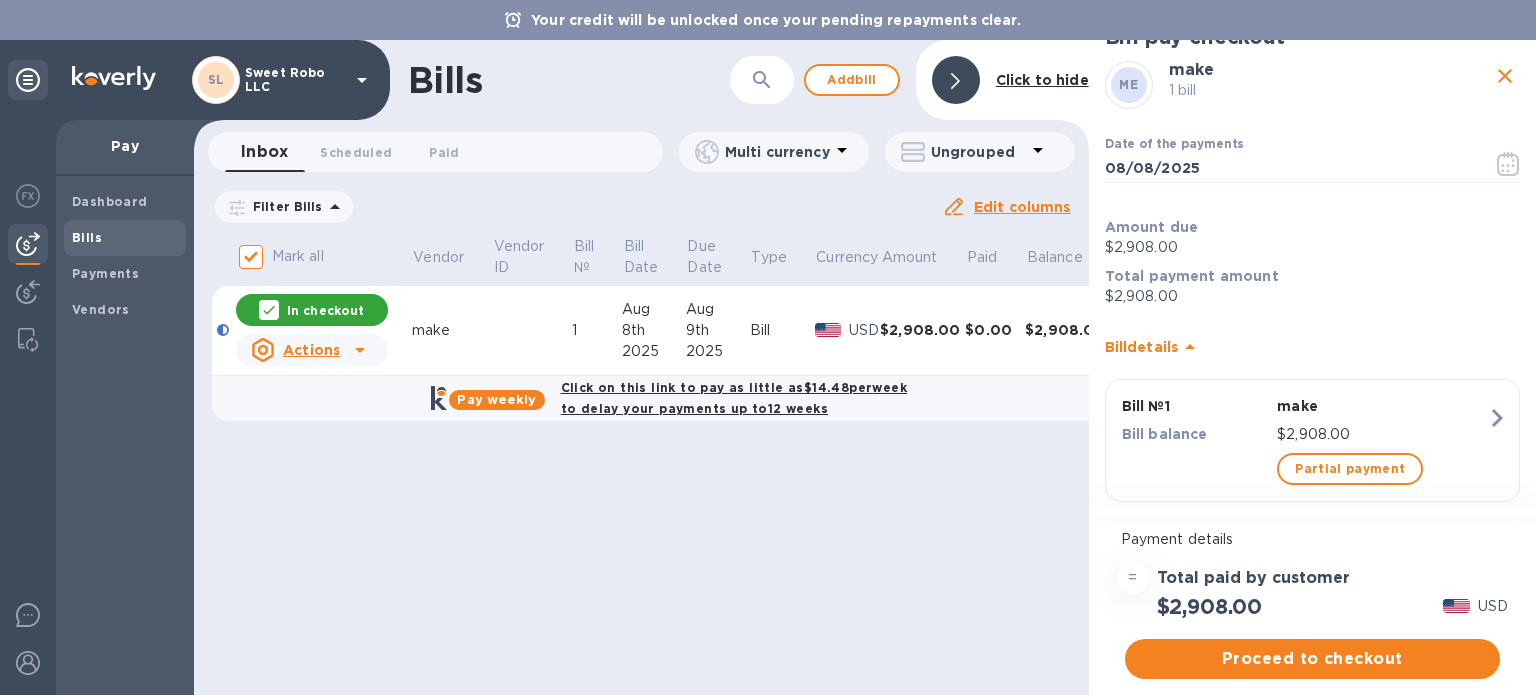 scroll, scrollTop: 62, scrollLeft: 0, axis: vertical 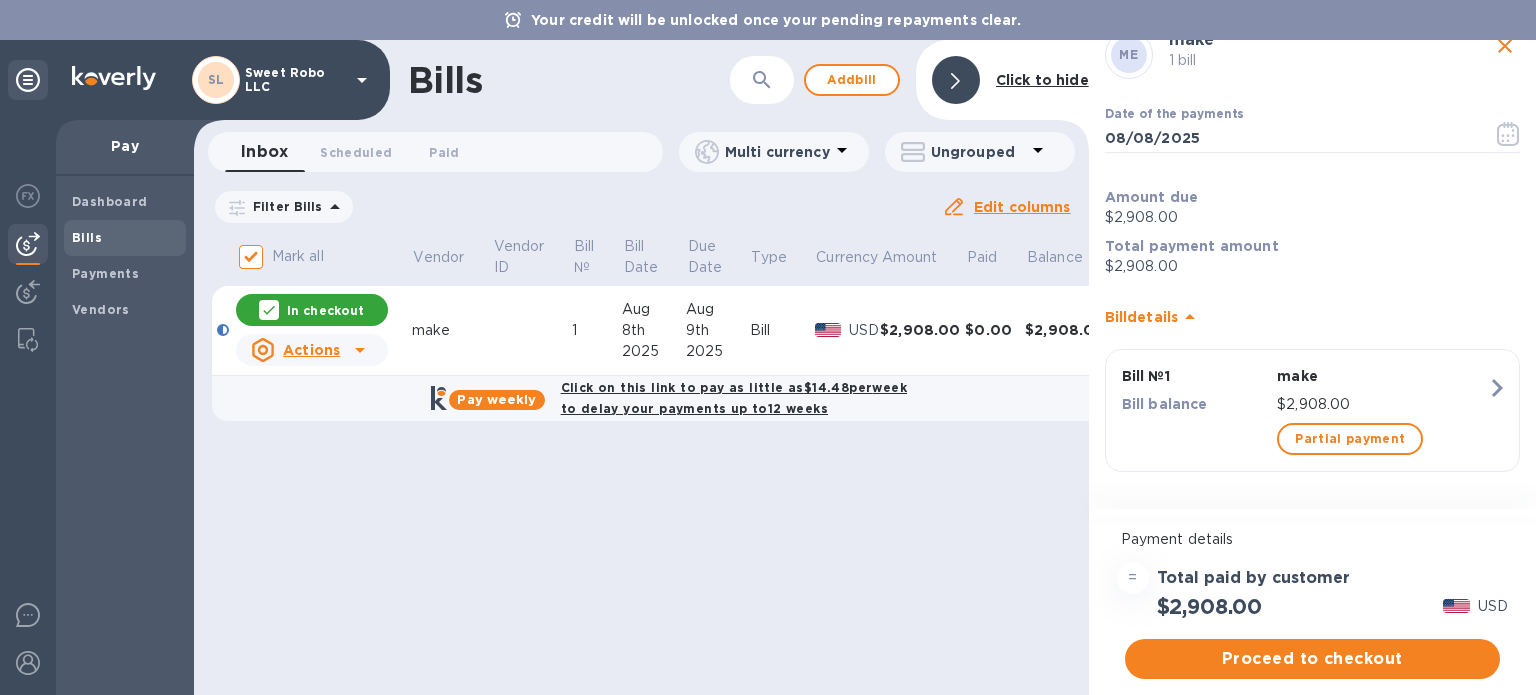 click 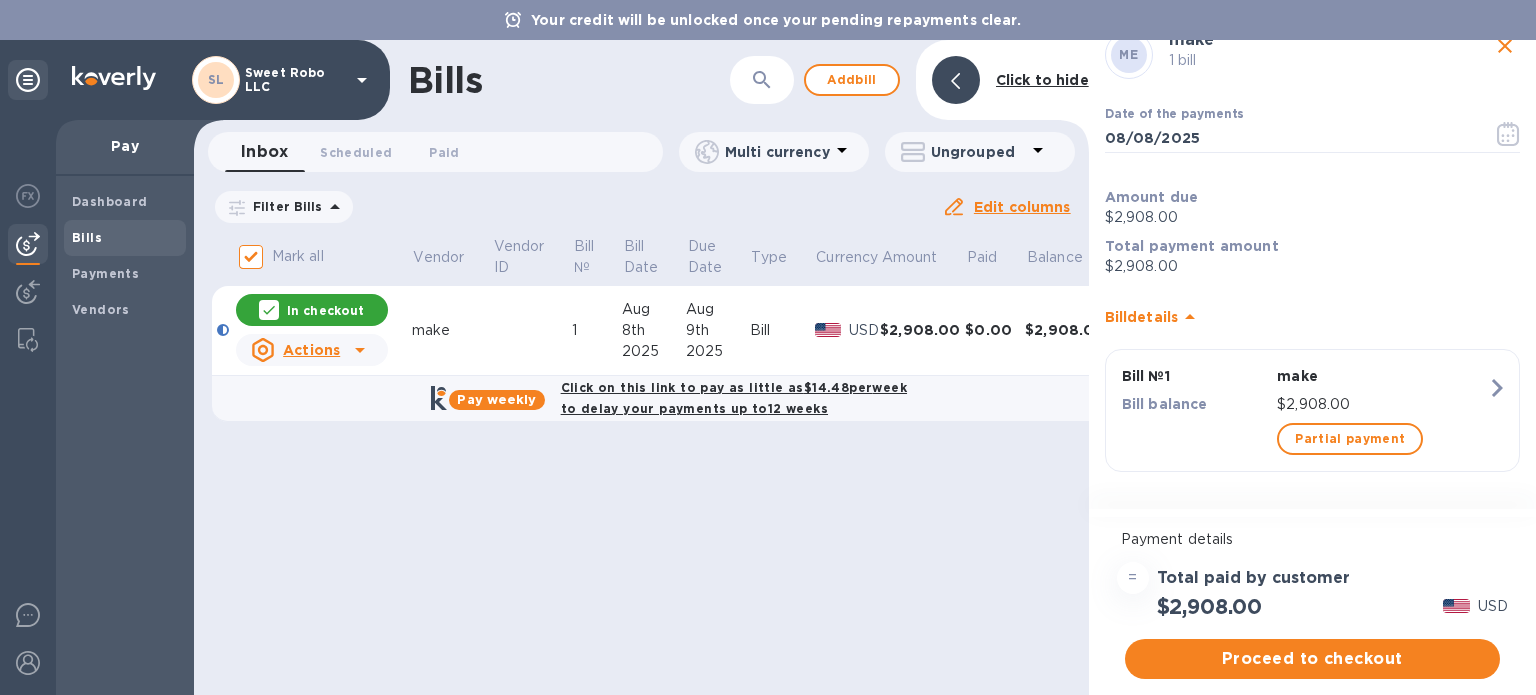 checkbox on "false" 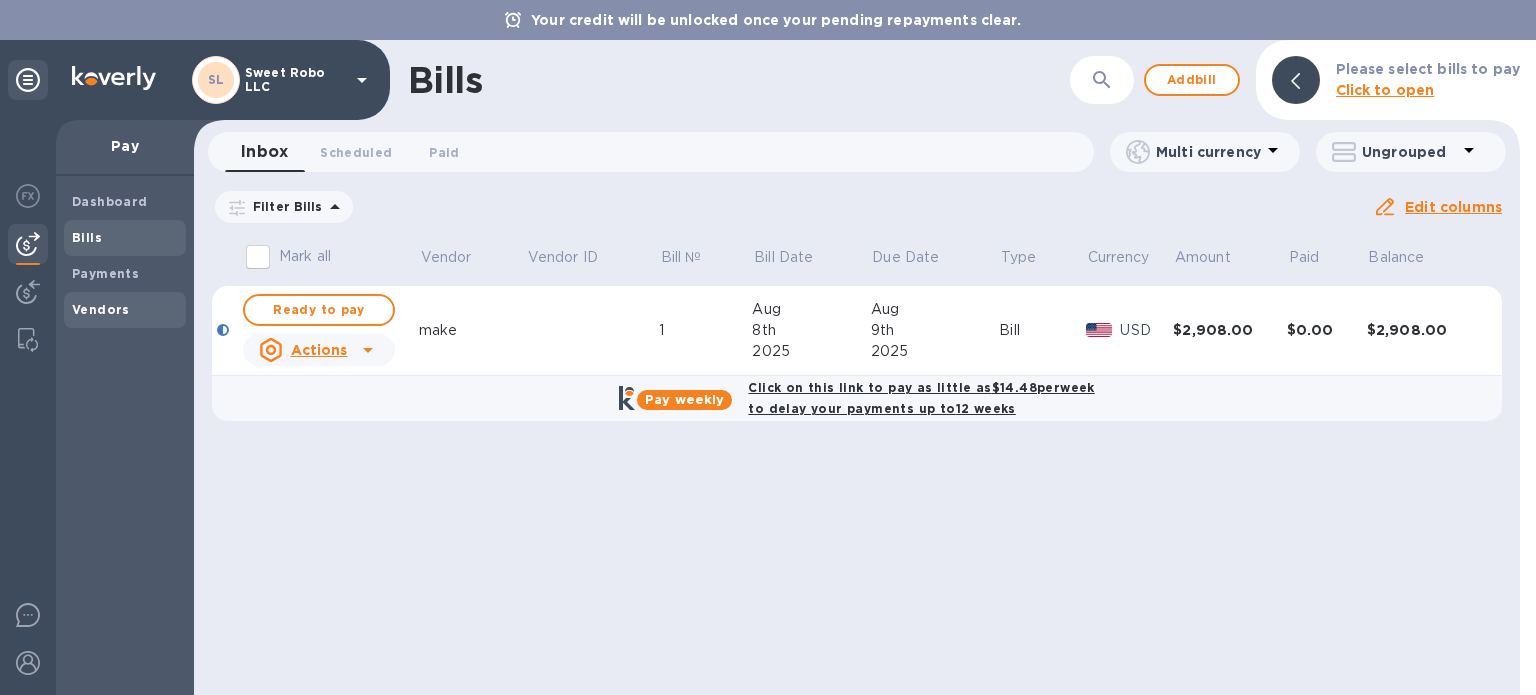 click on "Vendors" at bounding box center [101, 309] 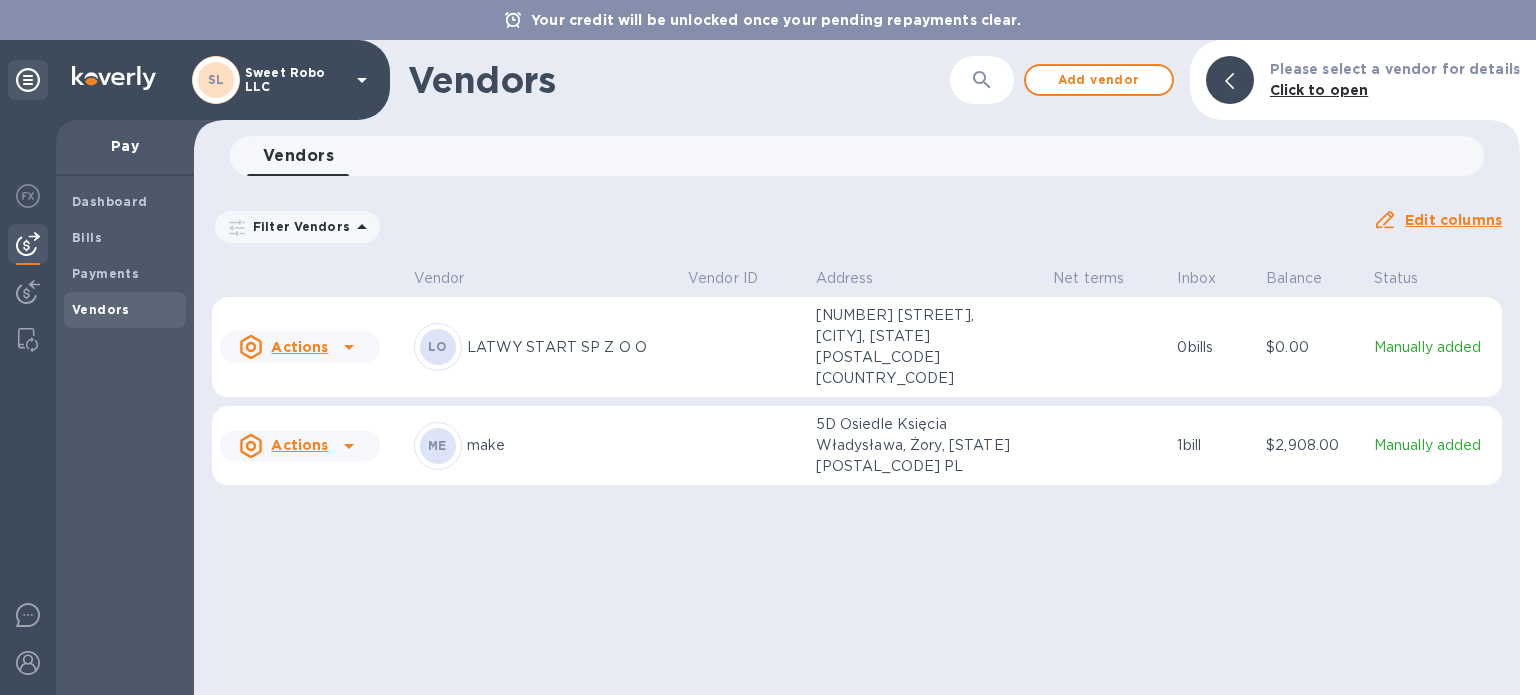 click 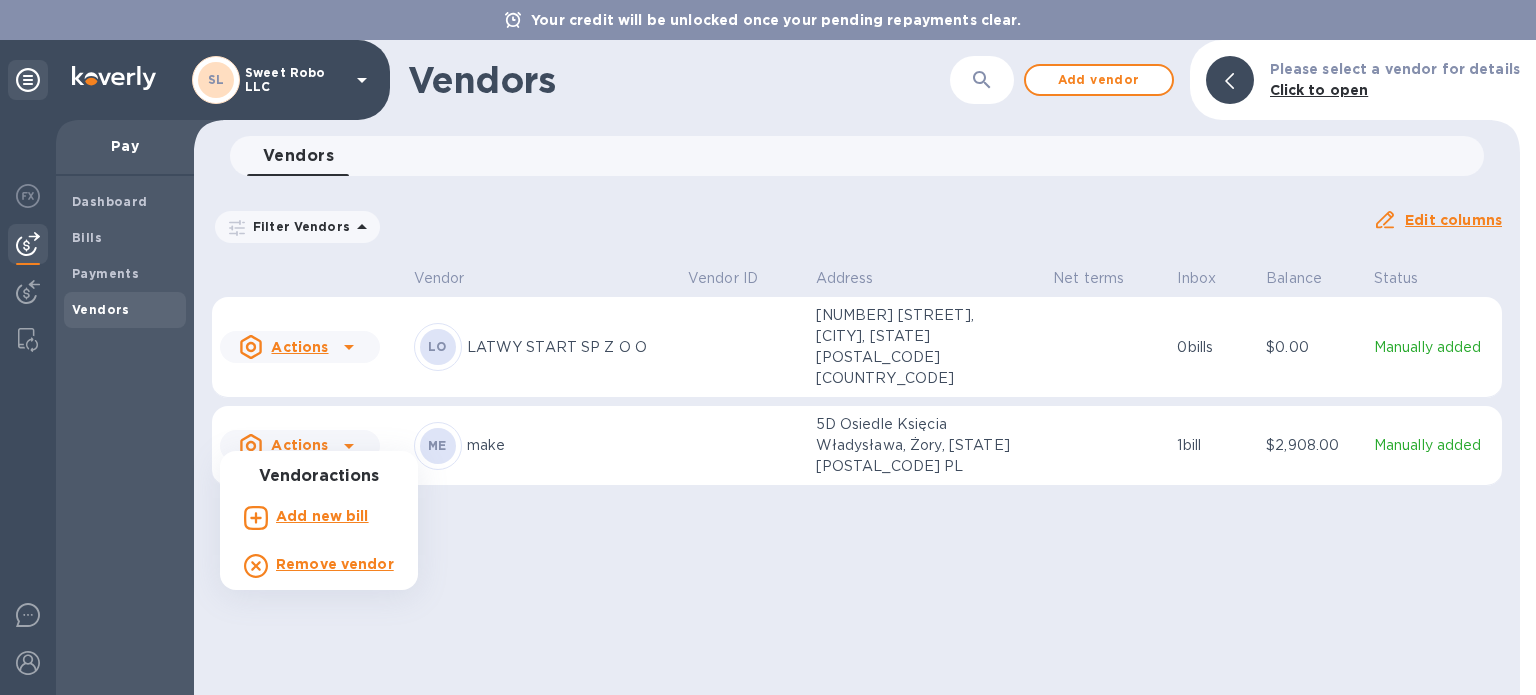 click at bounding box center [768, 347] 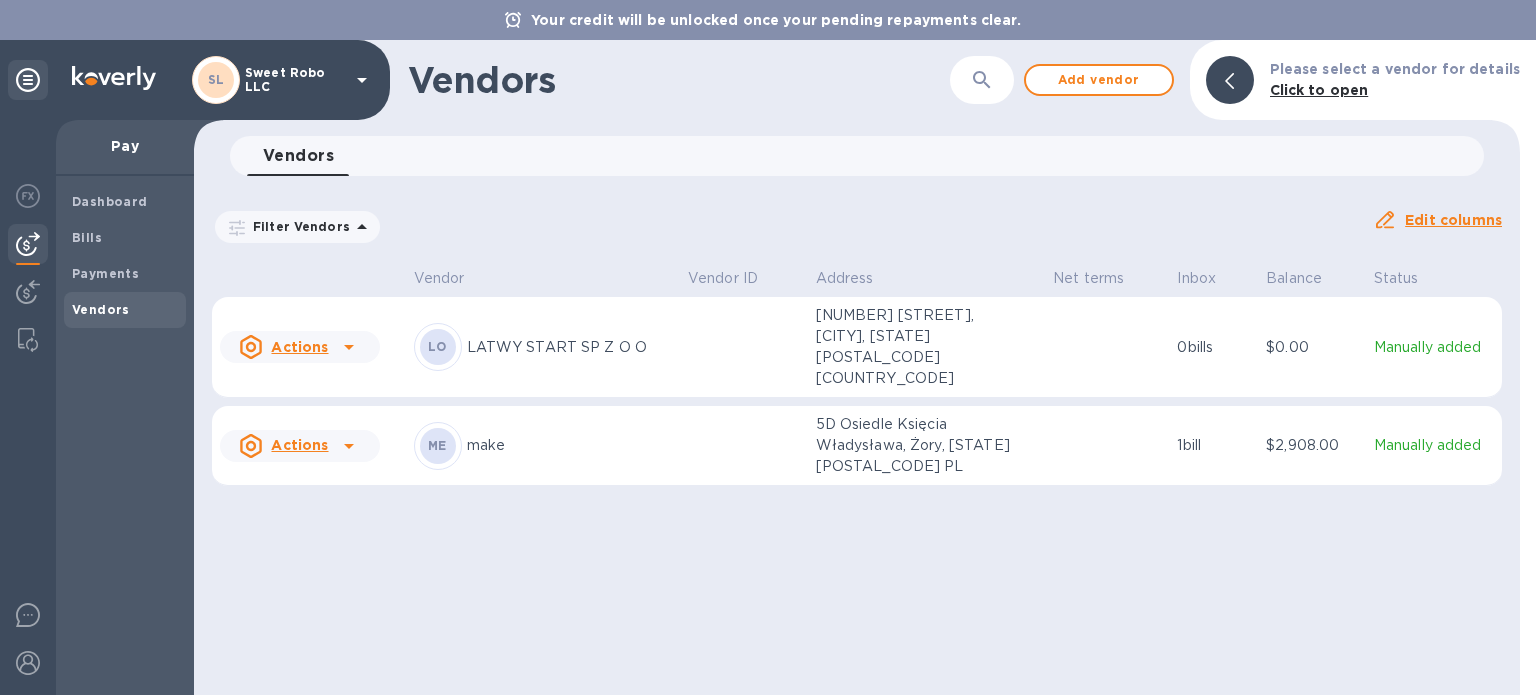 click on "make" at bounding box center [569, 445] 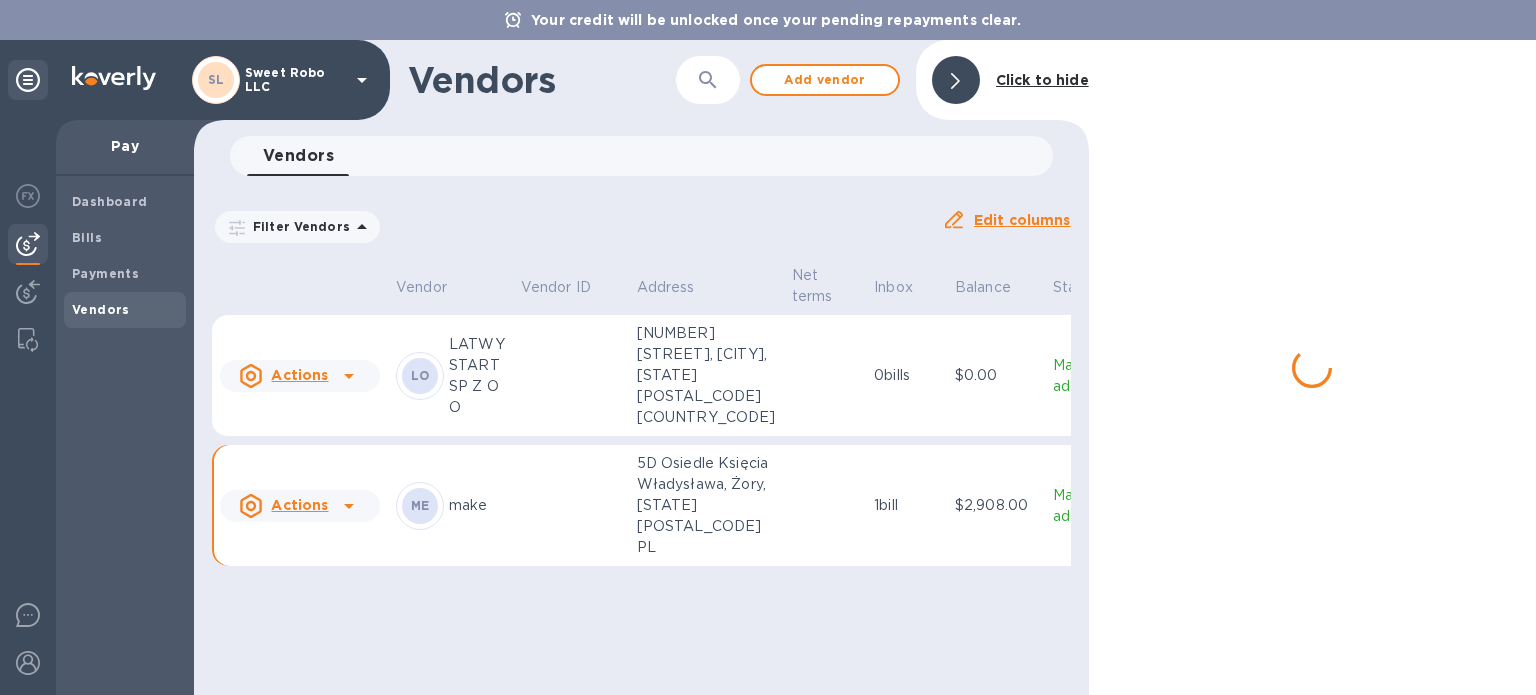 click on "LO LATWY START SP Z O O" at bounding box center [450, 376] 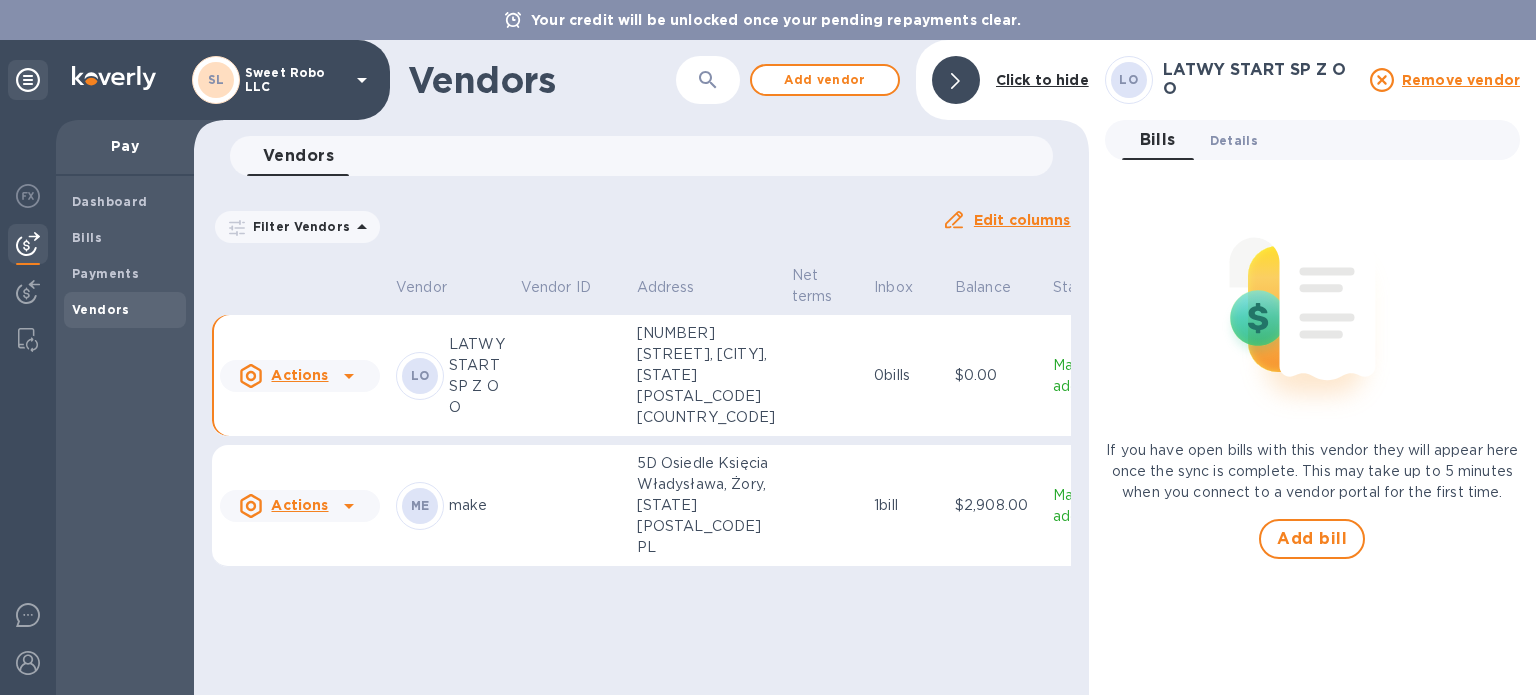 click on "Details 0" at bounding box center (1234, 140) 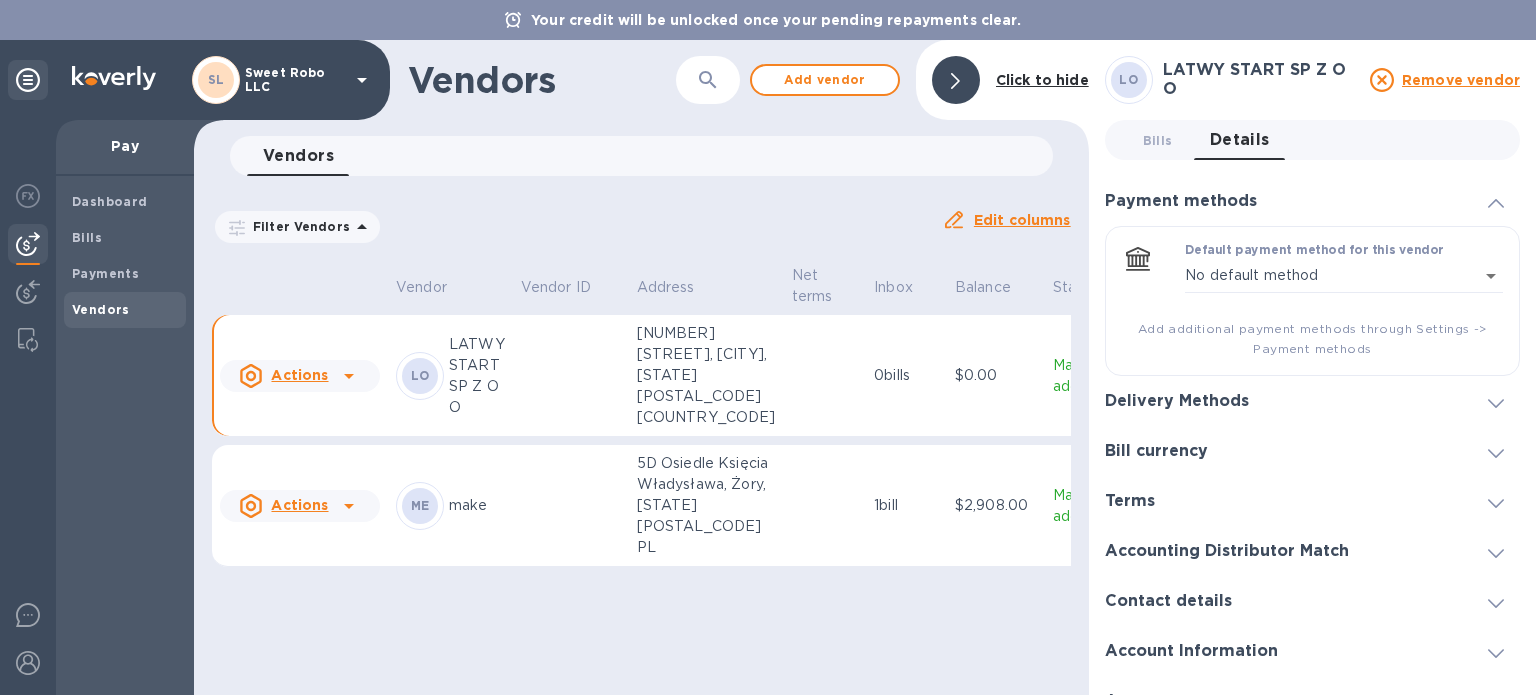 click at bounding box center [571, 506] 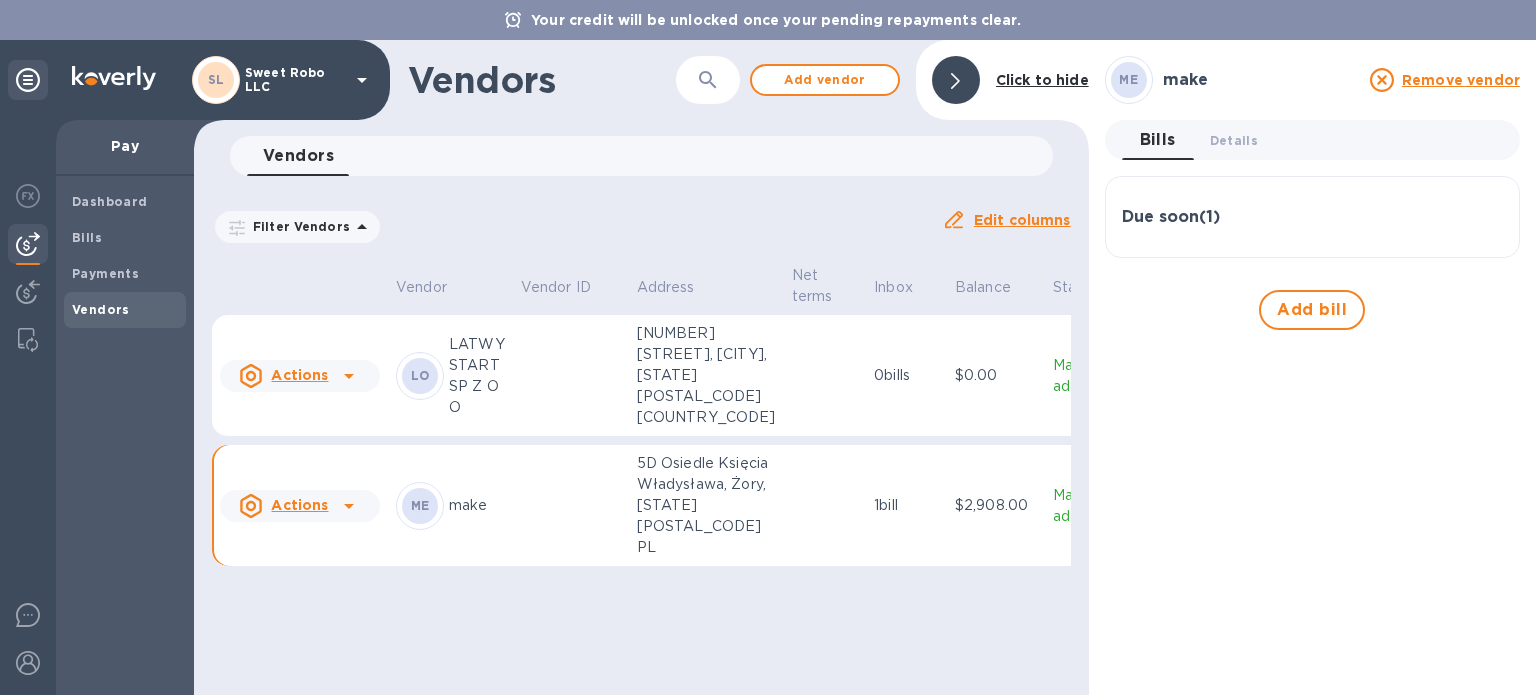 click on "Due soon  ( 1 )" at bounding box center [1312, 217] 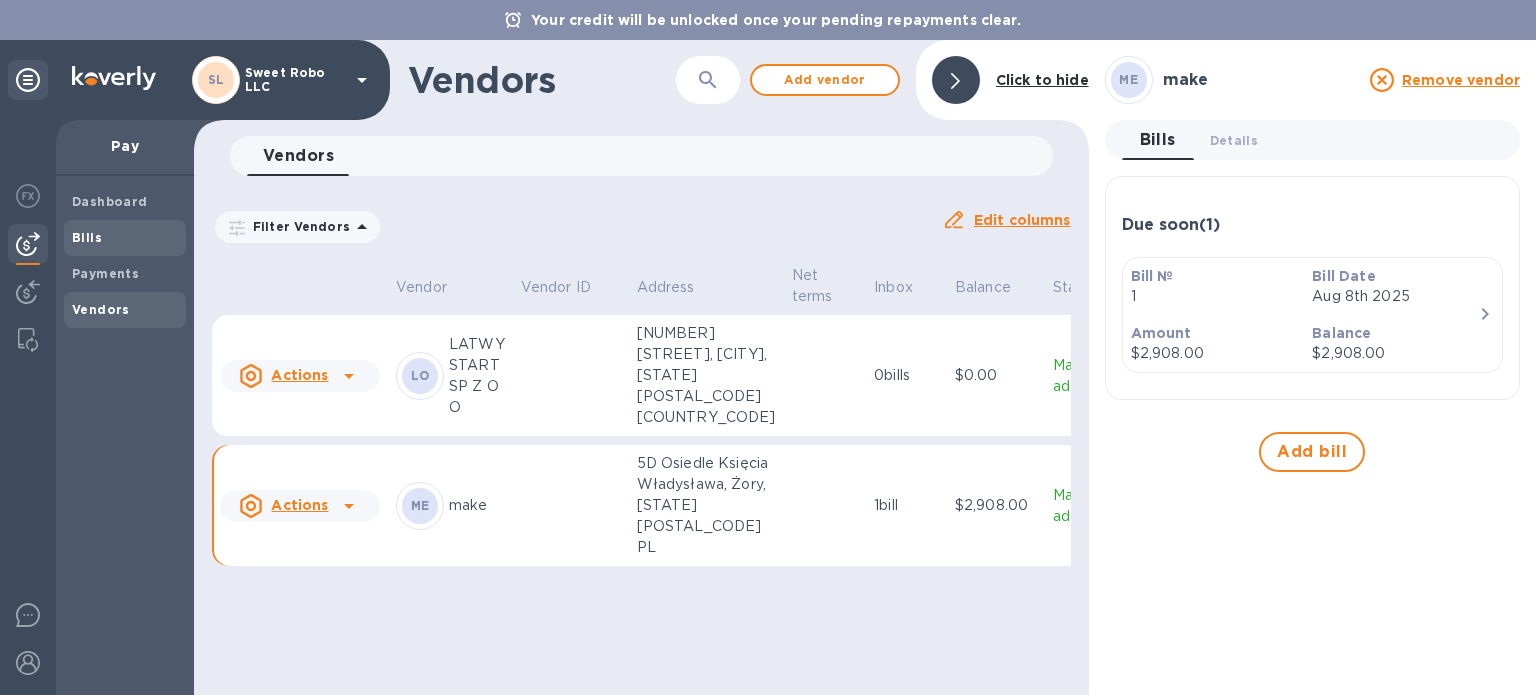 click on "Bills" at bounding box center [125, 238] 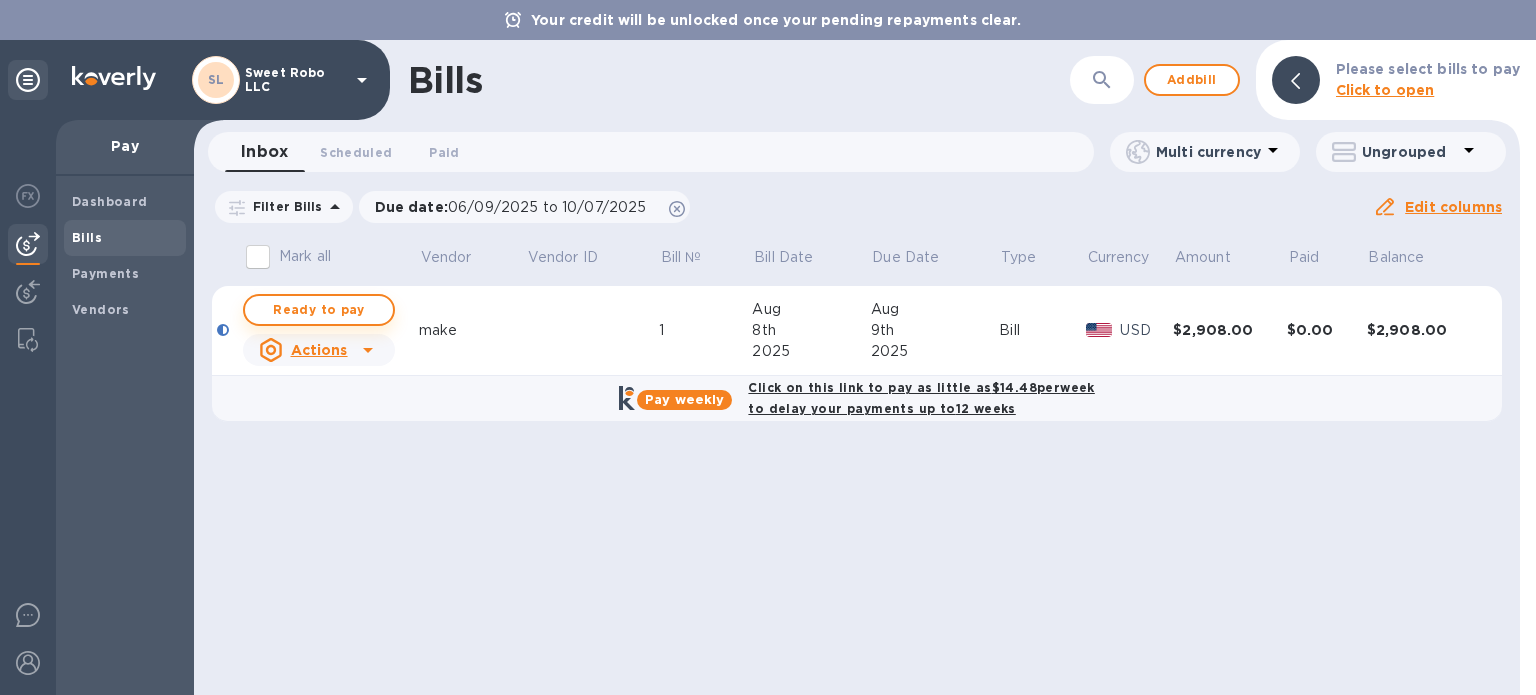 click on "Ready to pay" at bounding box center [319, 310] 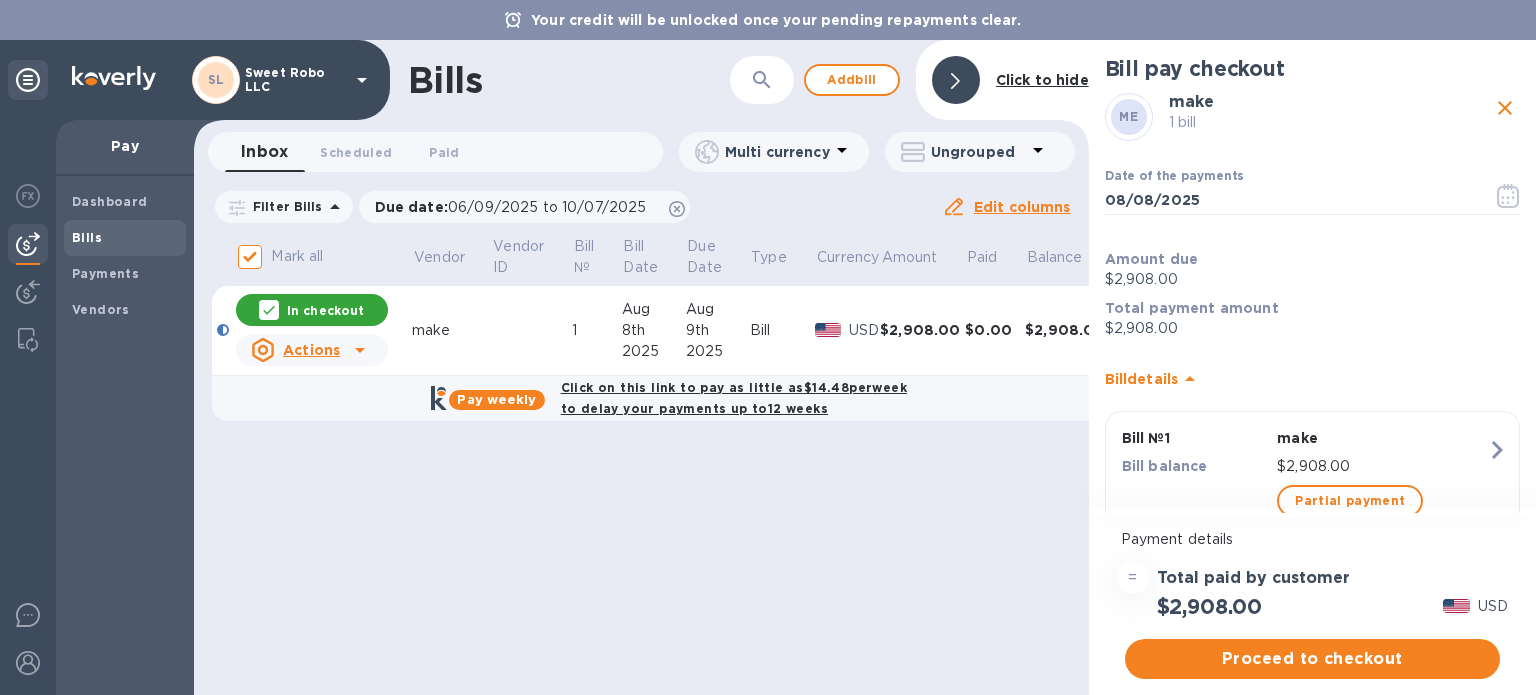 scroll, scrollTop: 62, scrollLeft: 0, axis: vertical 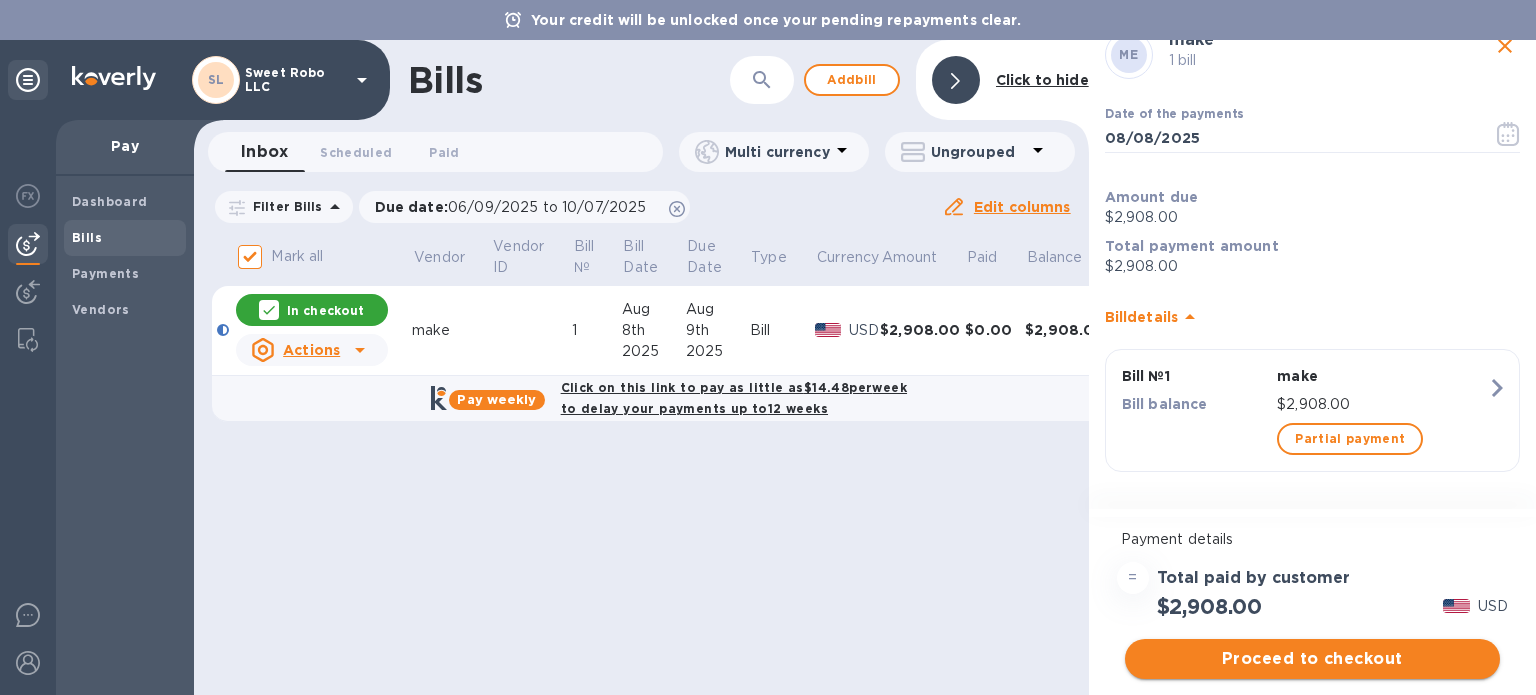 click on "Proceed to checkout" at bounding box center [1312, 659] 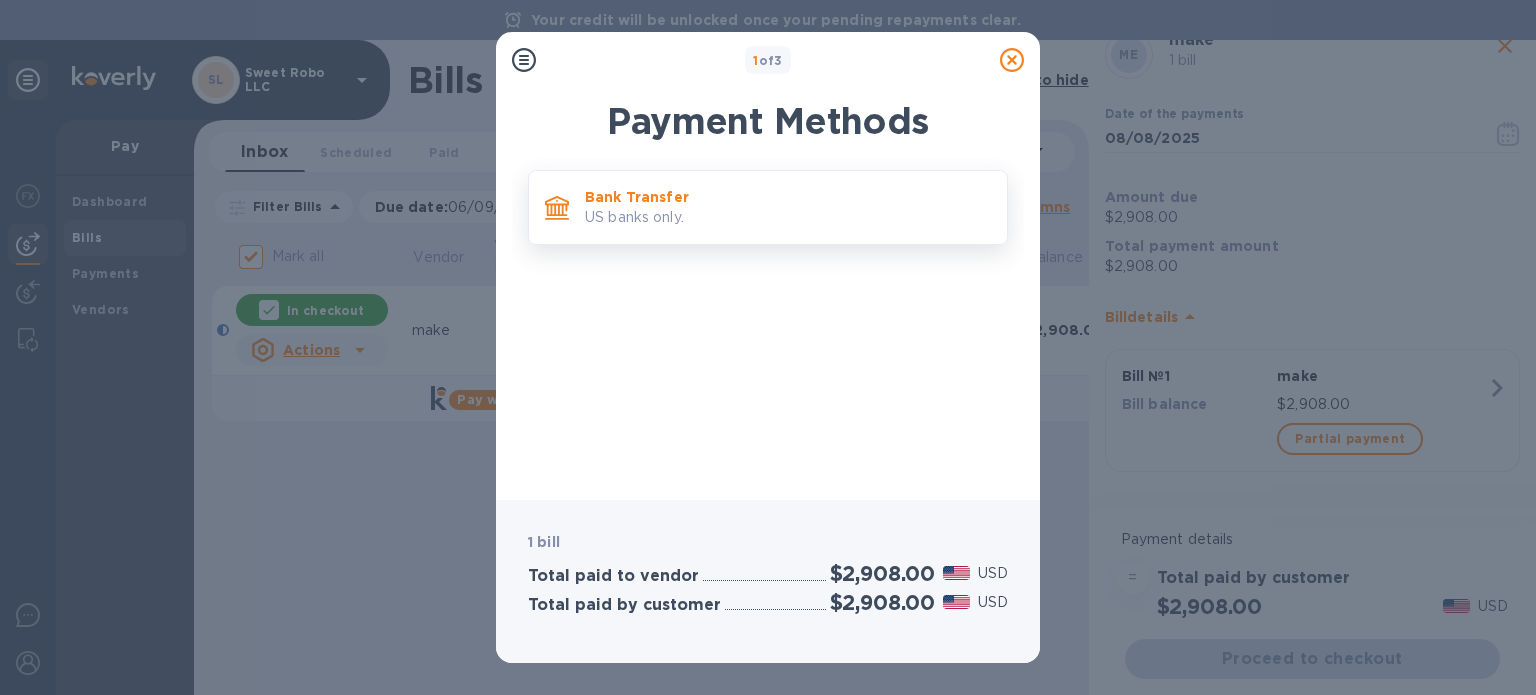 click on "US banks only." at bounding box center (788, 217) 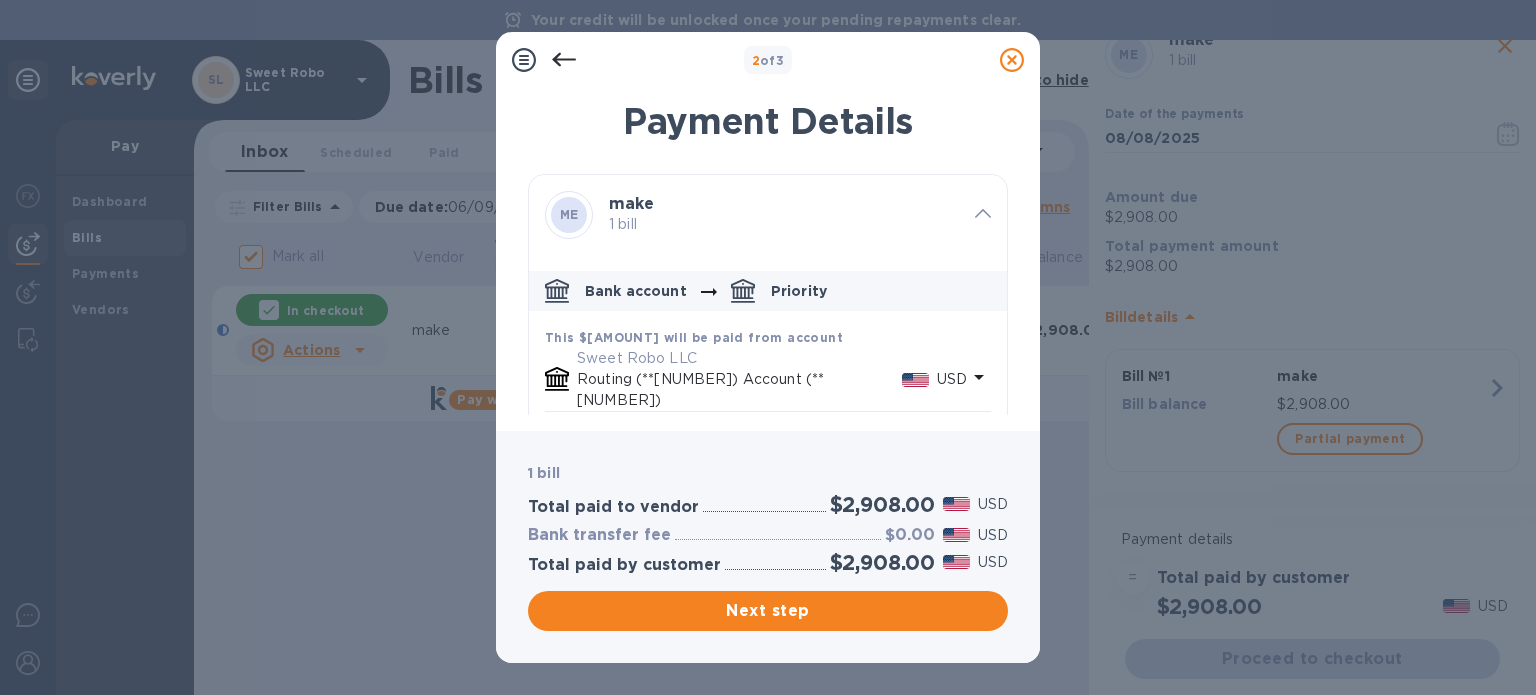 scroll, scrollTop: 204, scrollLeft: 0, axis: vertical 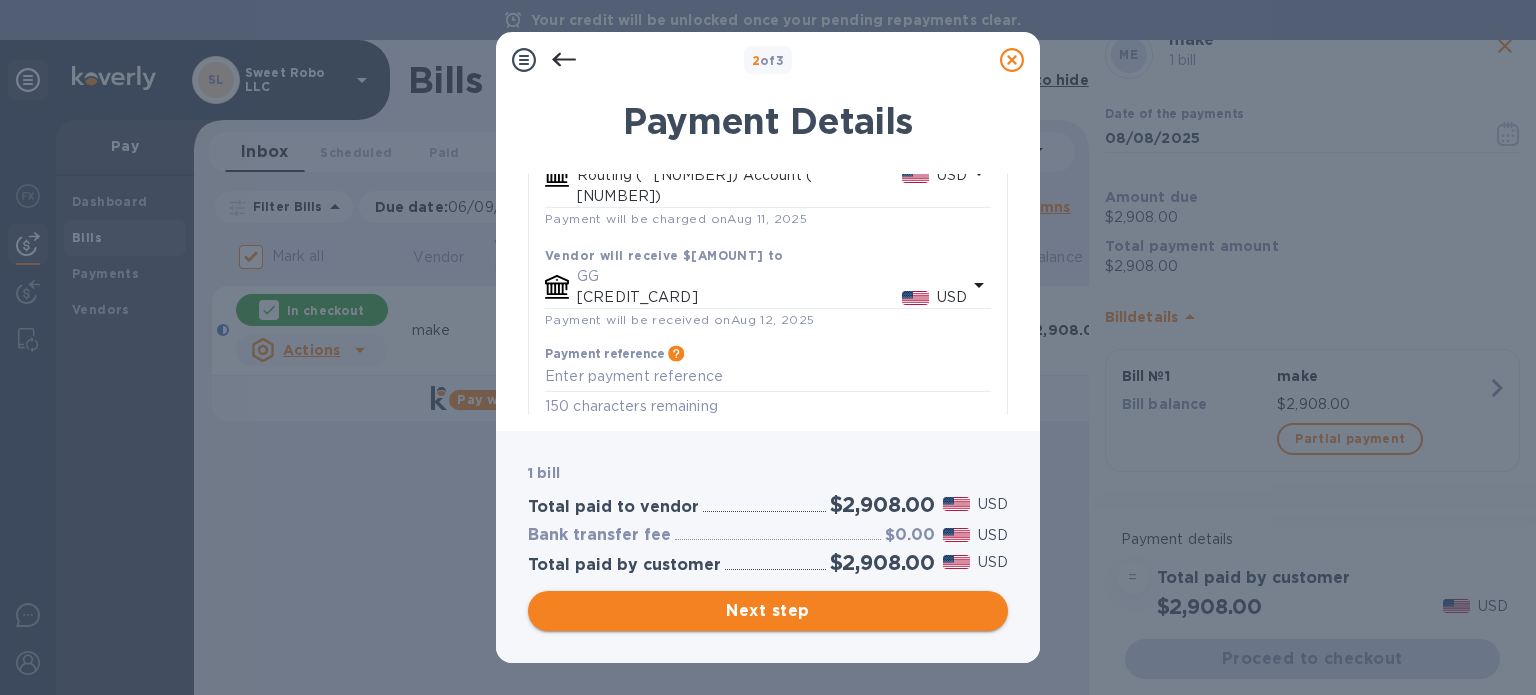 click on "Next step" at bounding box center [768, 611] 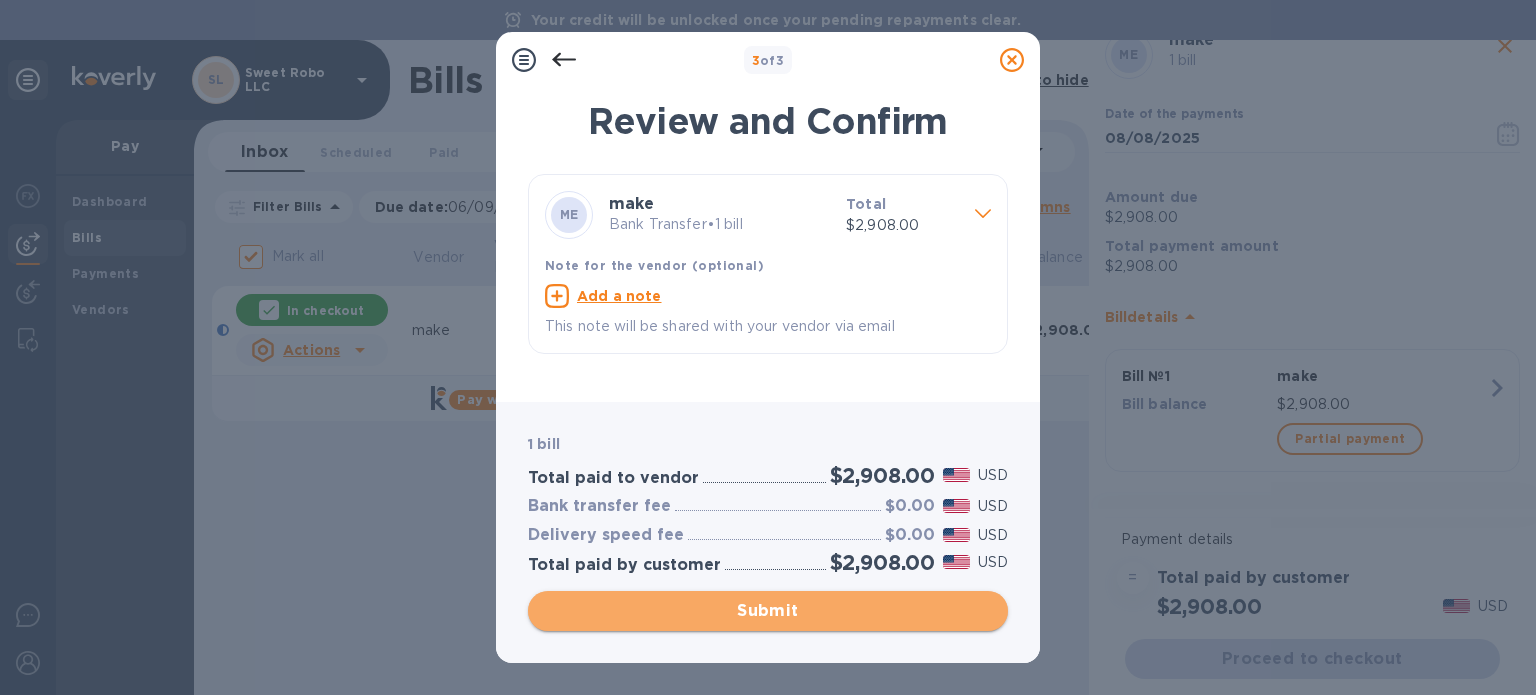 click on "Submit" at bounding box center [768, 611] 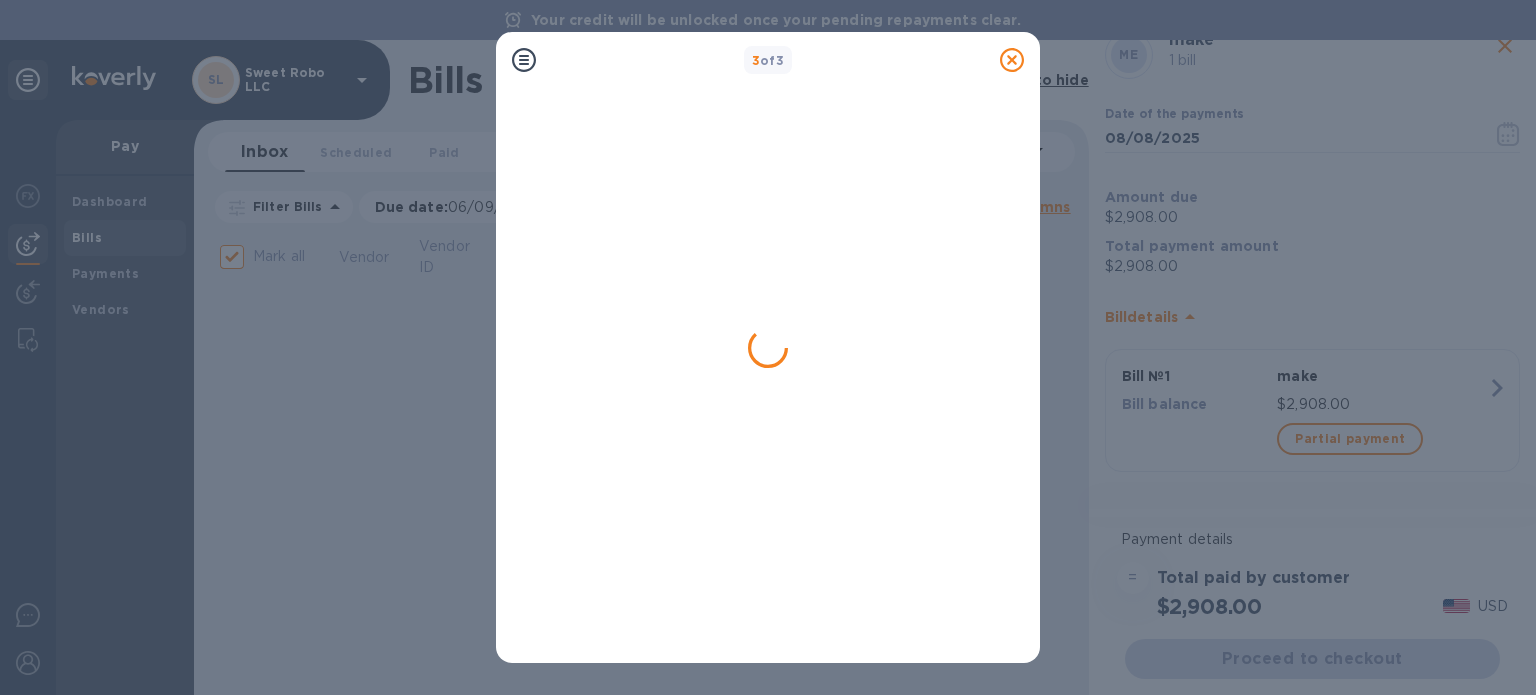 checkbox on "false" 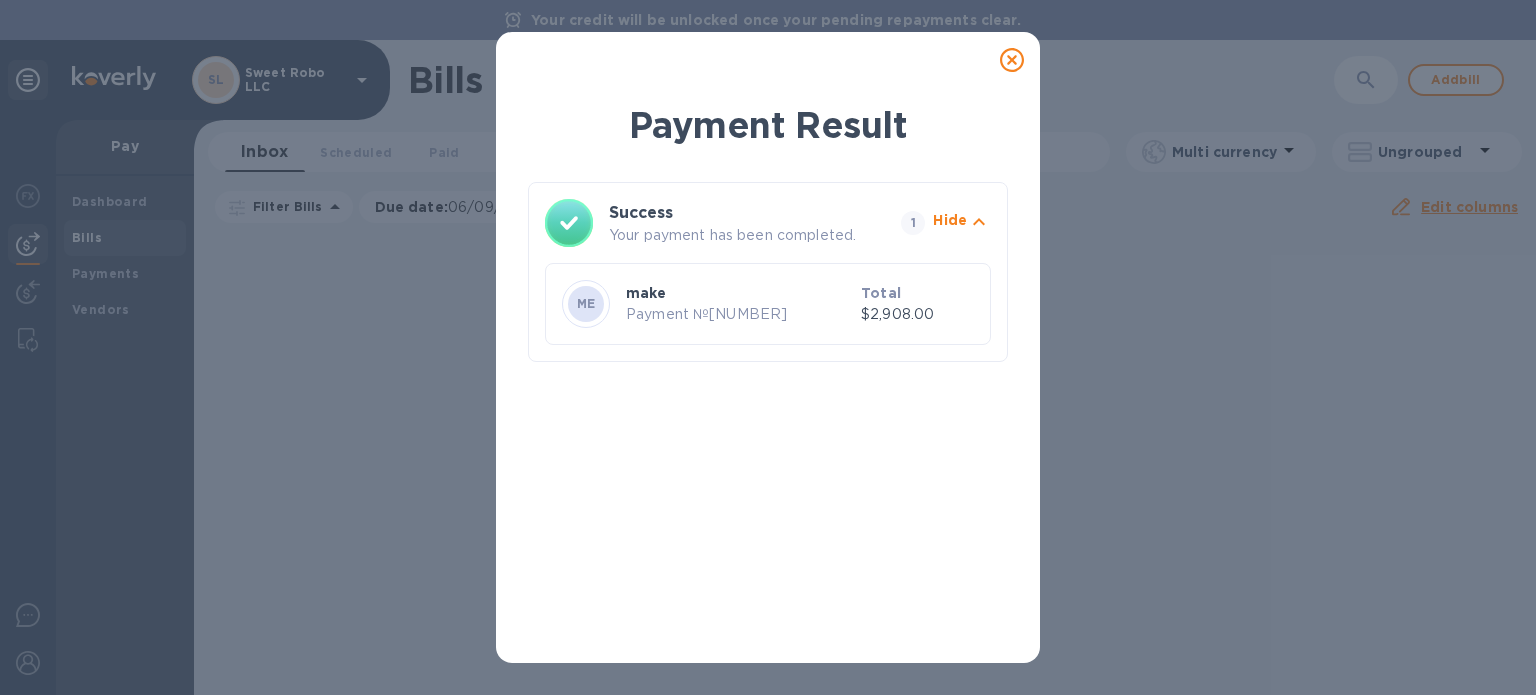 click 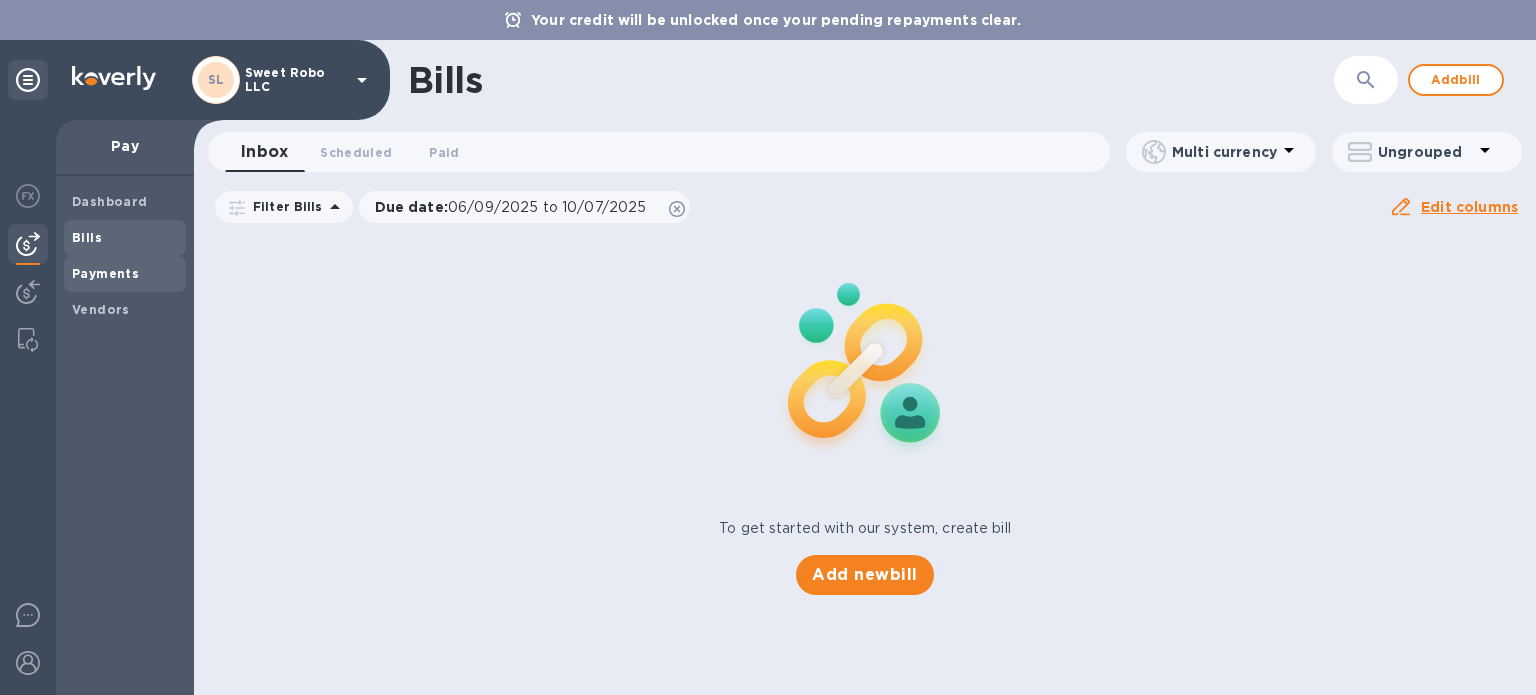 click on "Payments" at bounding box center (125, 274) 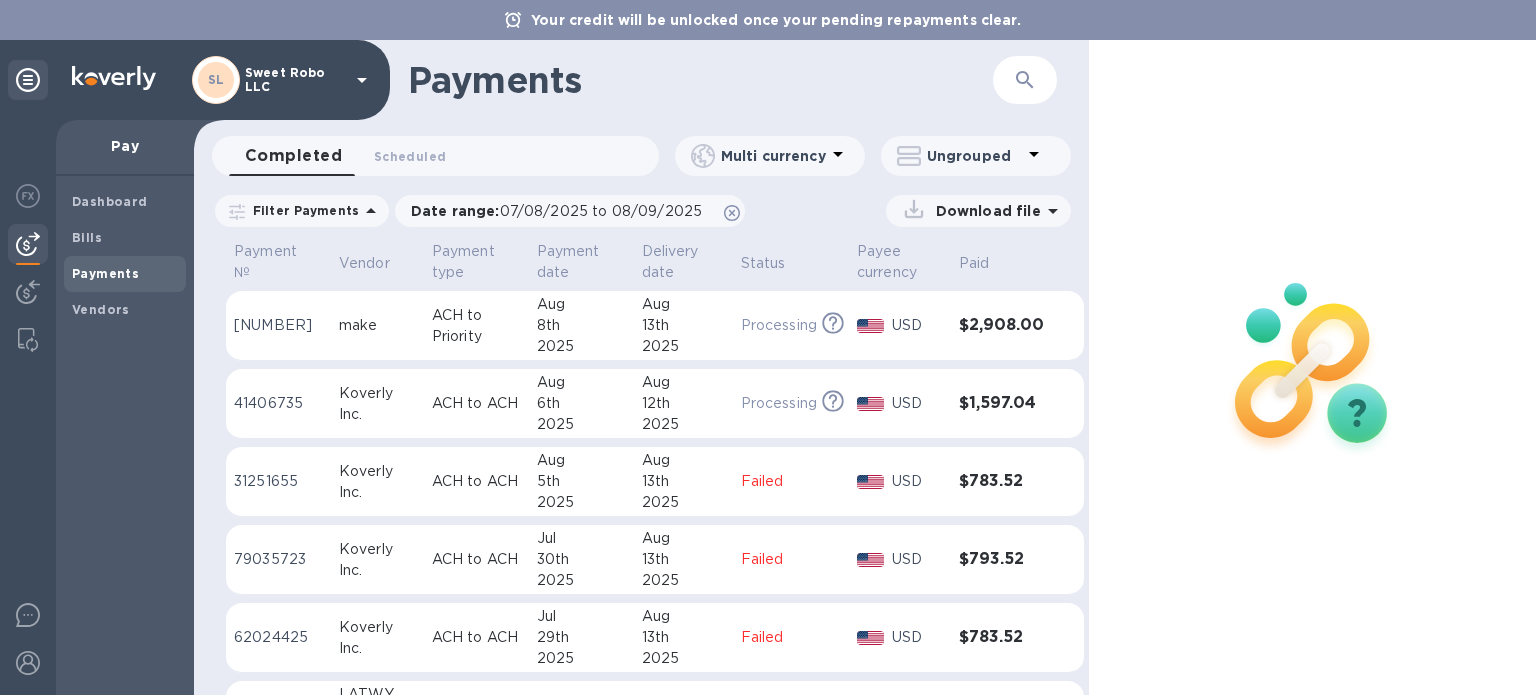 click on "13th" at bounding box center [683, 325] 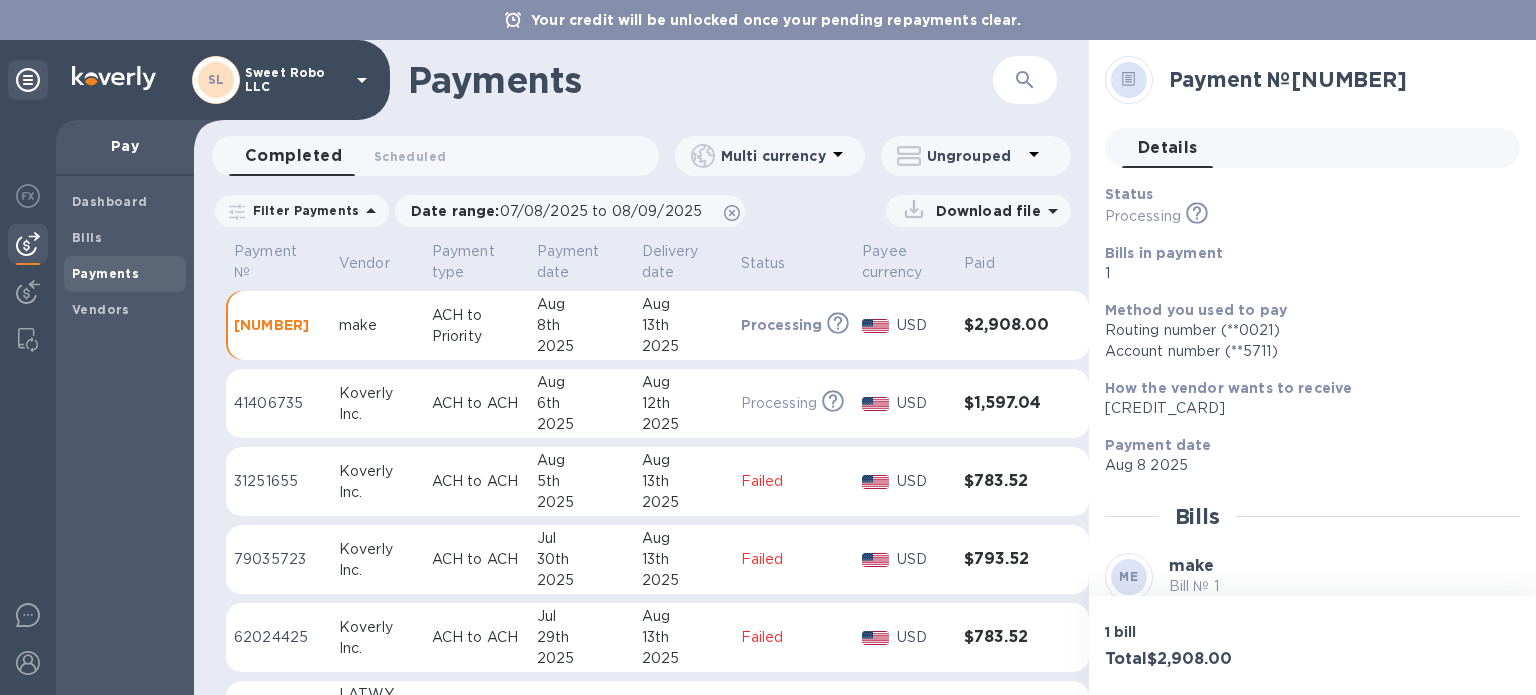 scroll, scrollTop: 156, scrollLeft: 0, axis: vertical 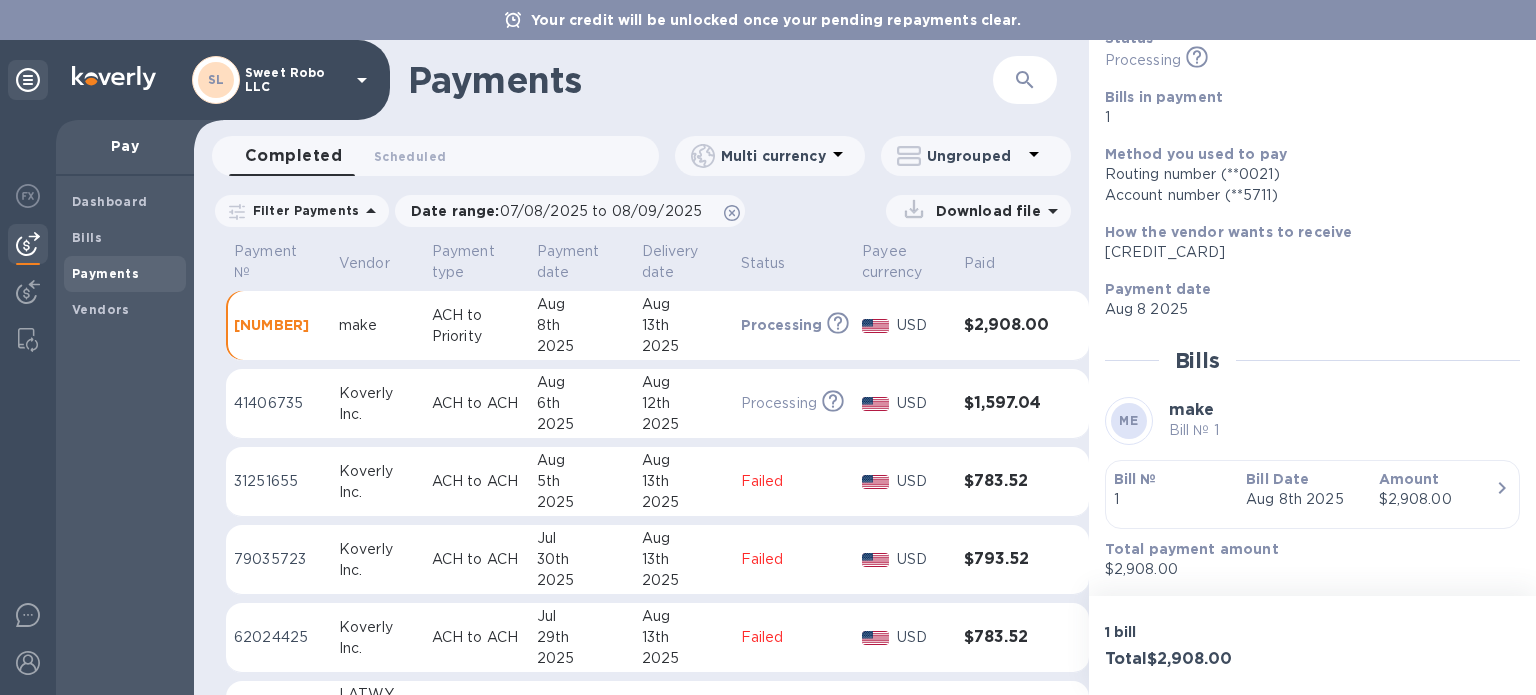 click on "Download file" at bounding box center (978, 211) 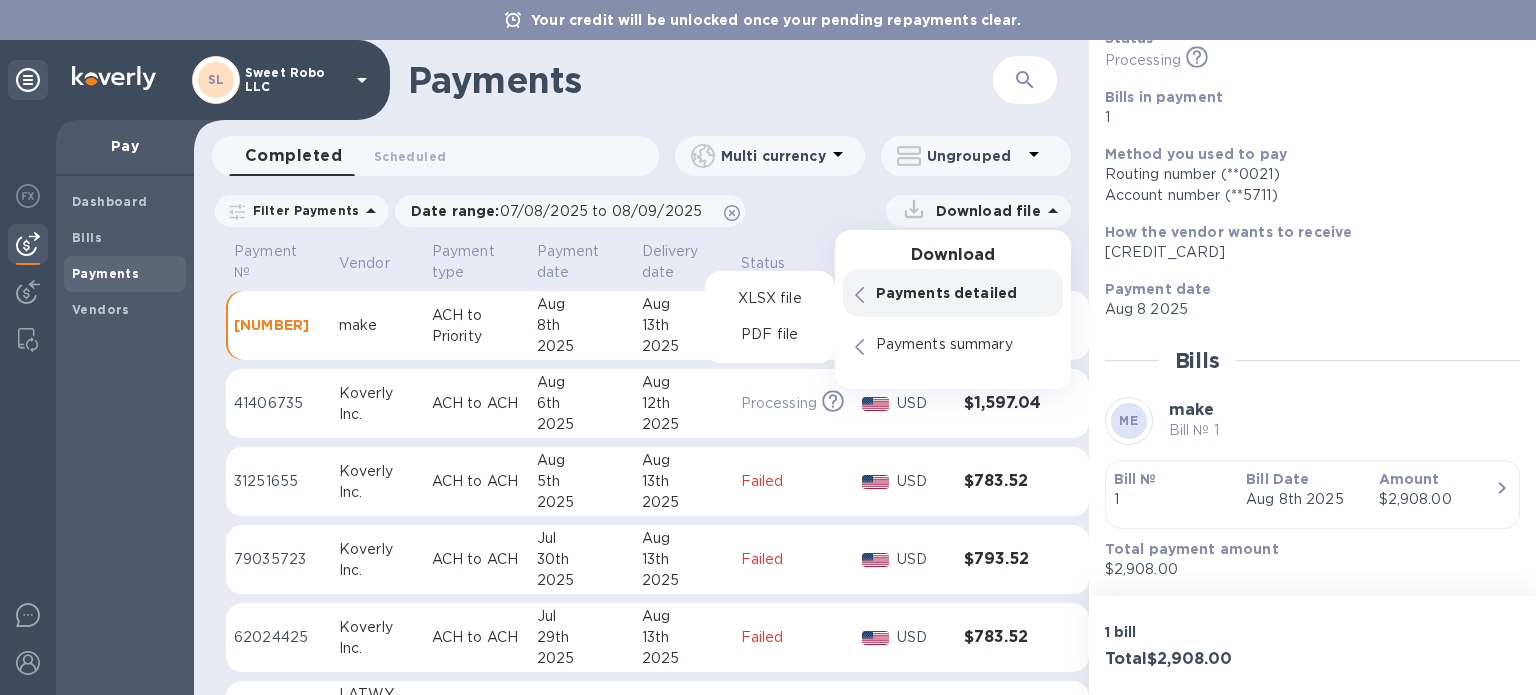 click on "Payments detailed" at bounding box center [963, 293] 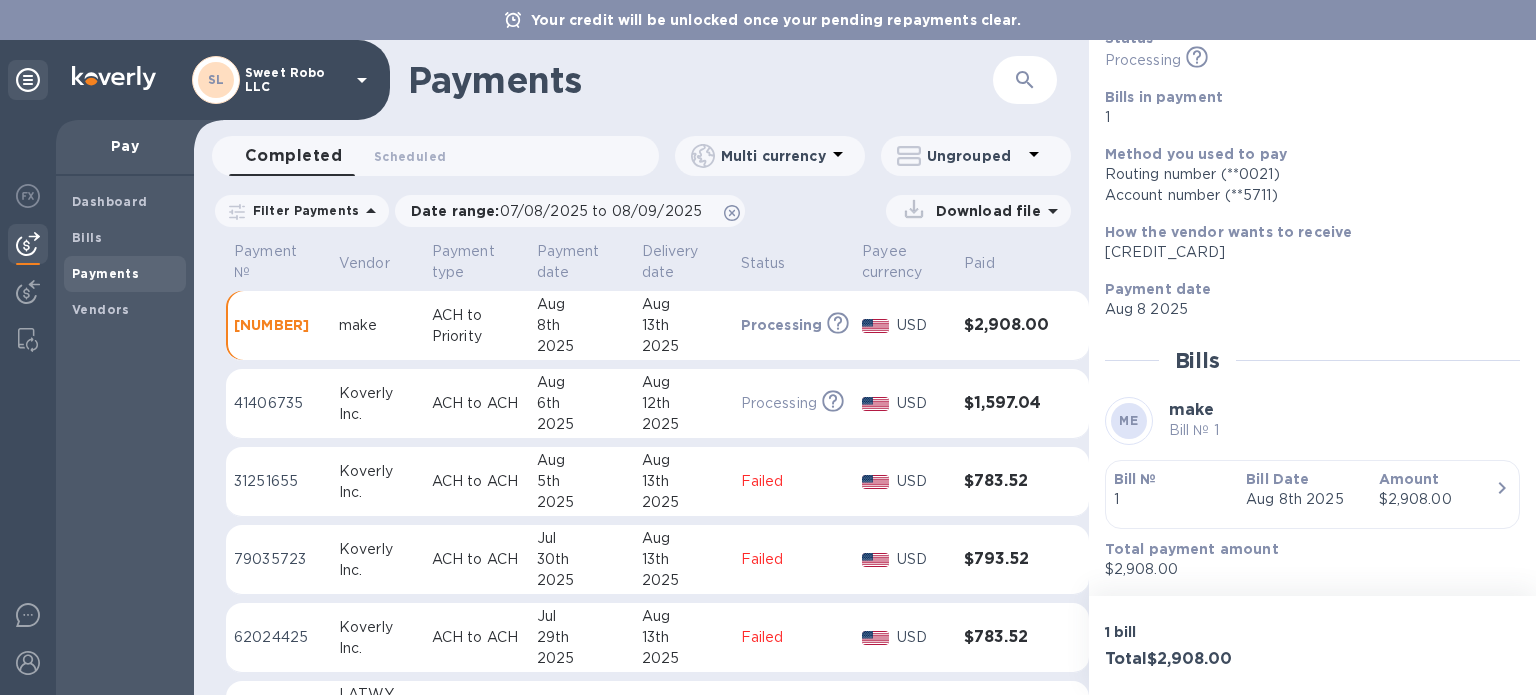 click on "Filter Payments Date range : [DATE] to [DATE] Download file" at bounding box center [641, 215] 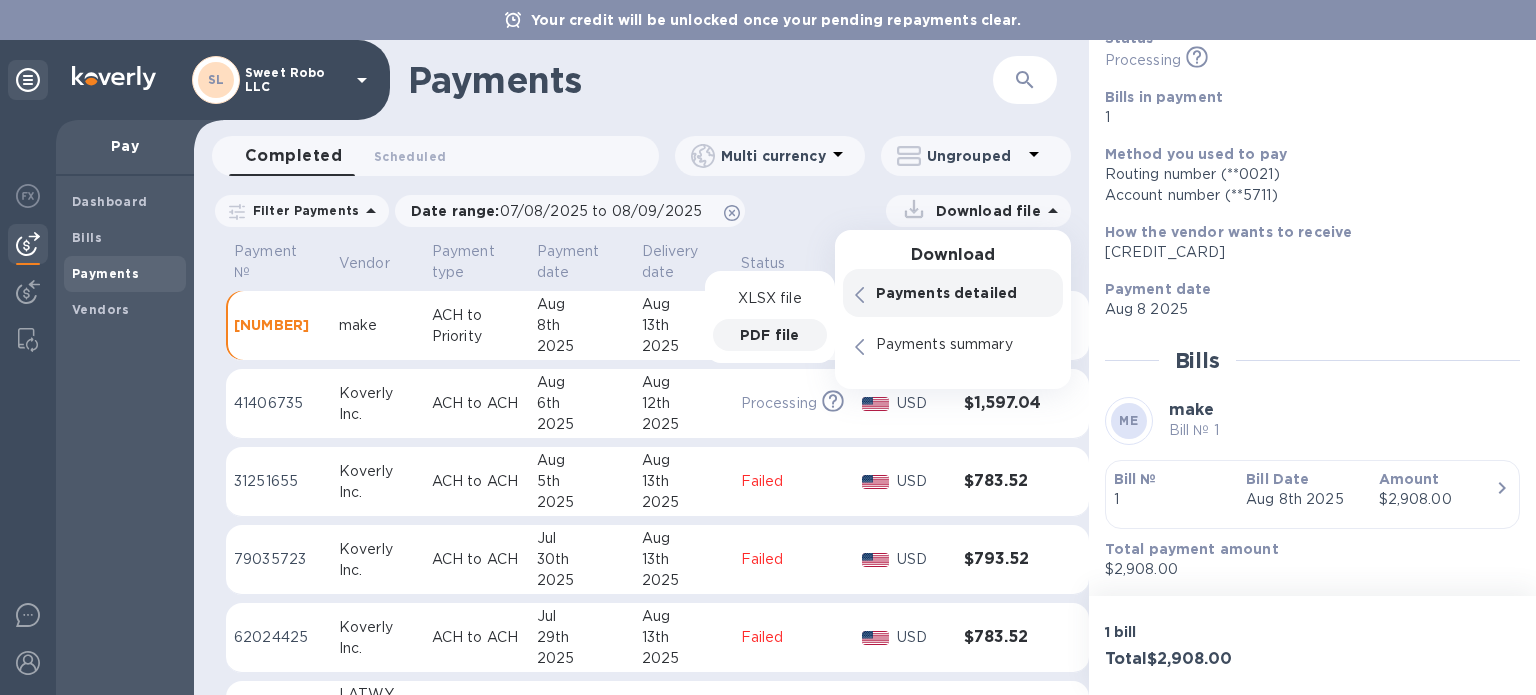click on "PDF file" at bounding box center (769, 335) 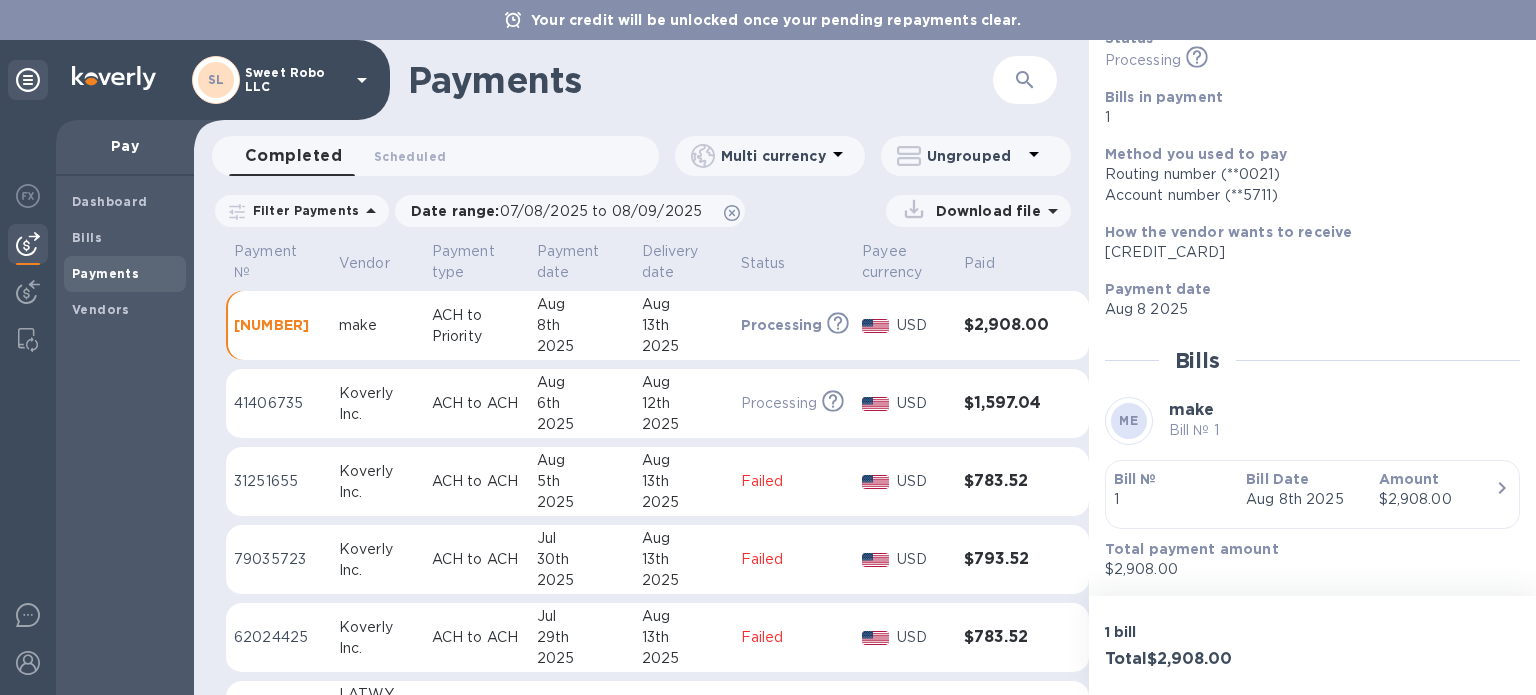 click on "Download file" at bounding box center [913, 211] 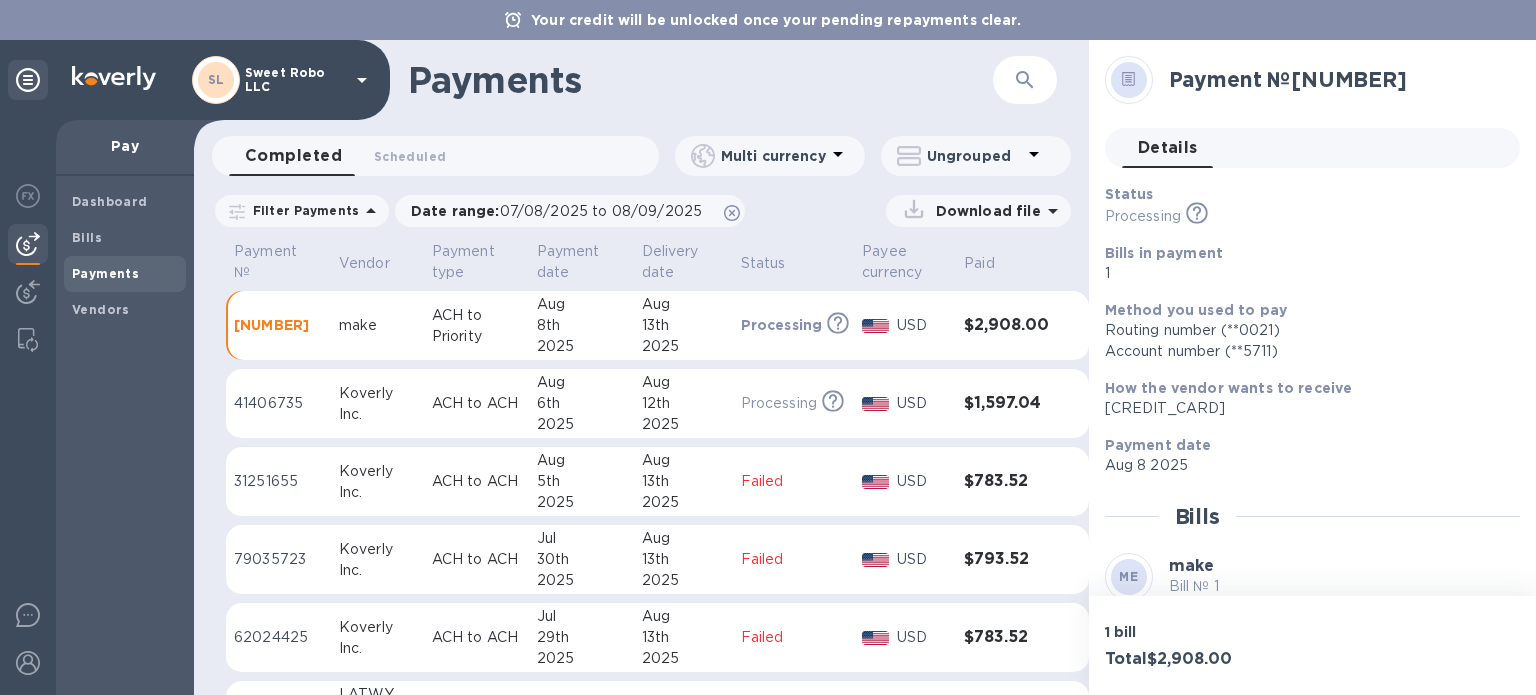 click 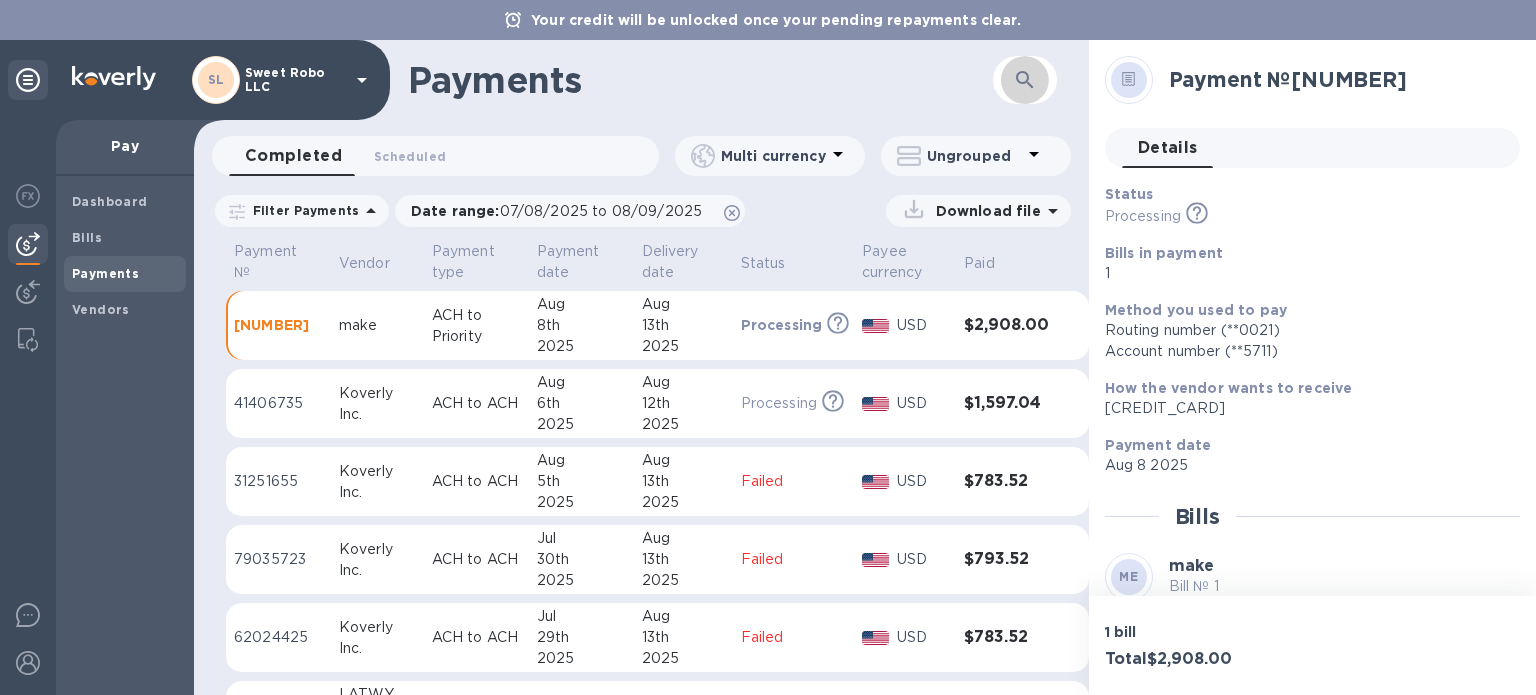 click 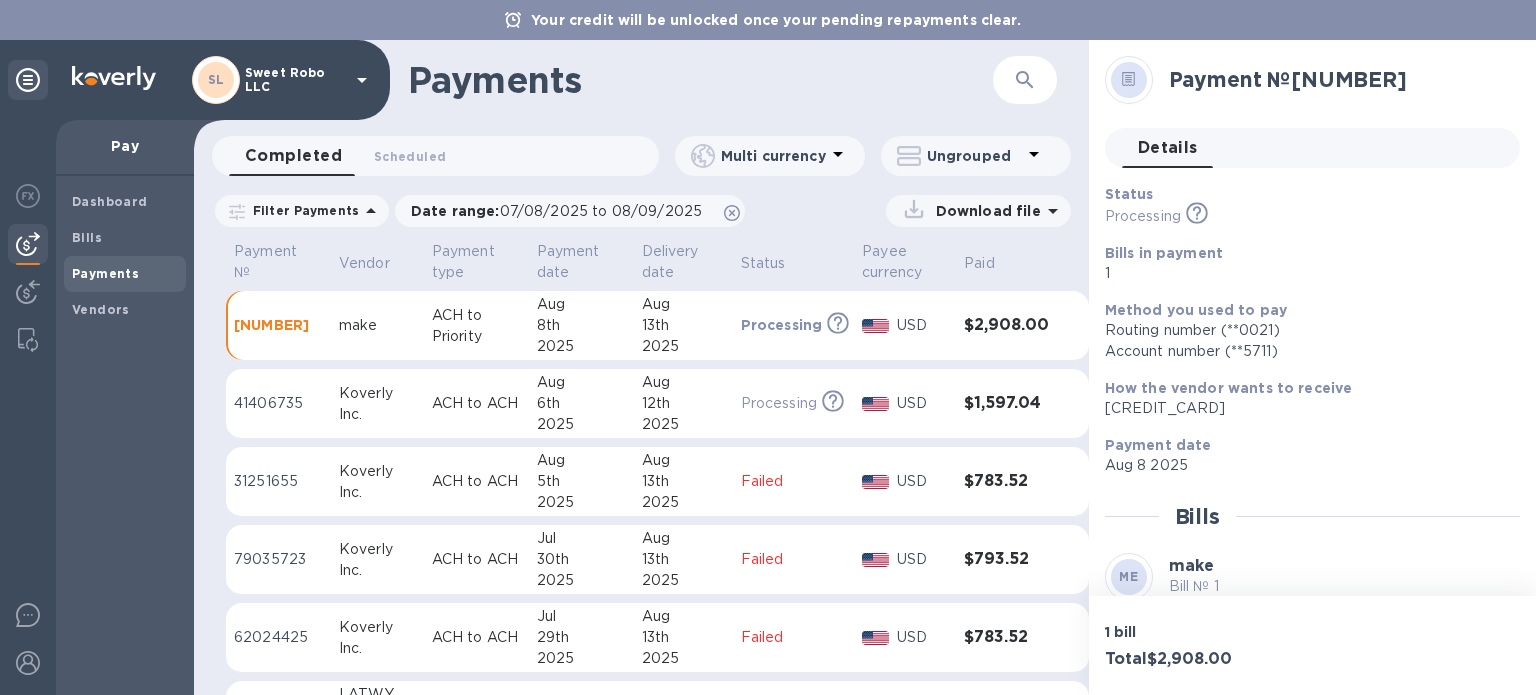 click on "Aug 13th 2025" at bounding box center [683, 326] 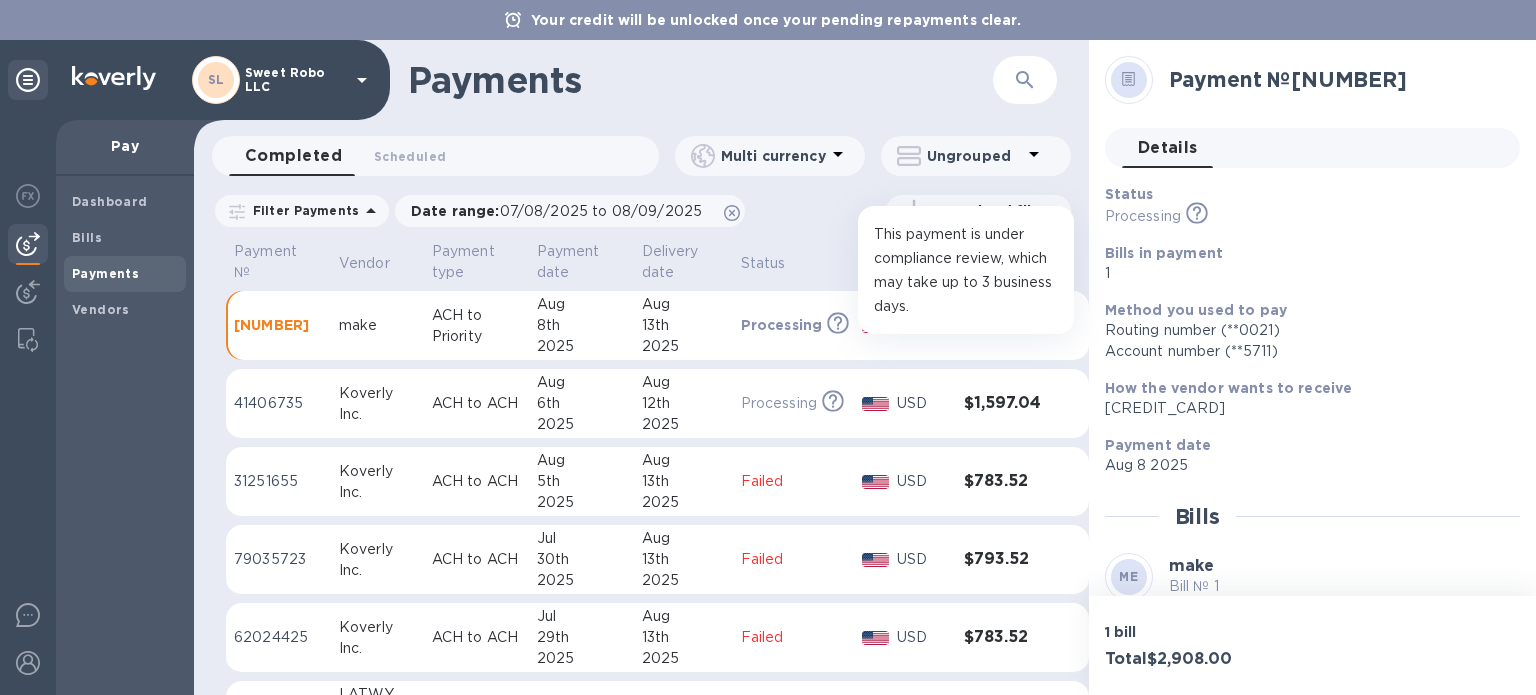 click 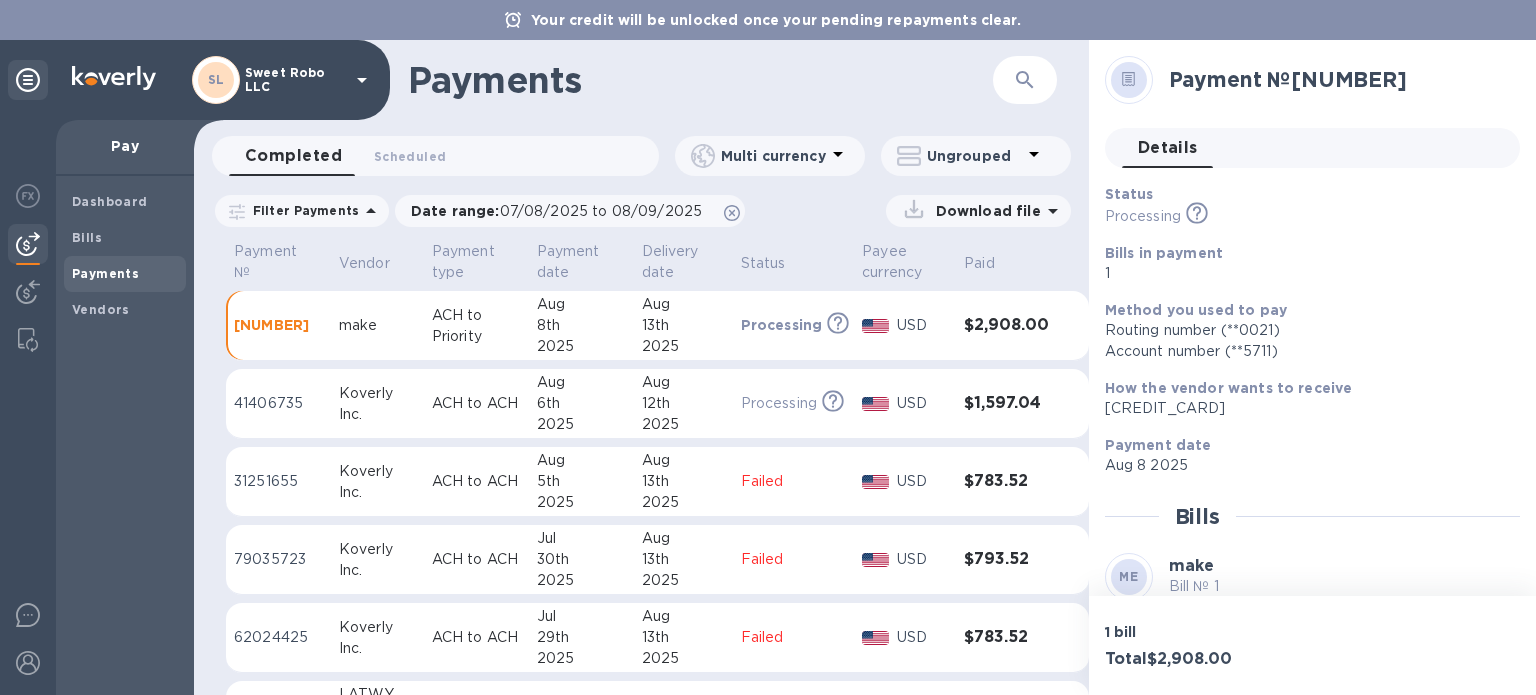 click at bounding box center [28, 407] 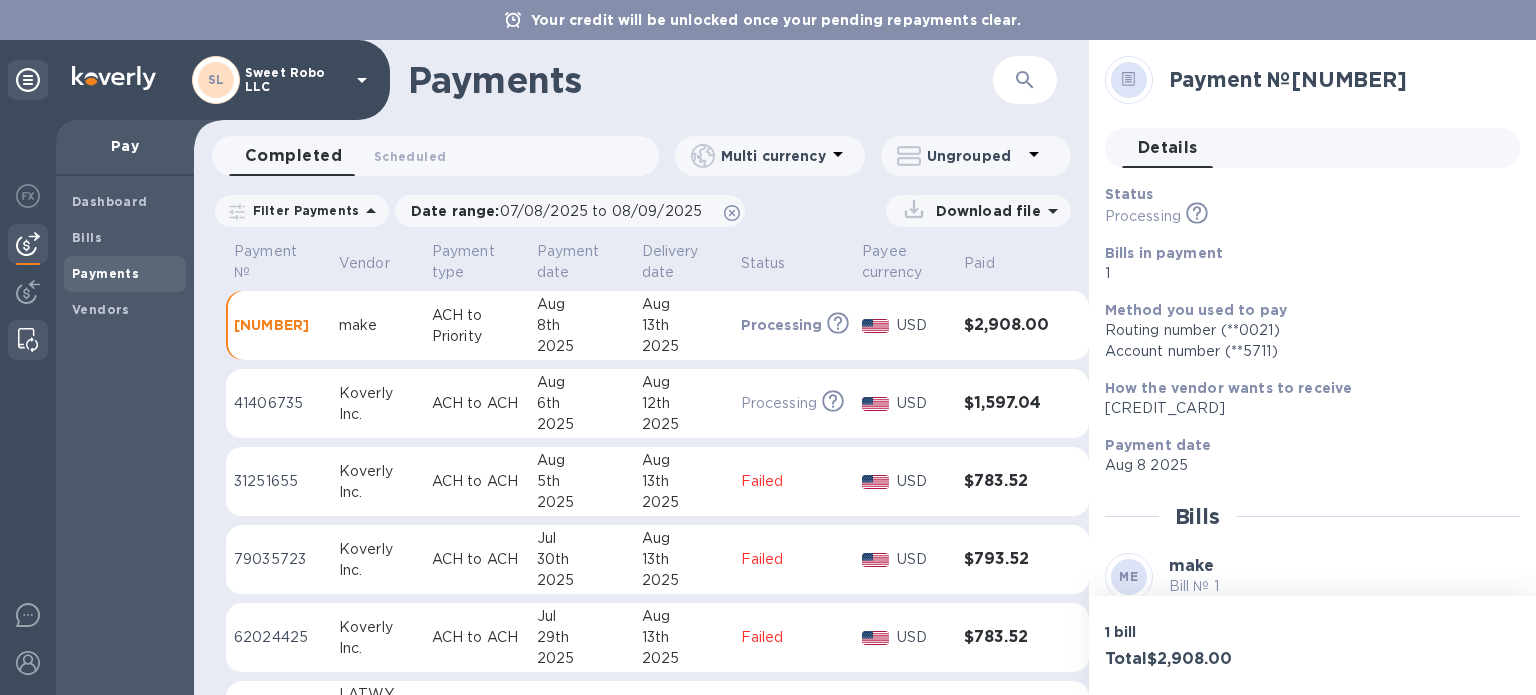 click at bounding box center (28, 340) 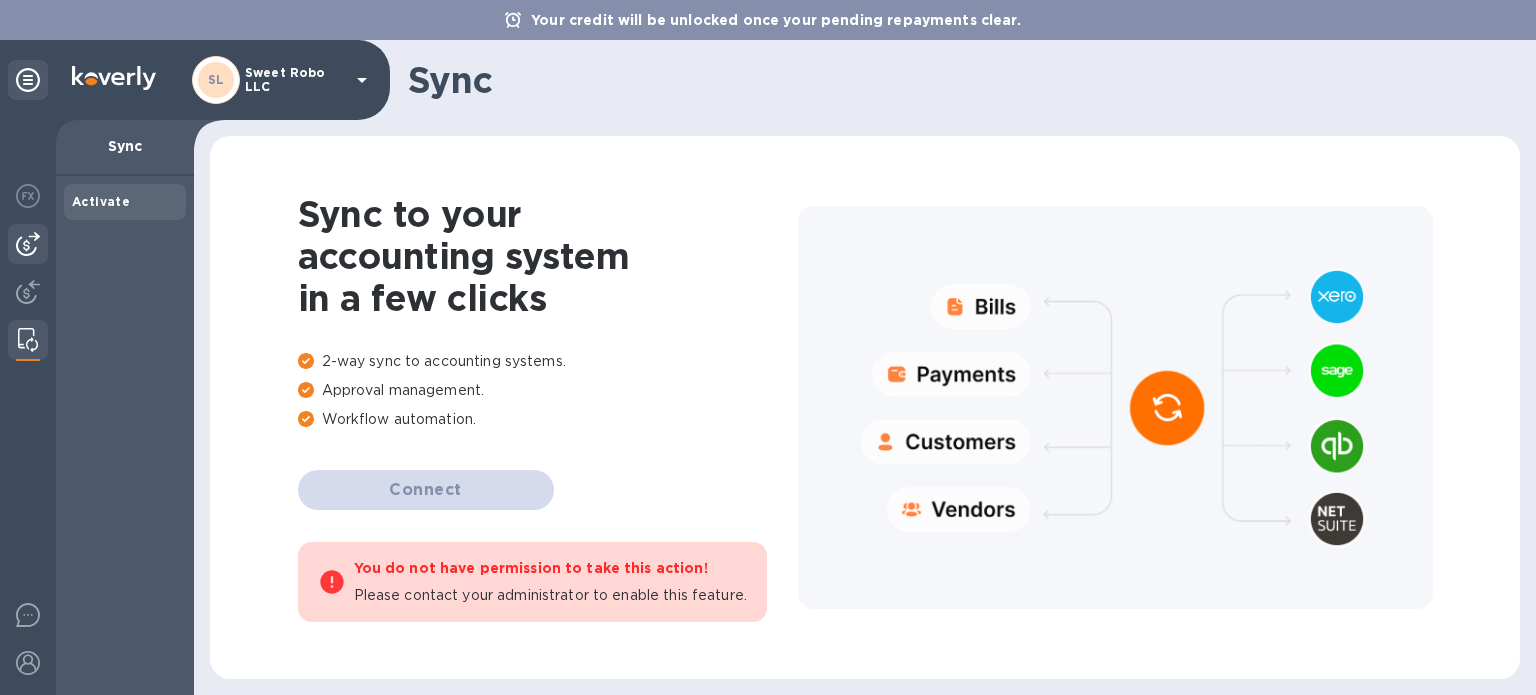 click at bounding box center [28, 244] 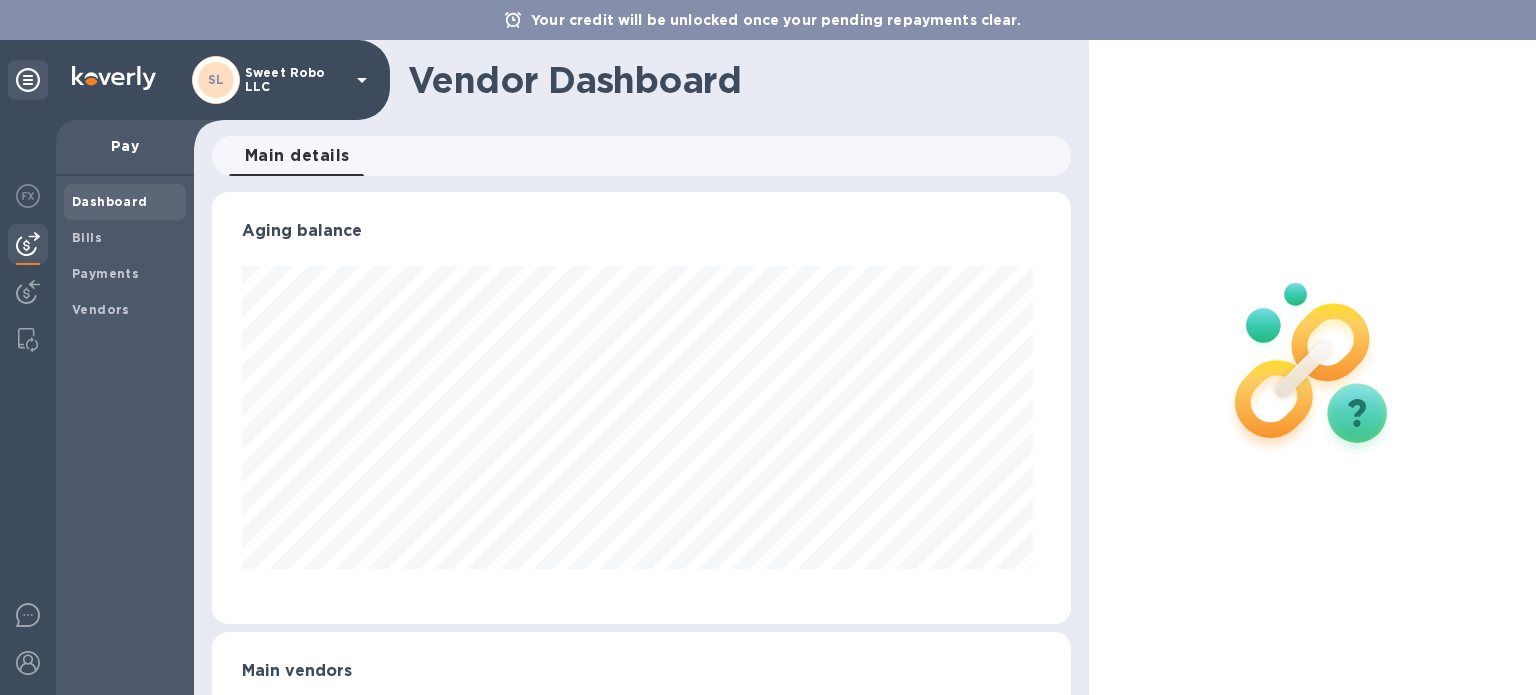 scroll, scrollTop: 999568, scrollLeft: 999149, axis: both 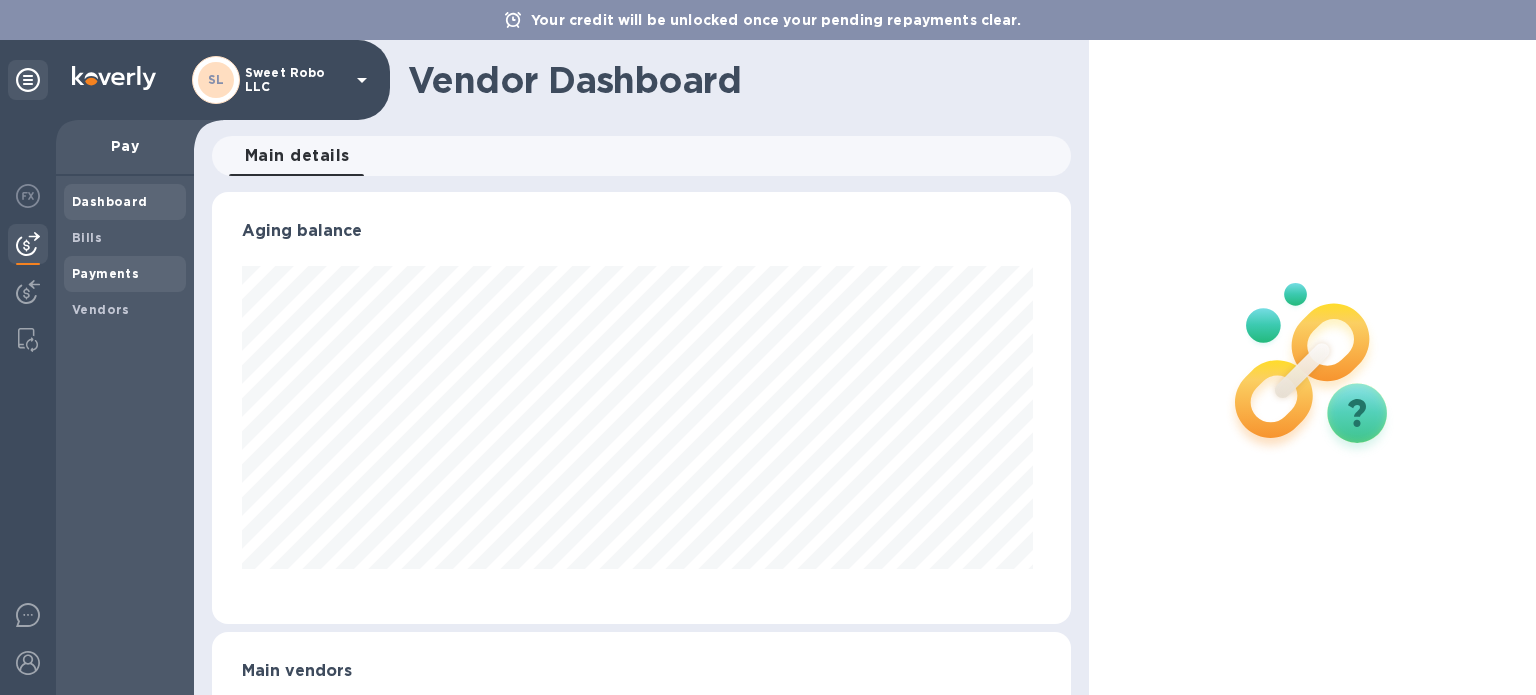 click on "Payments" at bounding box center (105, 273) 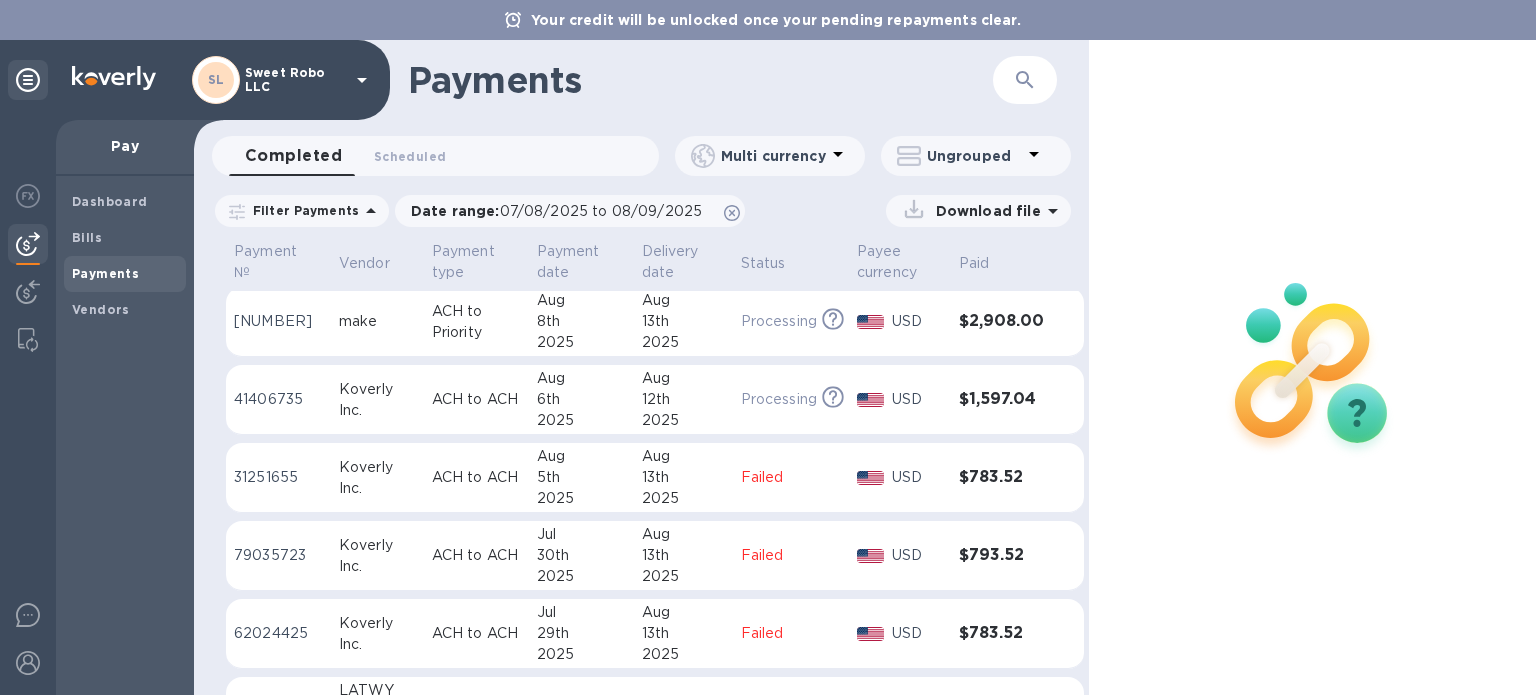 scroll, scrollTop: 0, scrollLeft: 0, axis: both 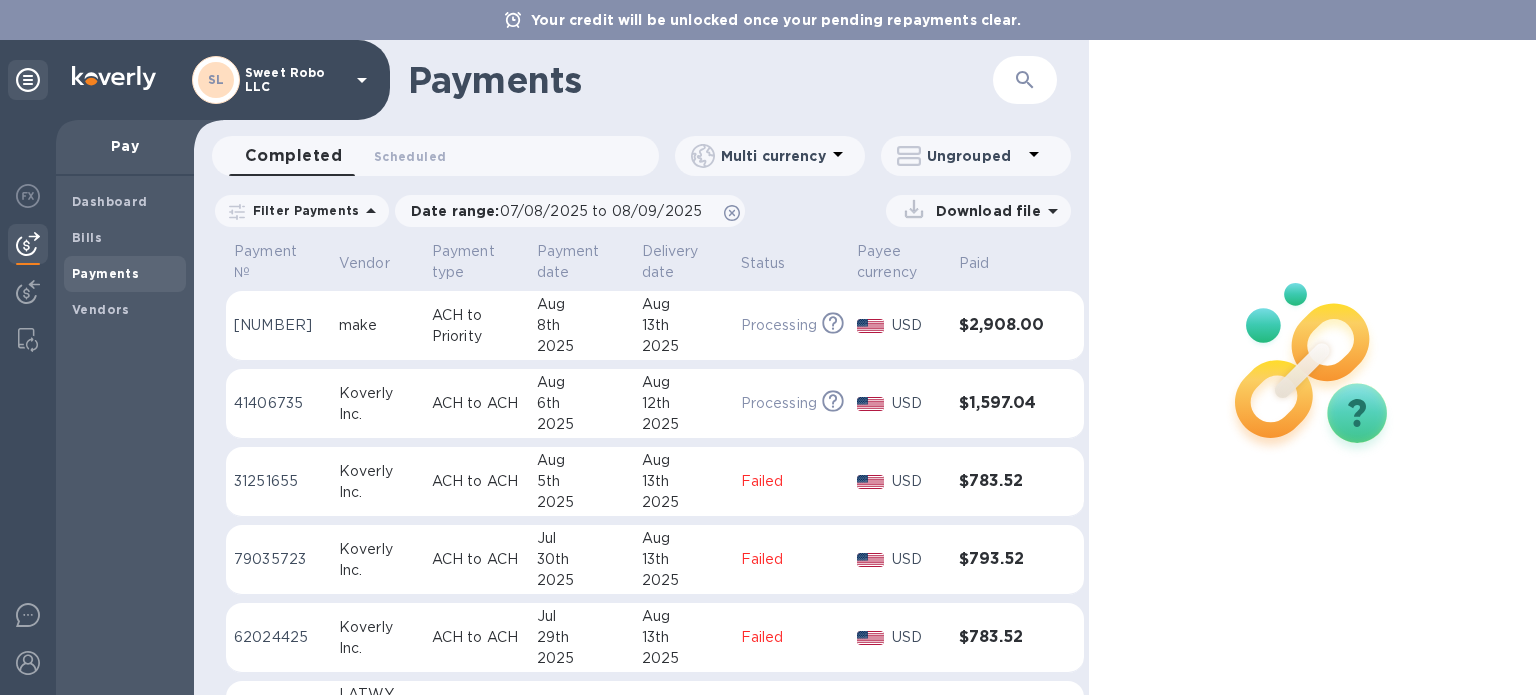 click on "ACH to Priority" at bounding box center [476, 326] 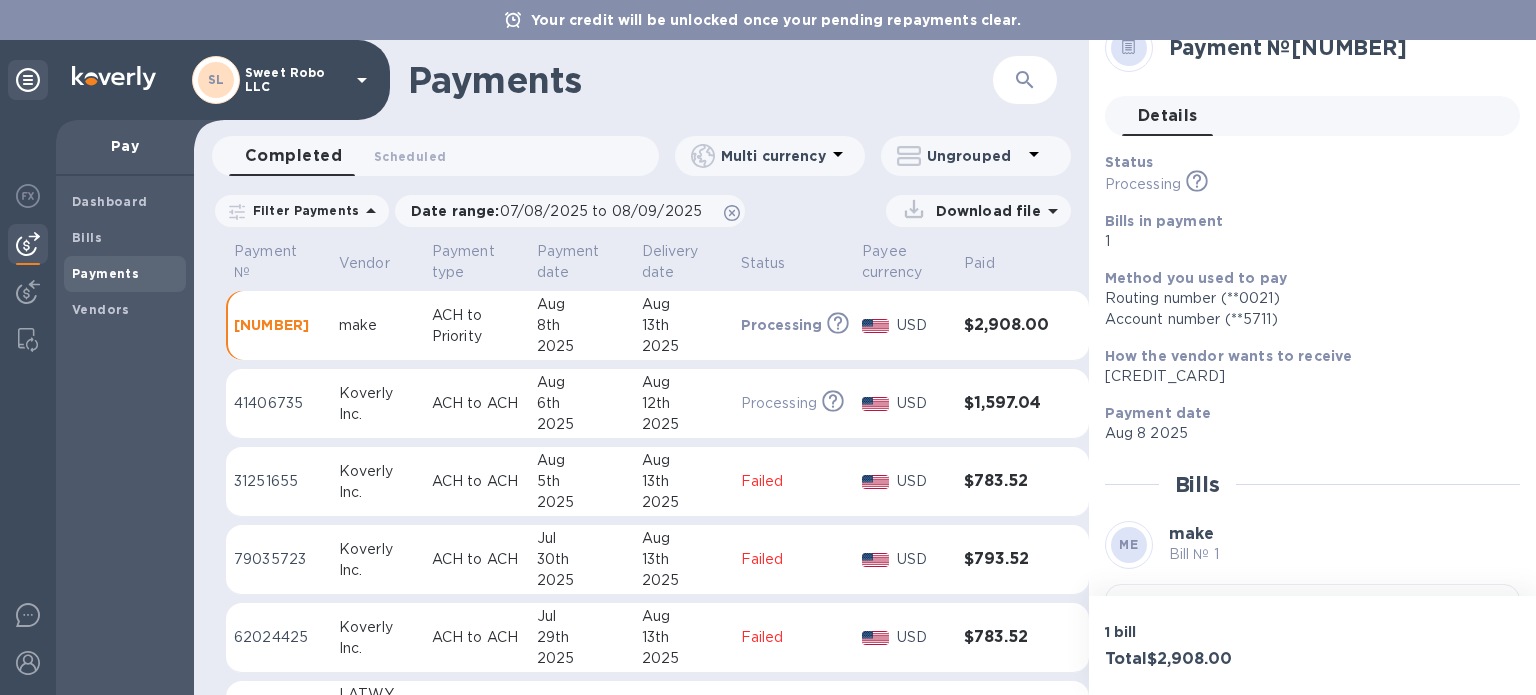 scroll, scrollTop: 156, scrollLeft: 0, axis: vertical 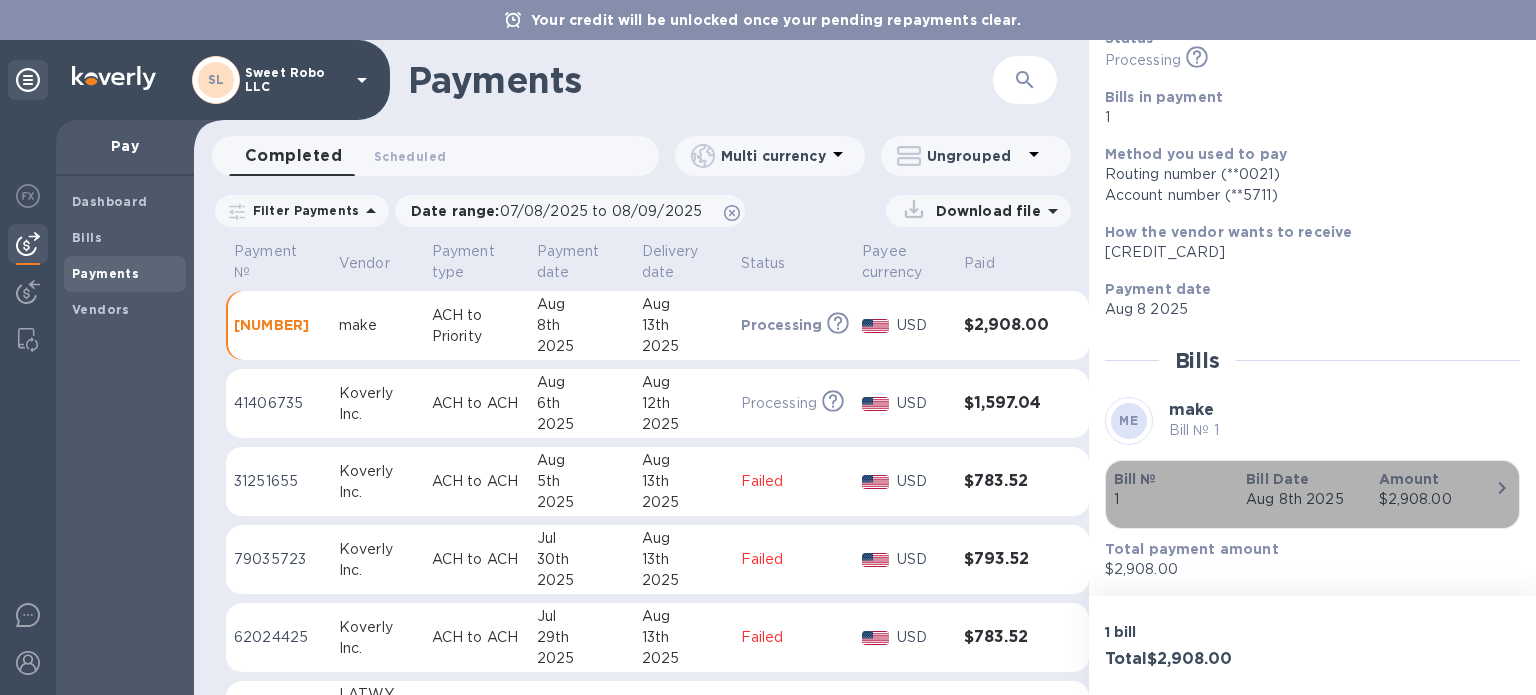 click 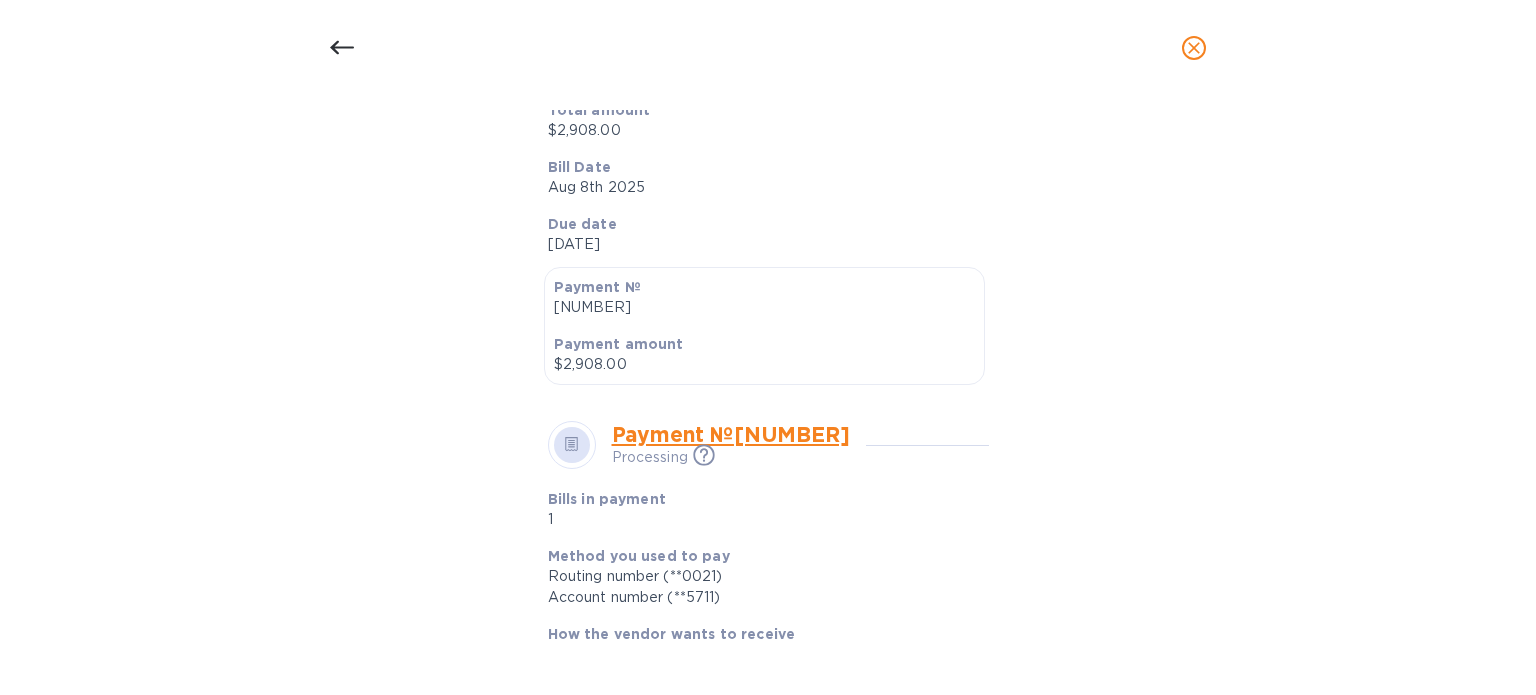 scroll, scrollTop: 388, scrollLeft: 0, axis: vertical 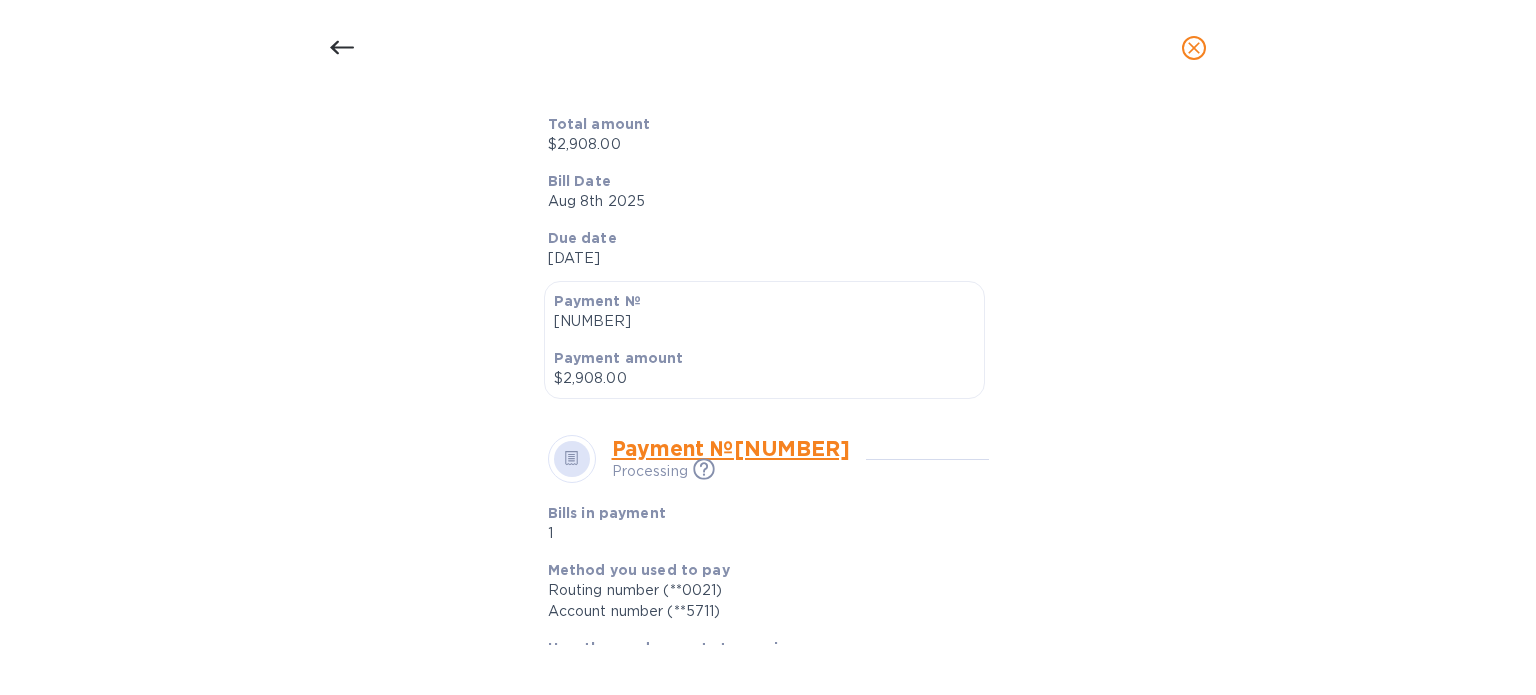 click on "Payment № [NUMBER]" at bounding box center [731, 448] 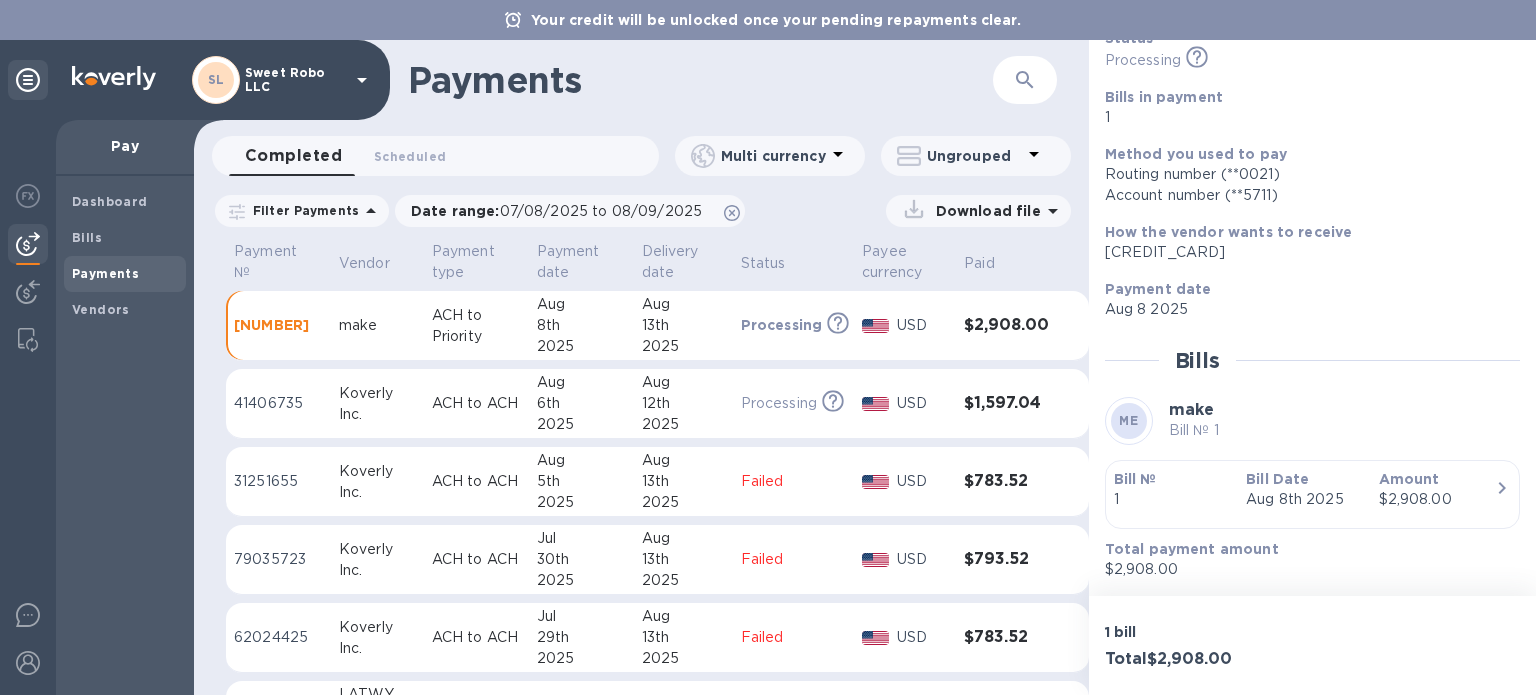 click 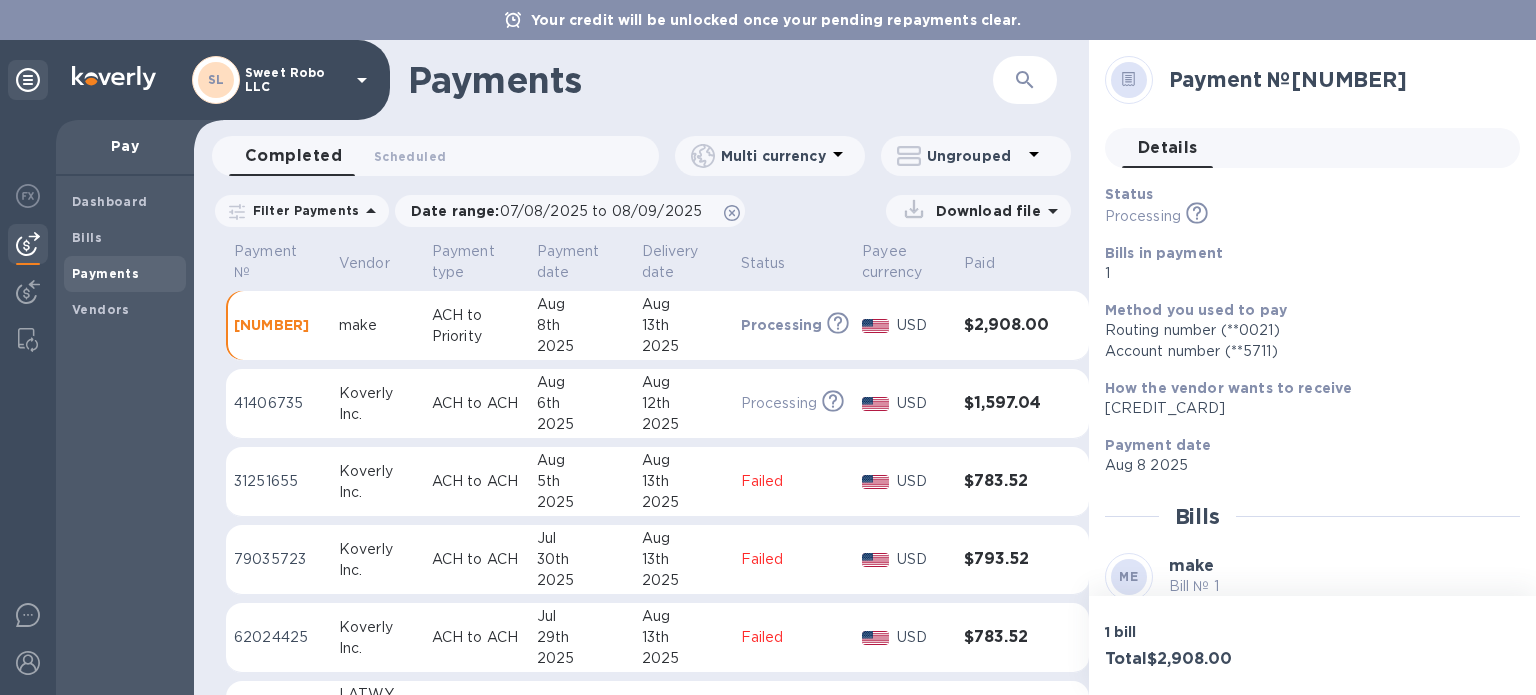 click 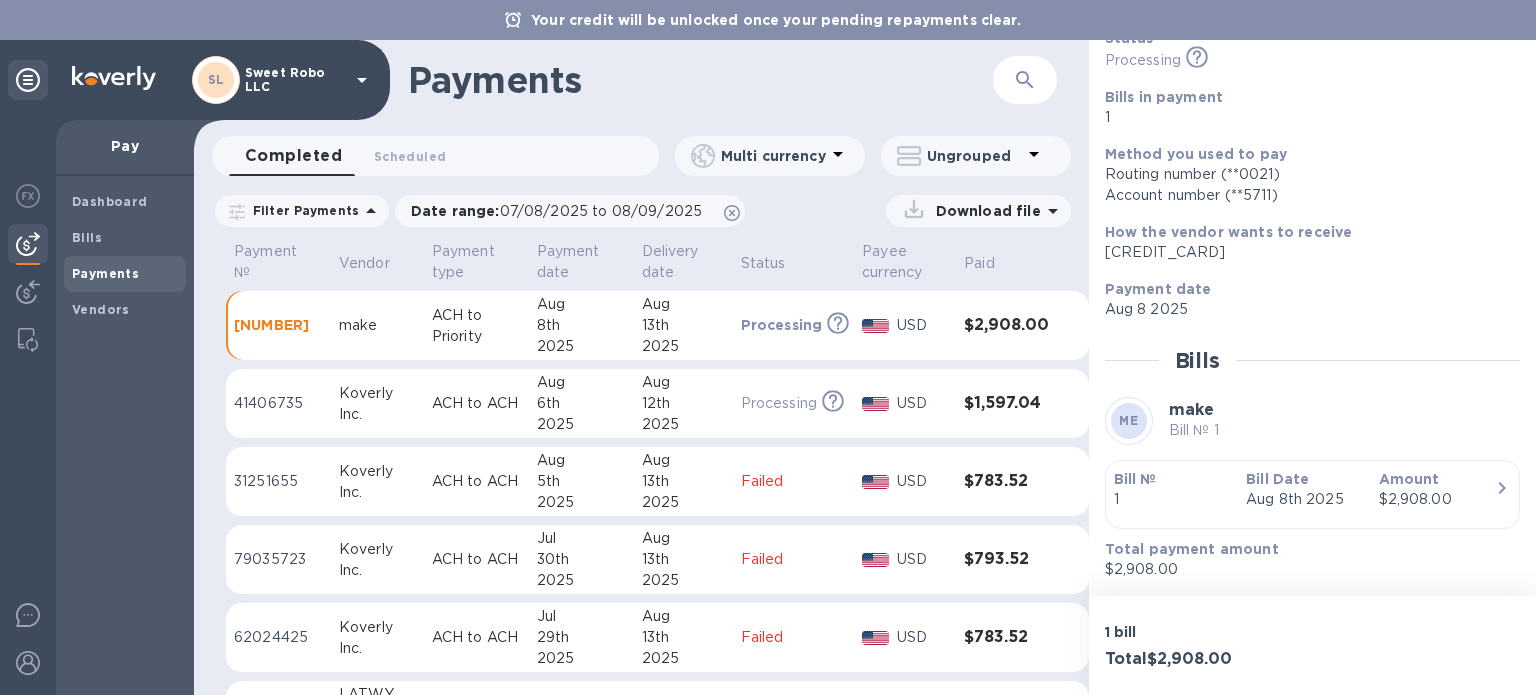 scroll, scrollTop: 0, scrollLeft: 0, axis: both 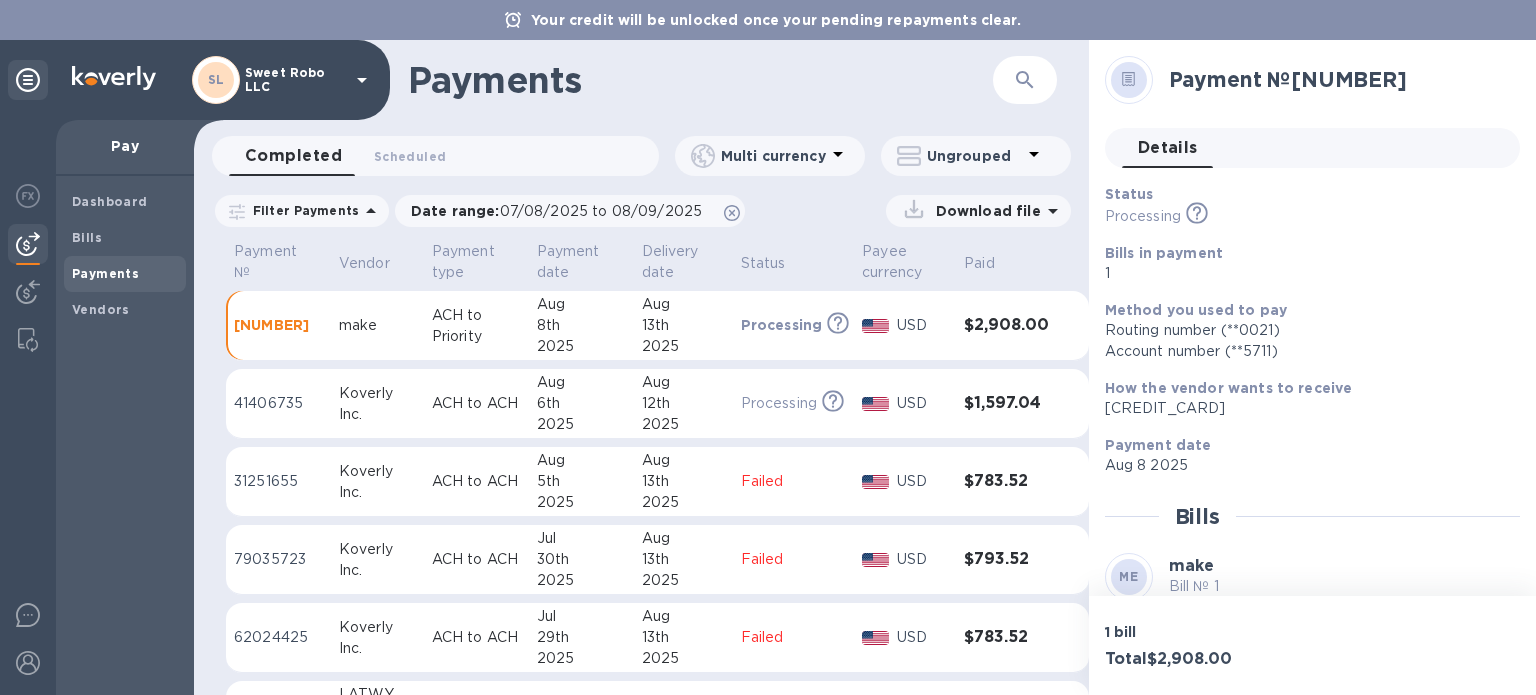 click on "Payments ​" at bounding box center (641, 80) 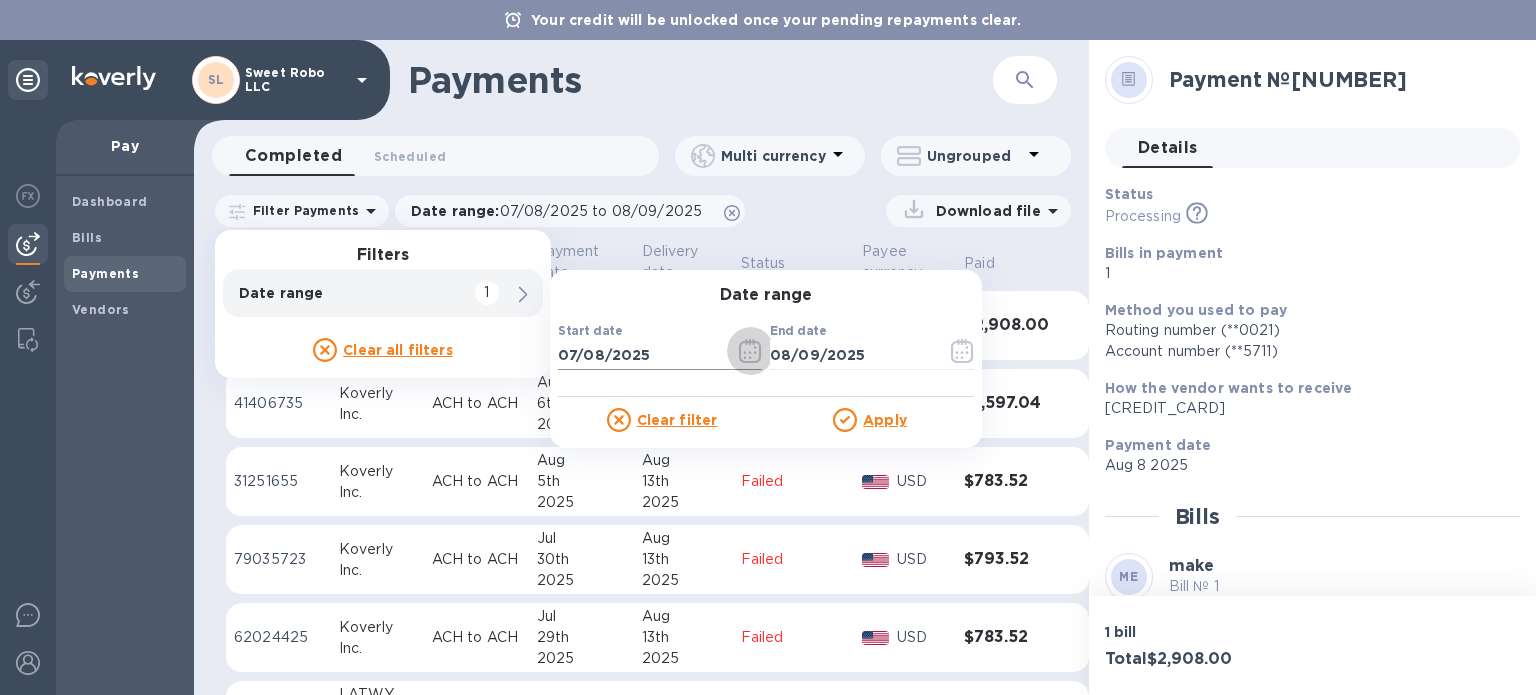 click 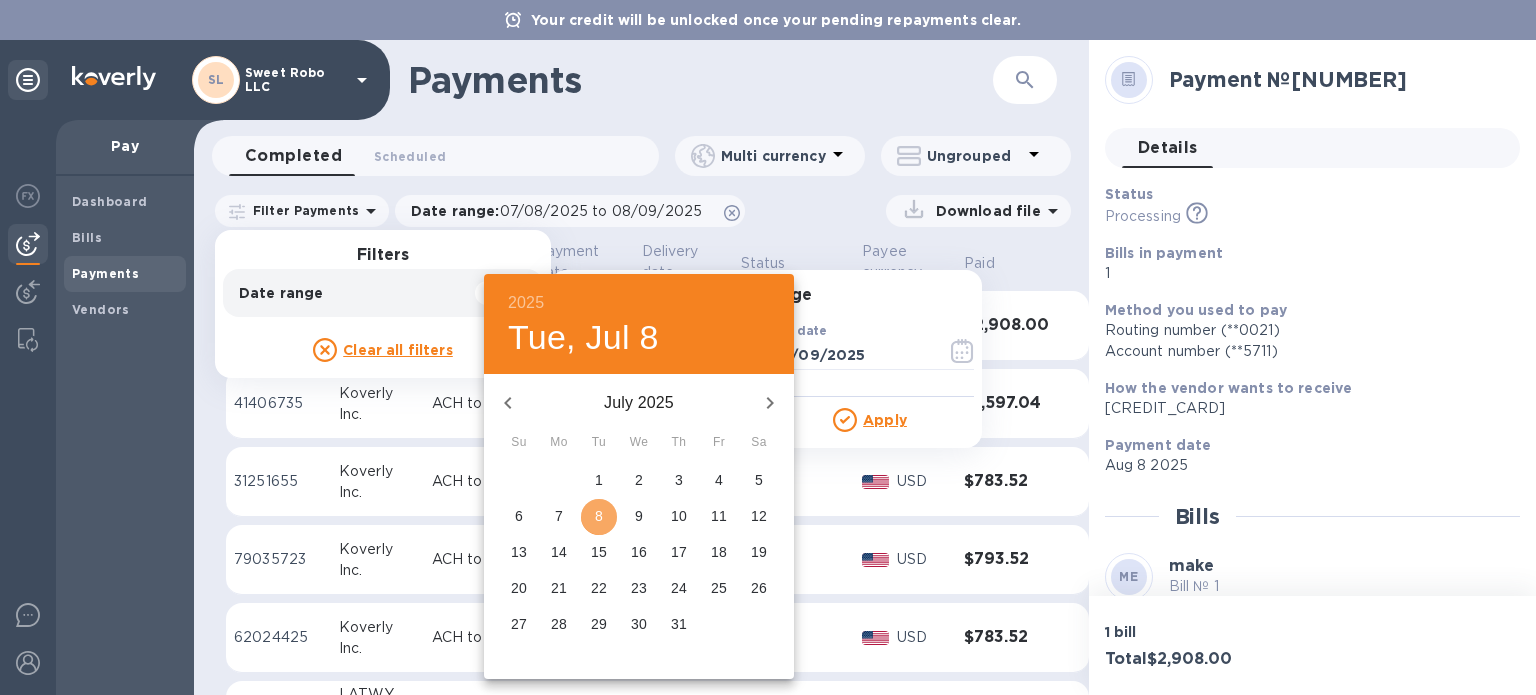 click on "8" at bounding box center (599, 516) 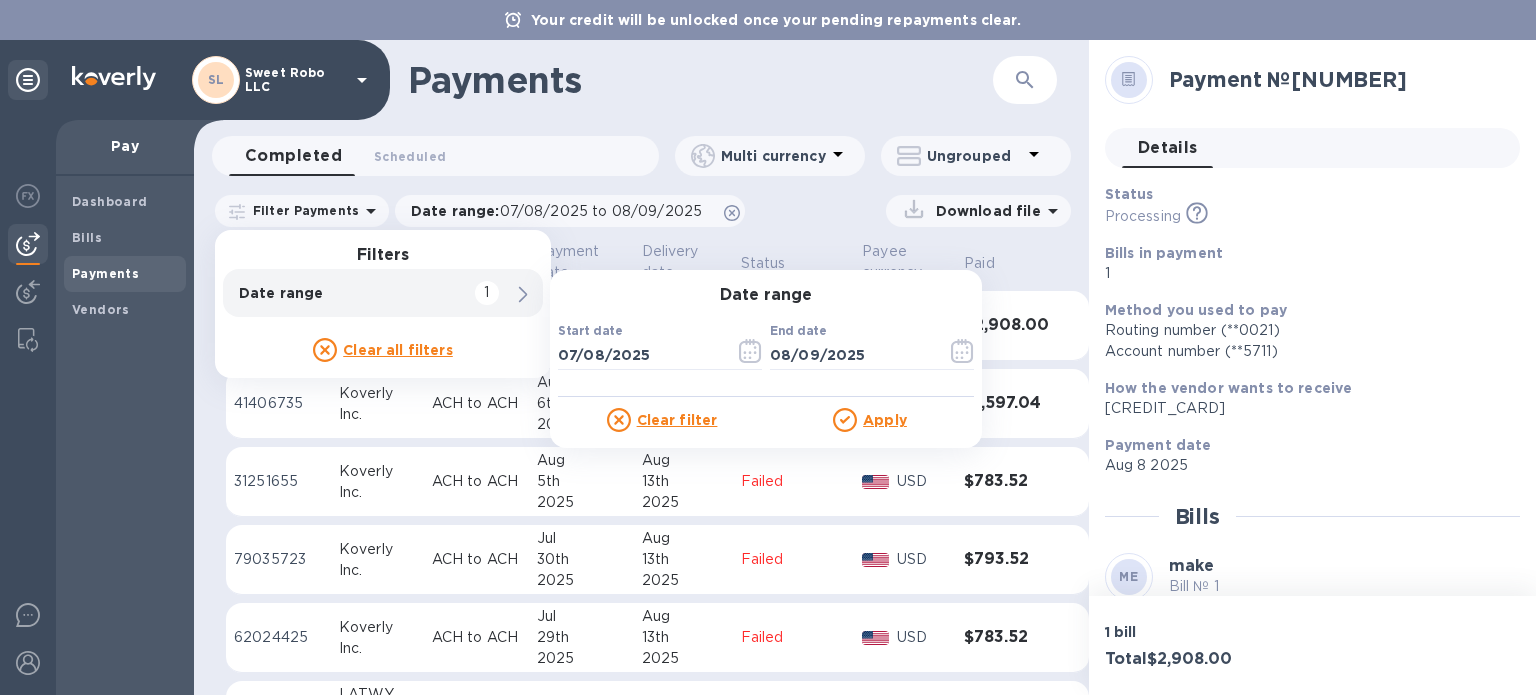 click on "Apply" at bounding box center (885, 420) 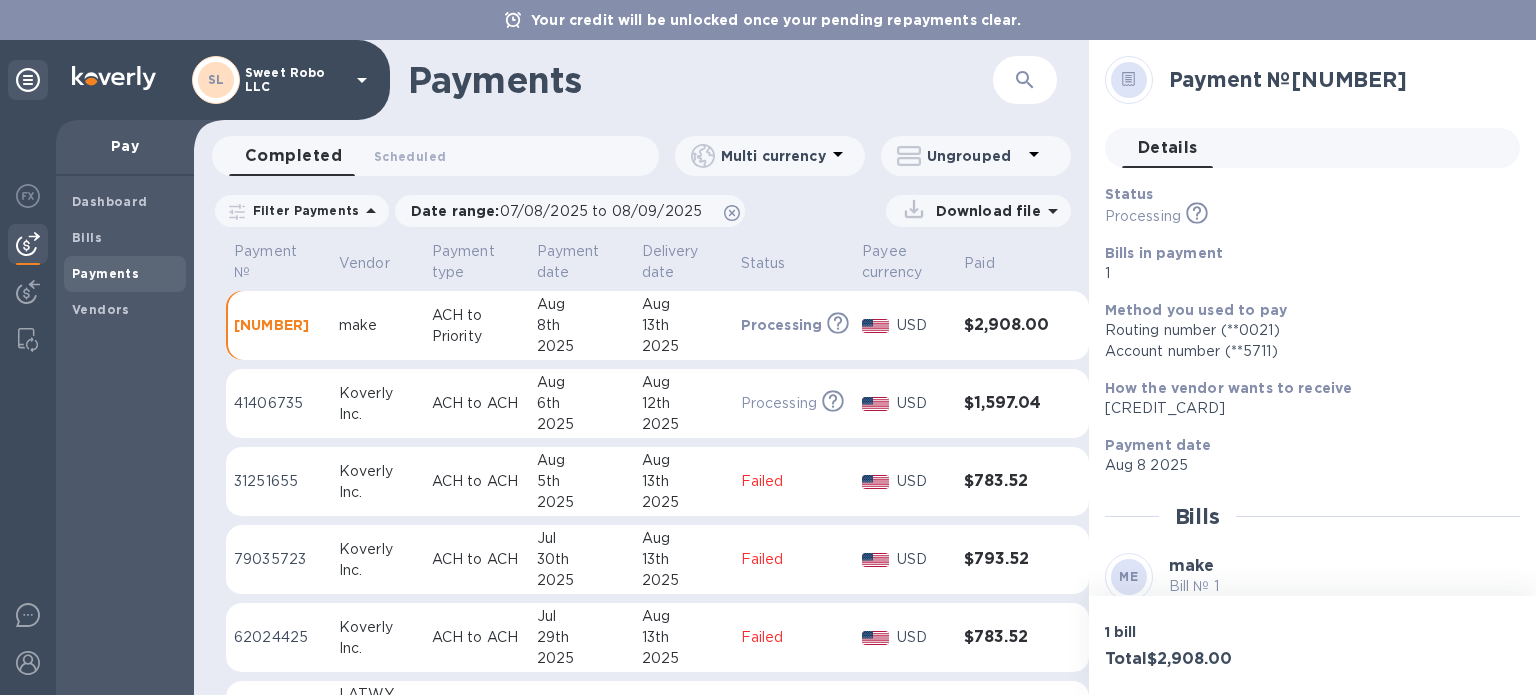 click on "$2,908.00" at bounding box center [1006, 325] 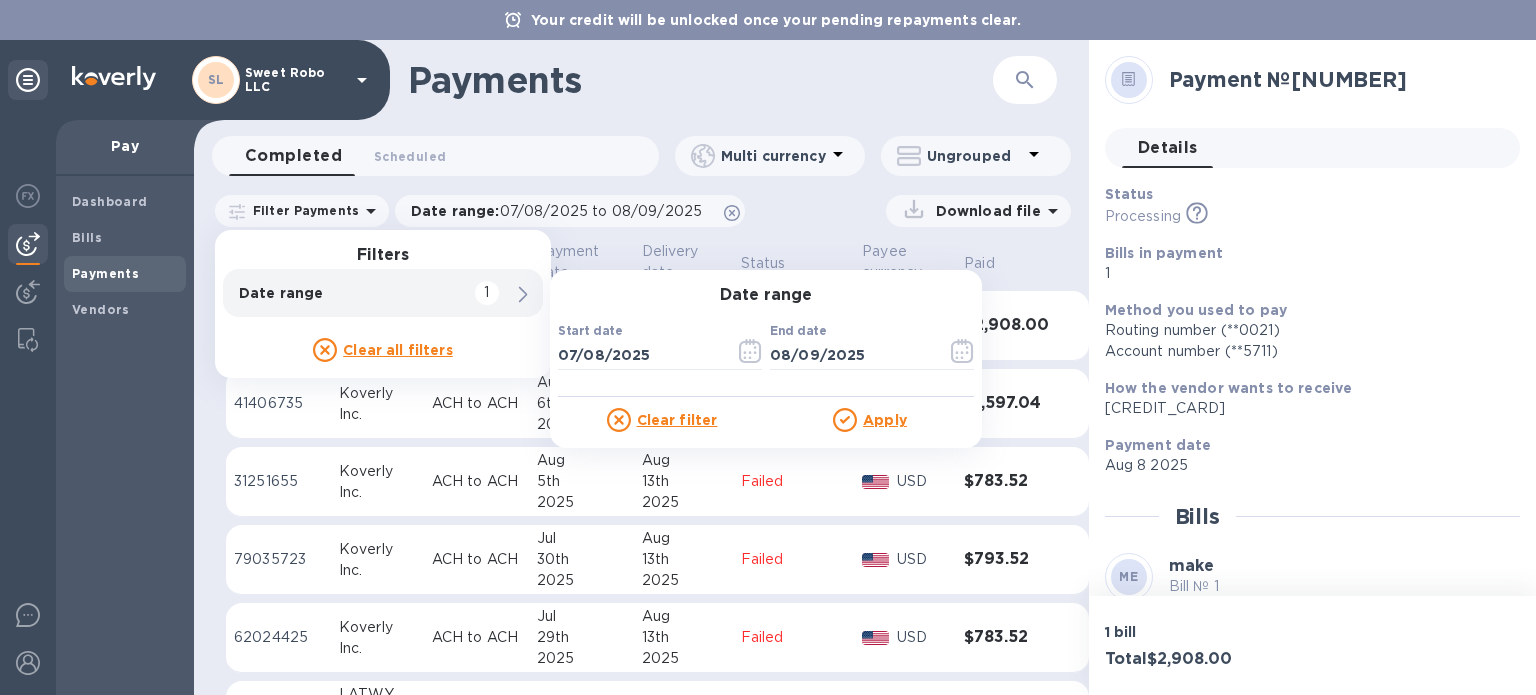 click on "Date range" at bounding box center [349, 293] 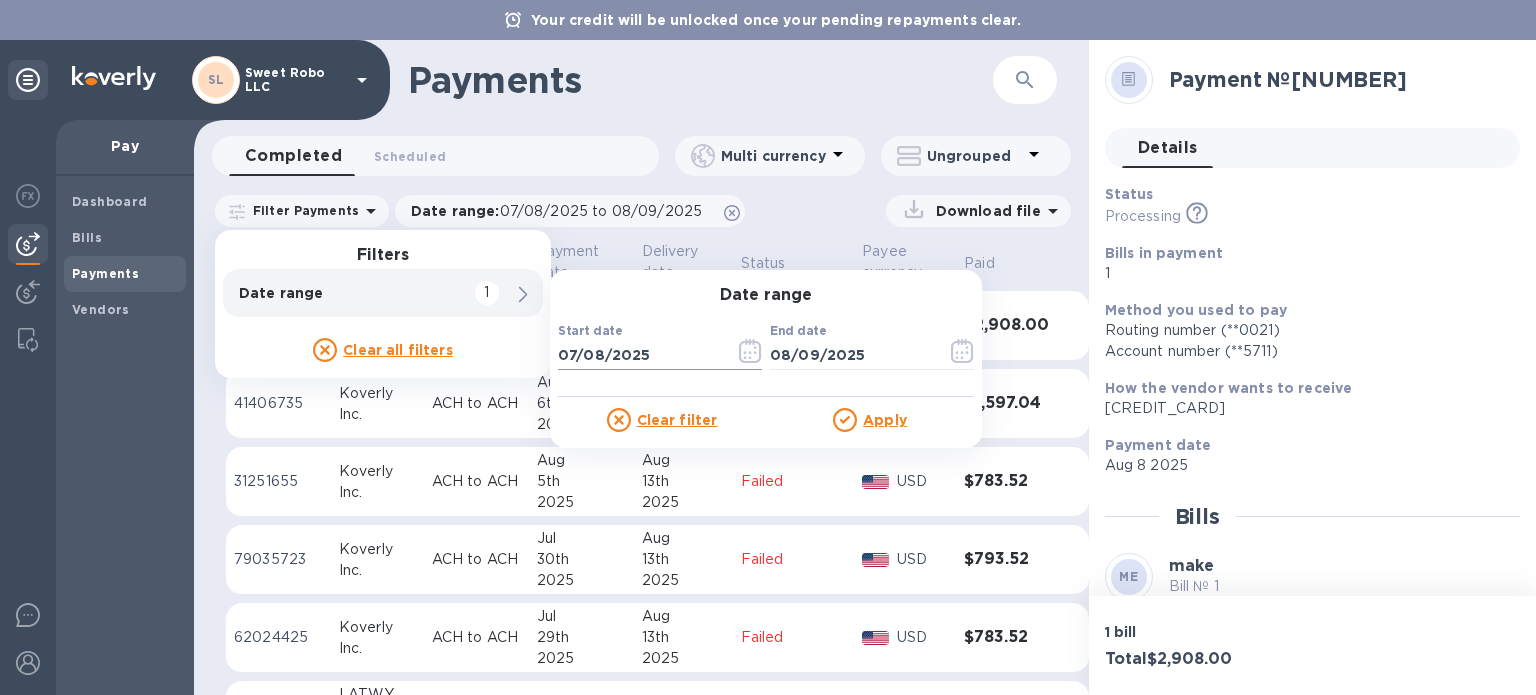 click on "07/08/2025" at bounding box center (638, 355) 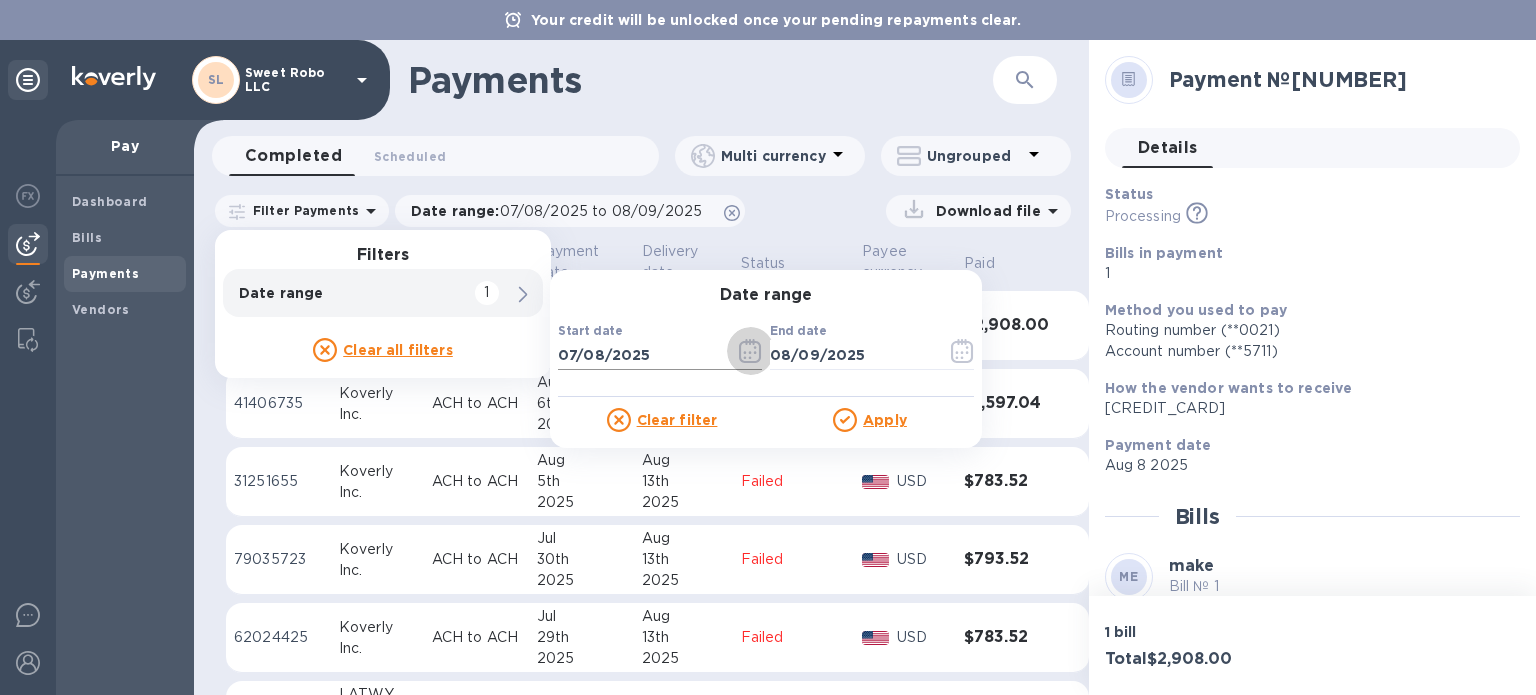 click 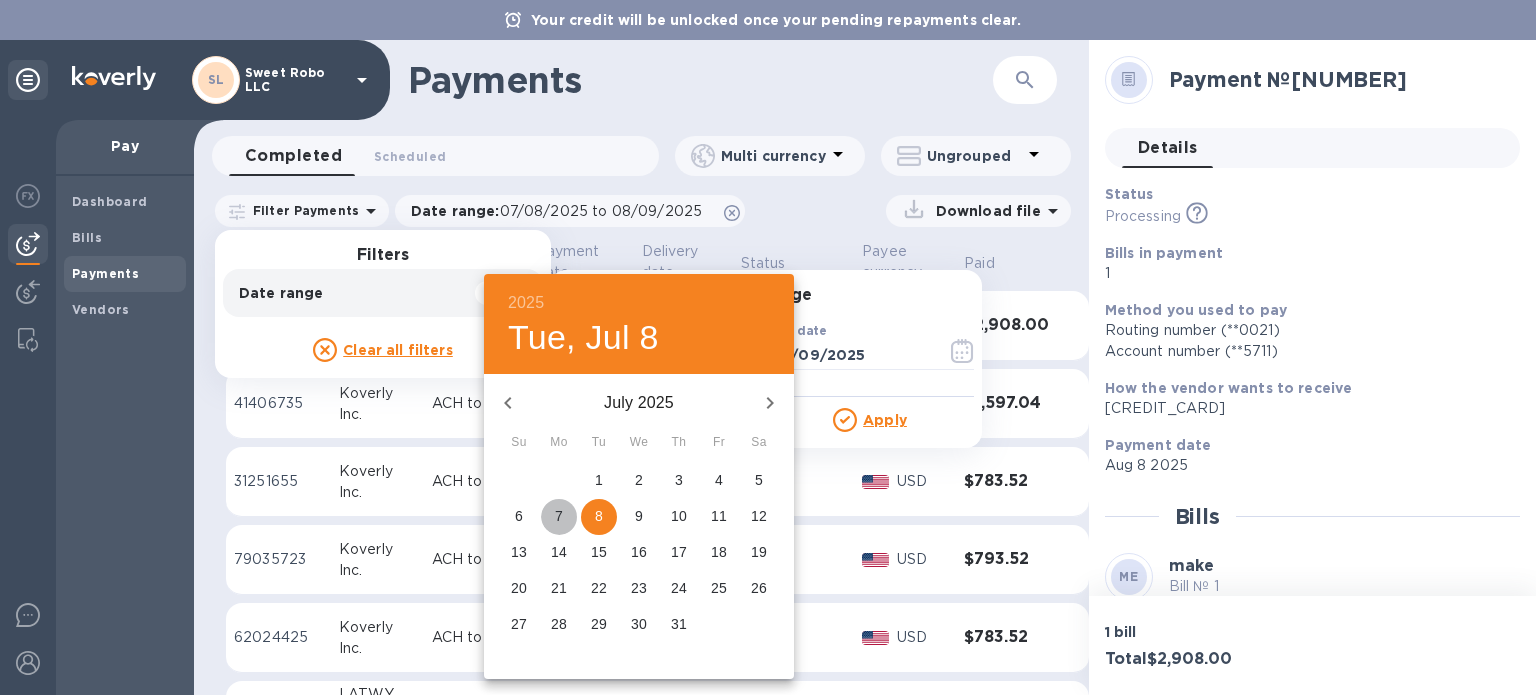 click on "7" at bounding box center (559, 516) 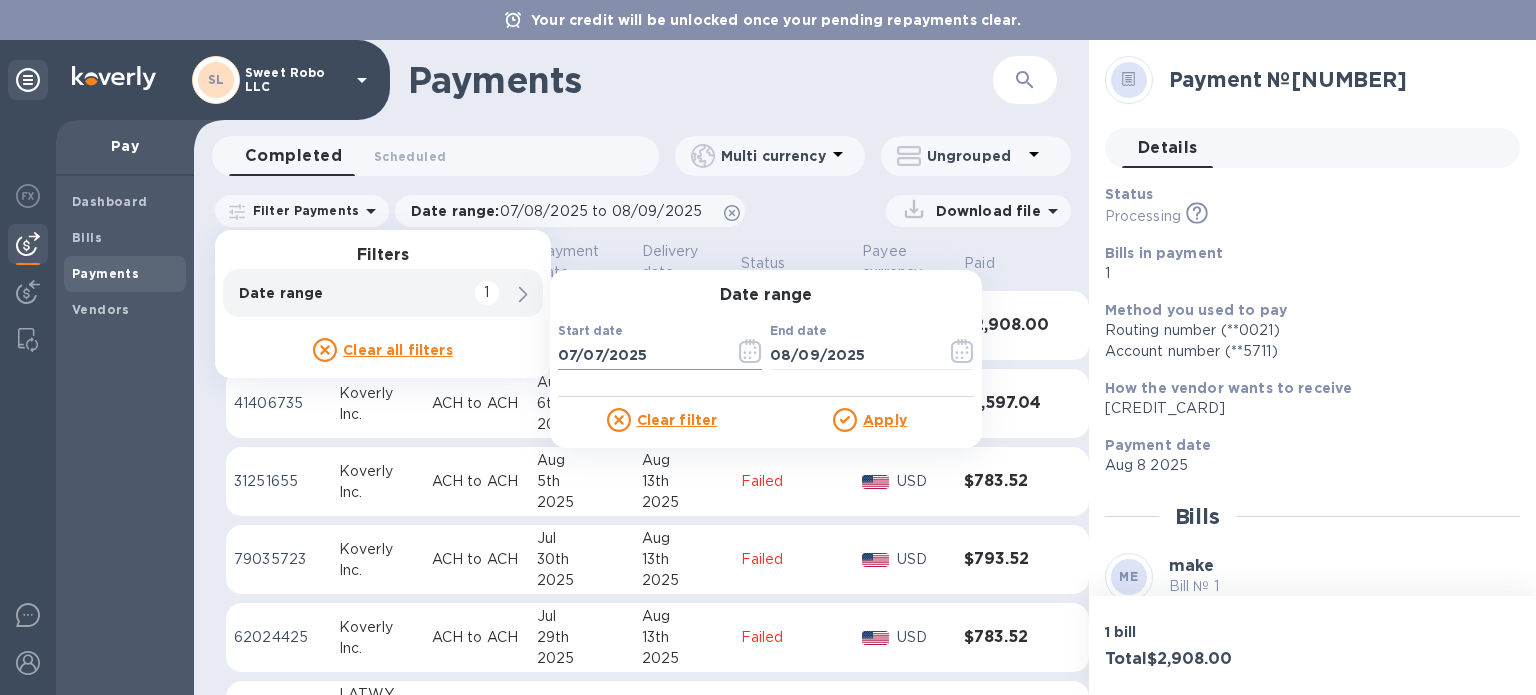 click at bounding box center (750, 351) 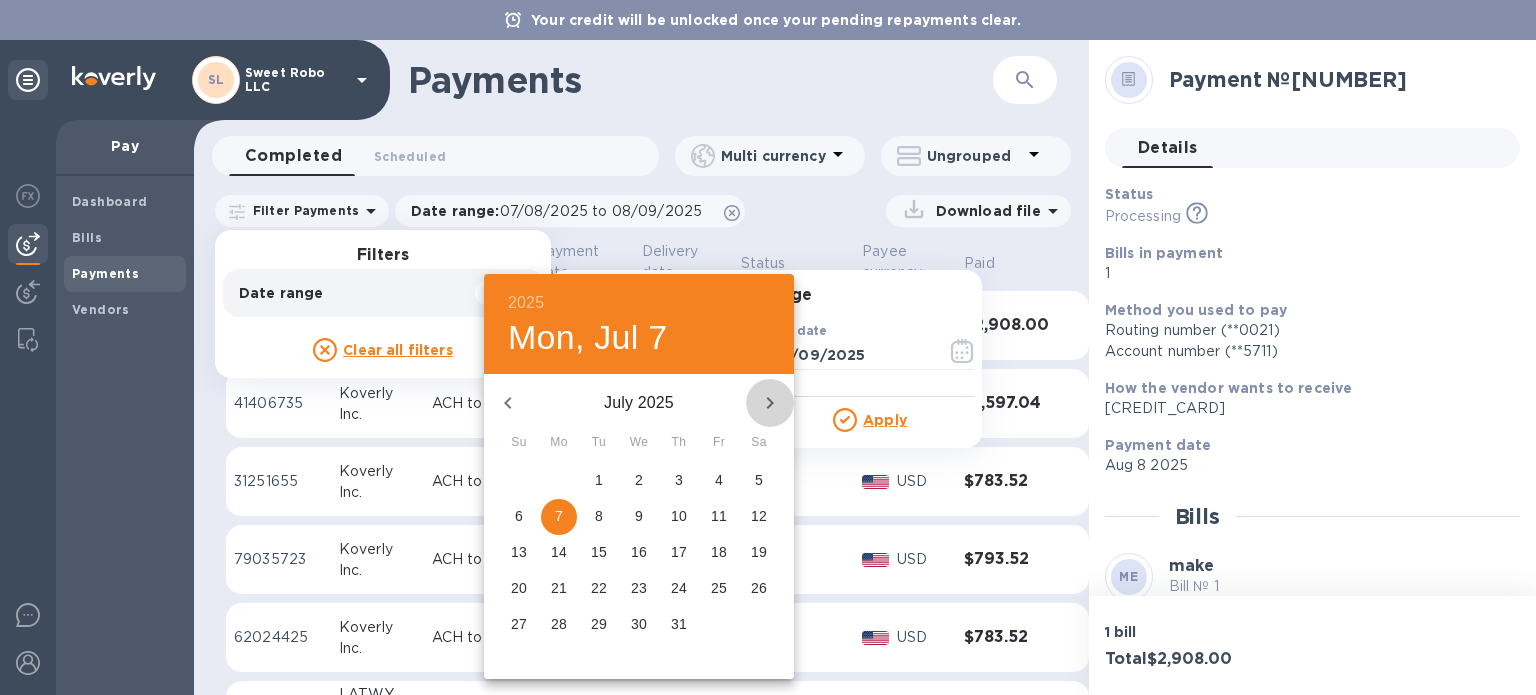 click 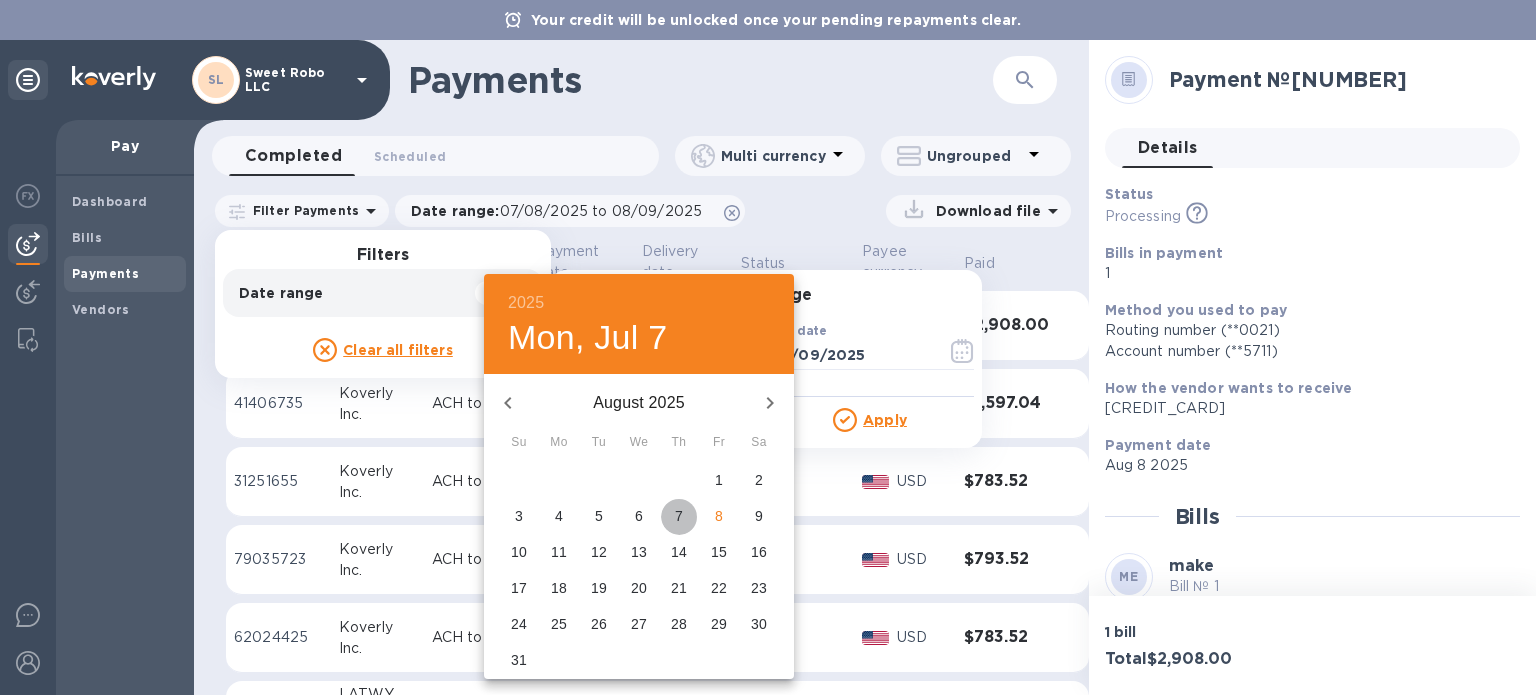 click on "7" at bounding box center (679, 516) 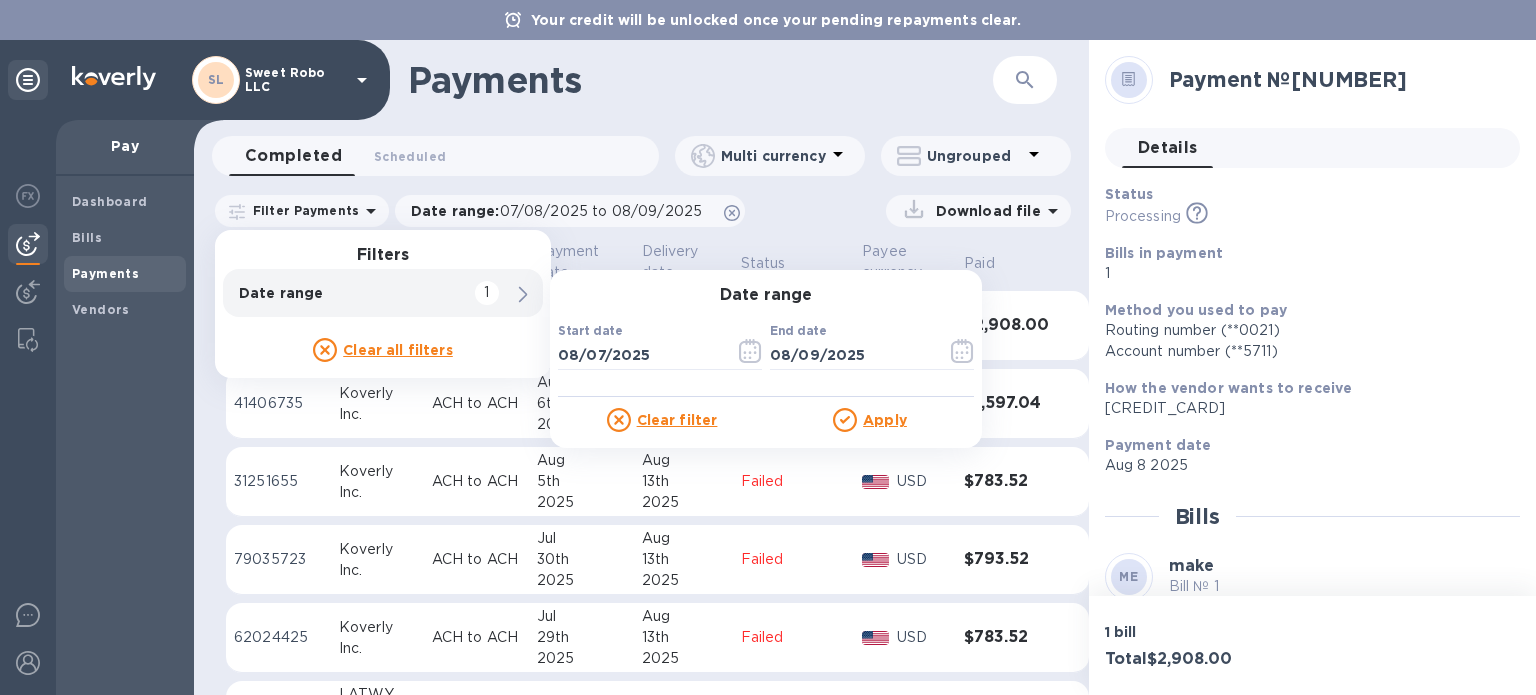 click on "Apply" at bounding box center (885, 420) 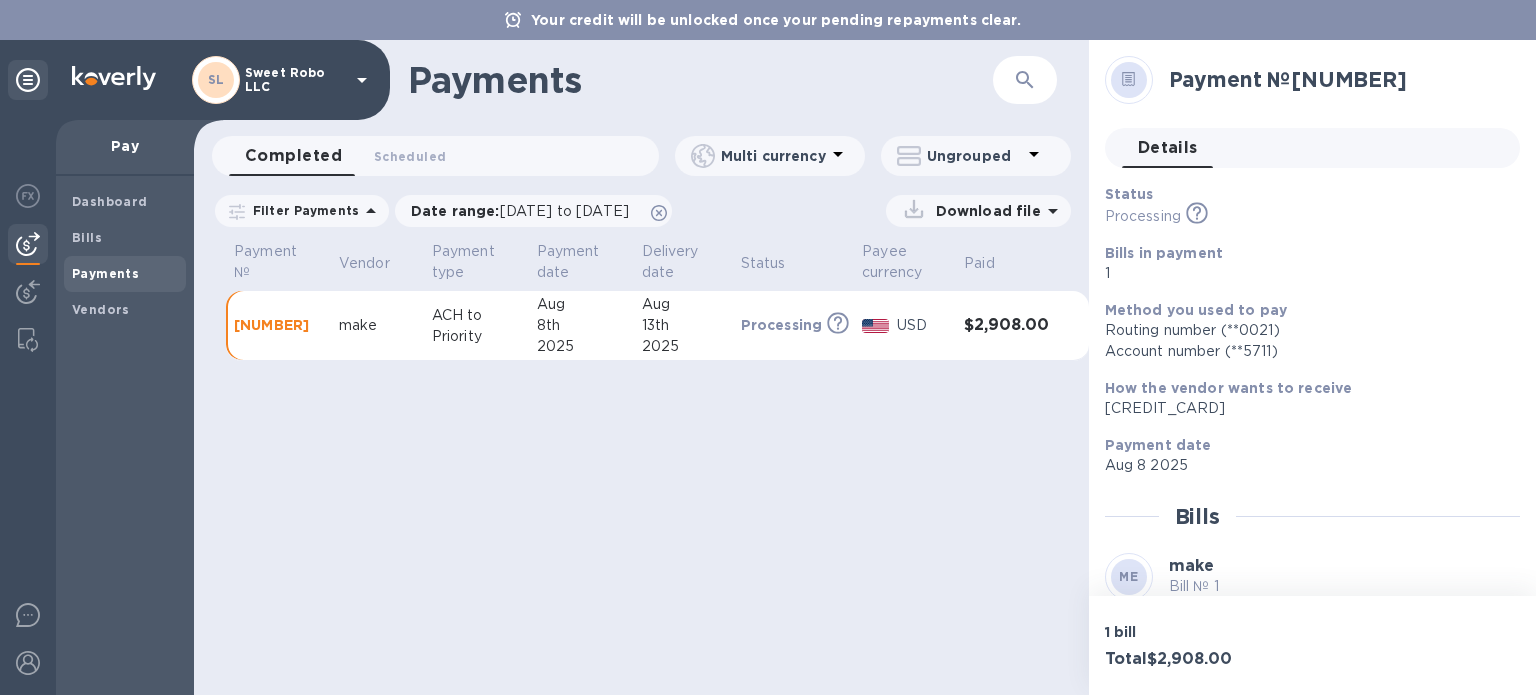 click on "Download file" at bounding box center (984, 211) 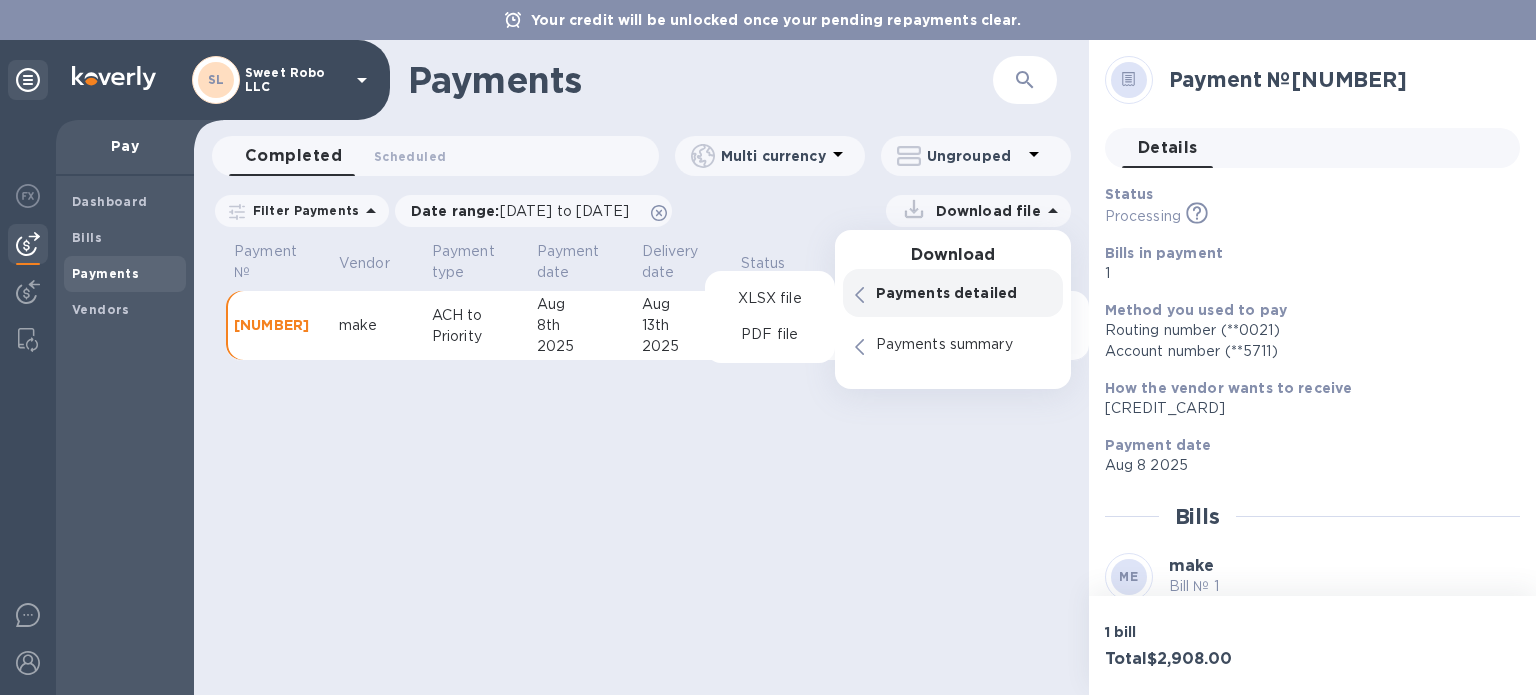 click on "Payments detailed" at bounding box center (963, 293) 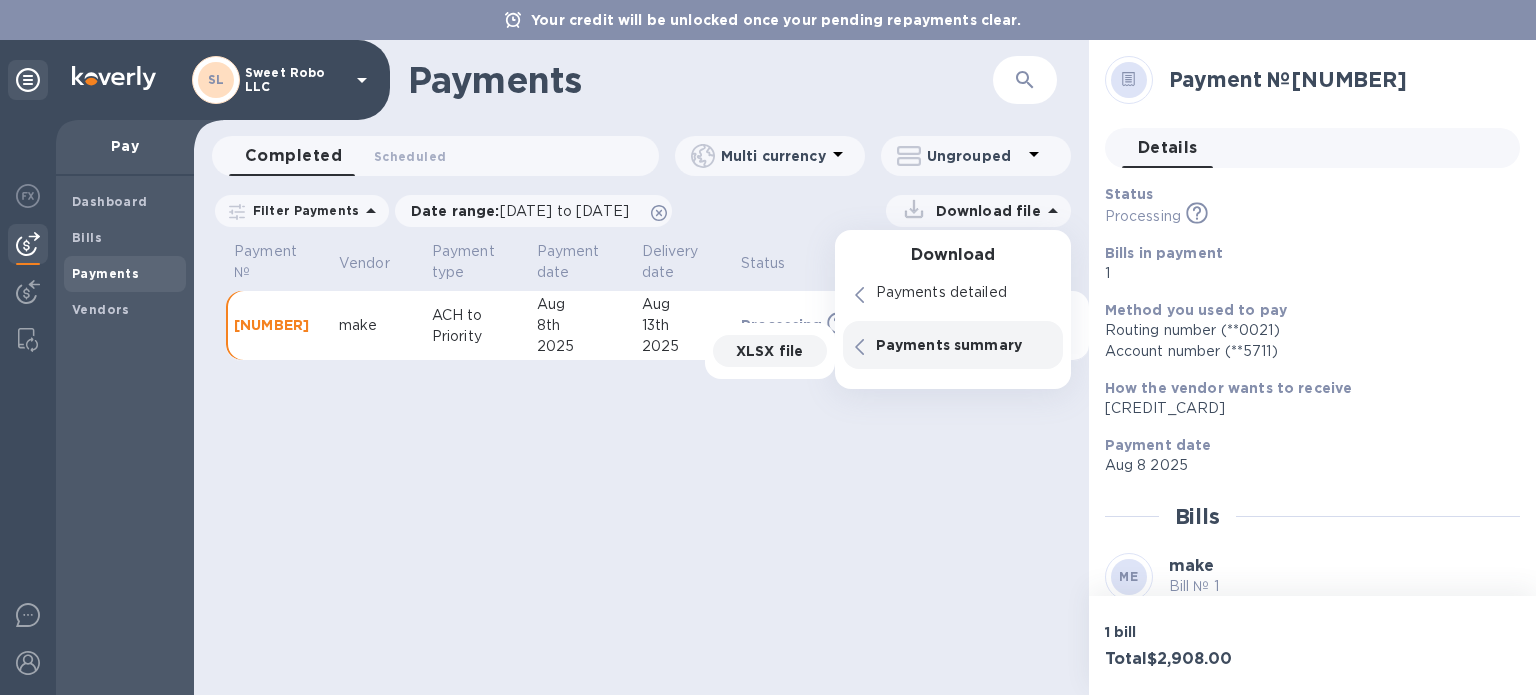 click on "XLSX file" at bounding box center (770, 351) 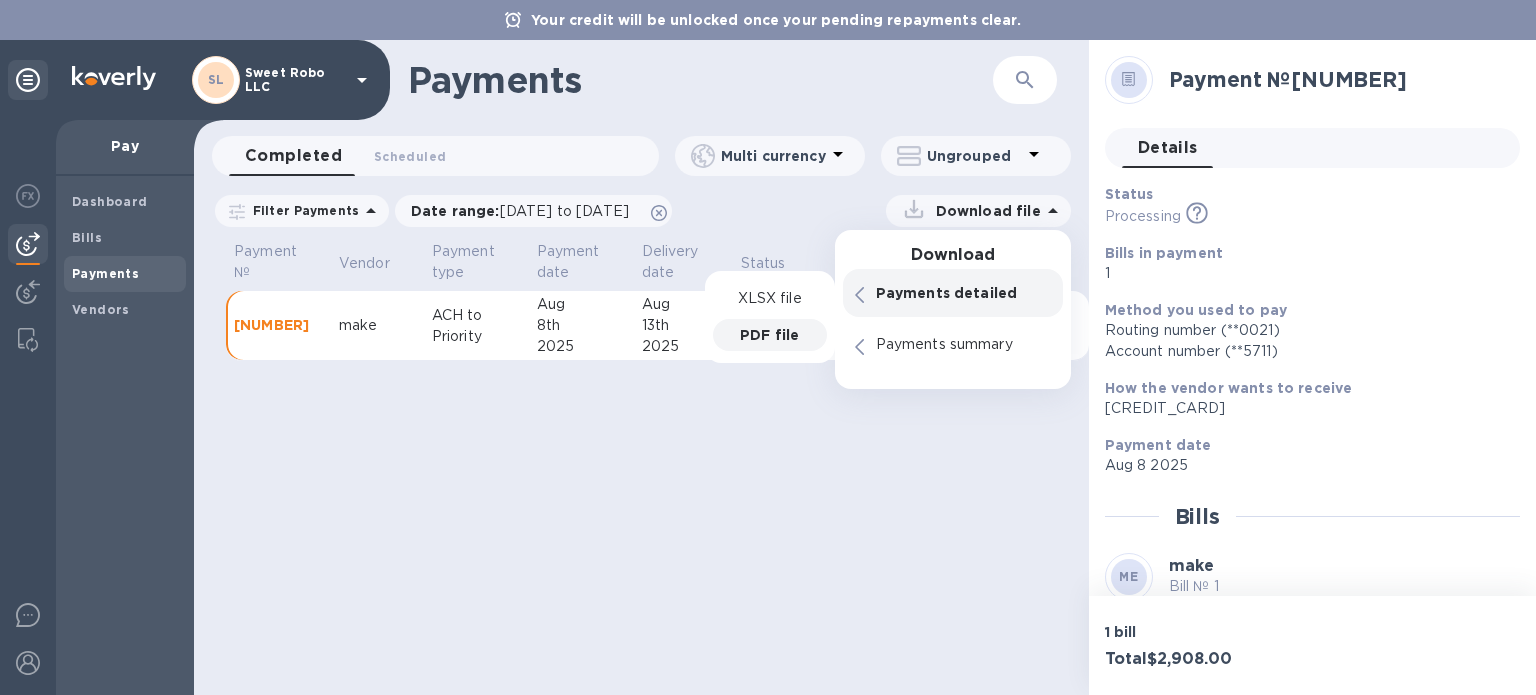 click on "PDF file" at bounding box center [769, 335] 